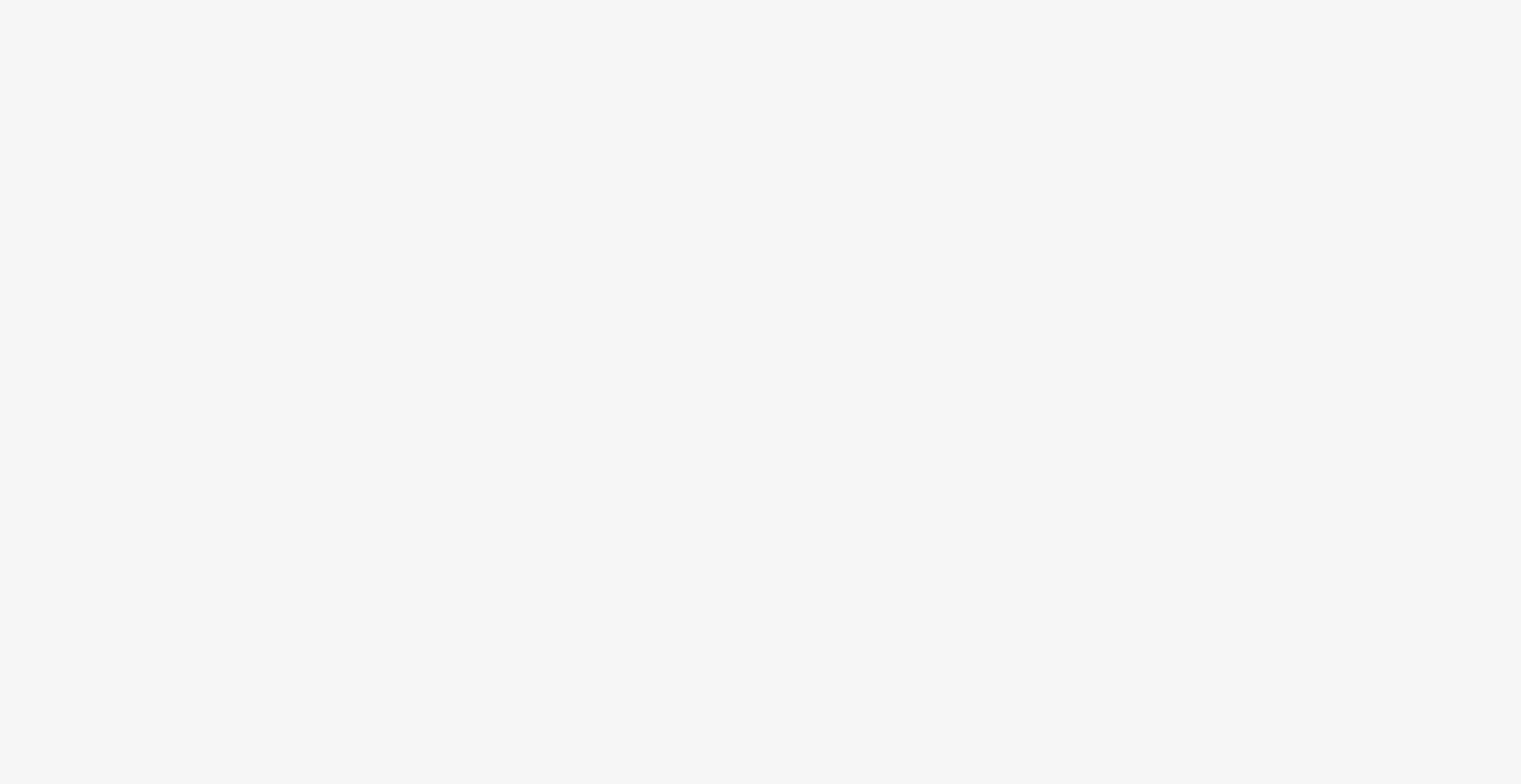 scroll, scrollTop: 0, scrollLeft: 0, axis: both 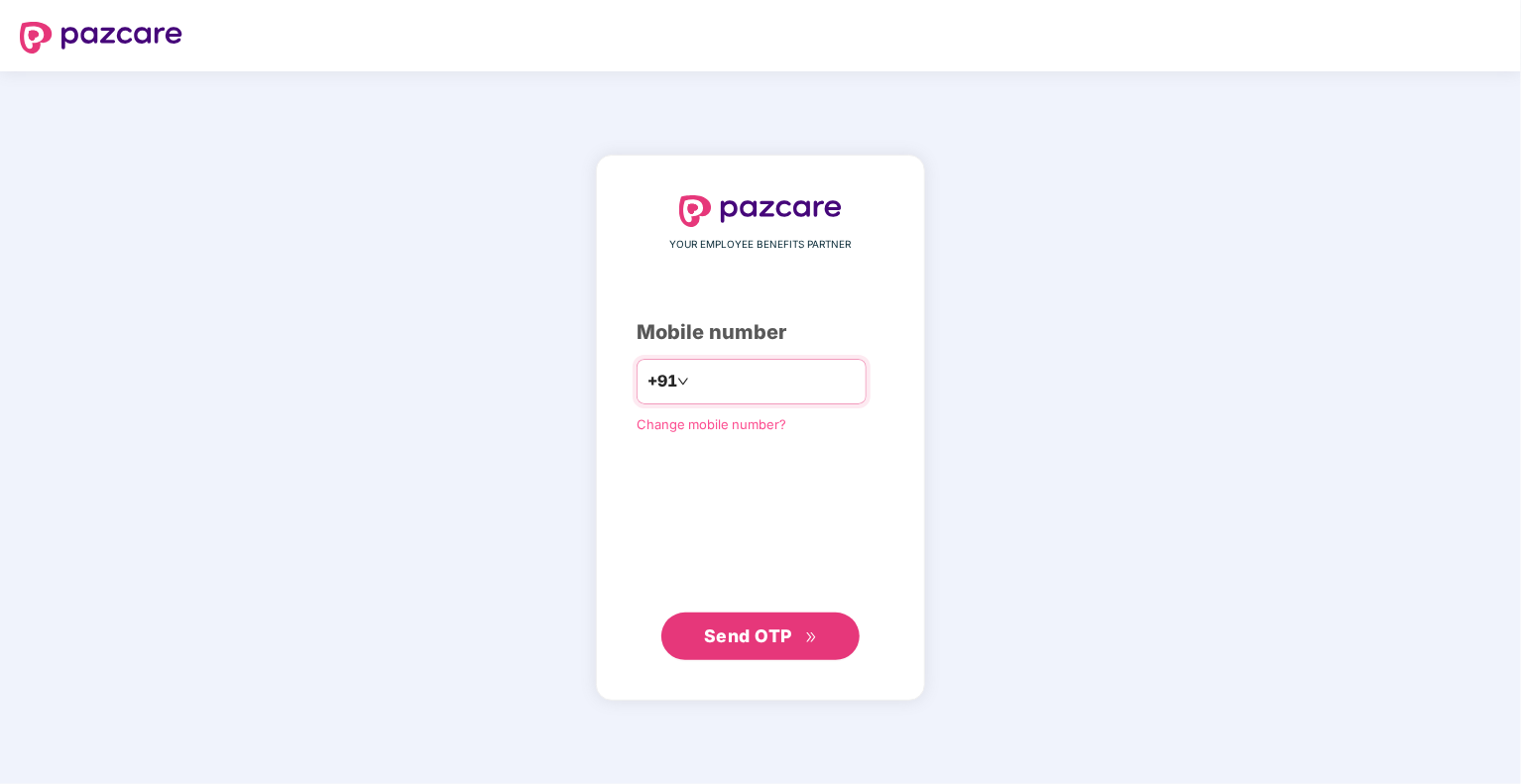 click at bounding box center [774, 382] 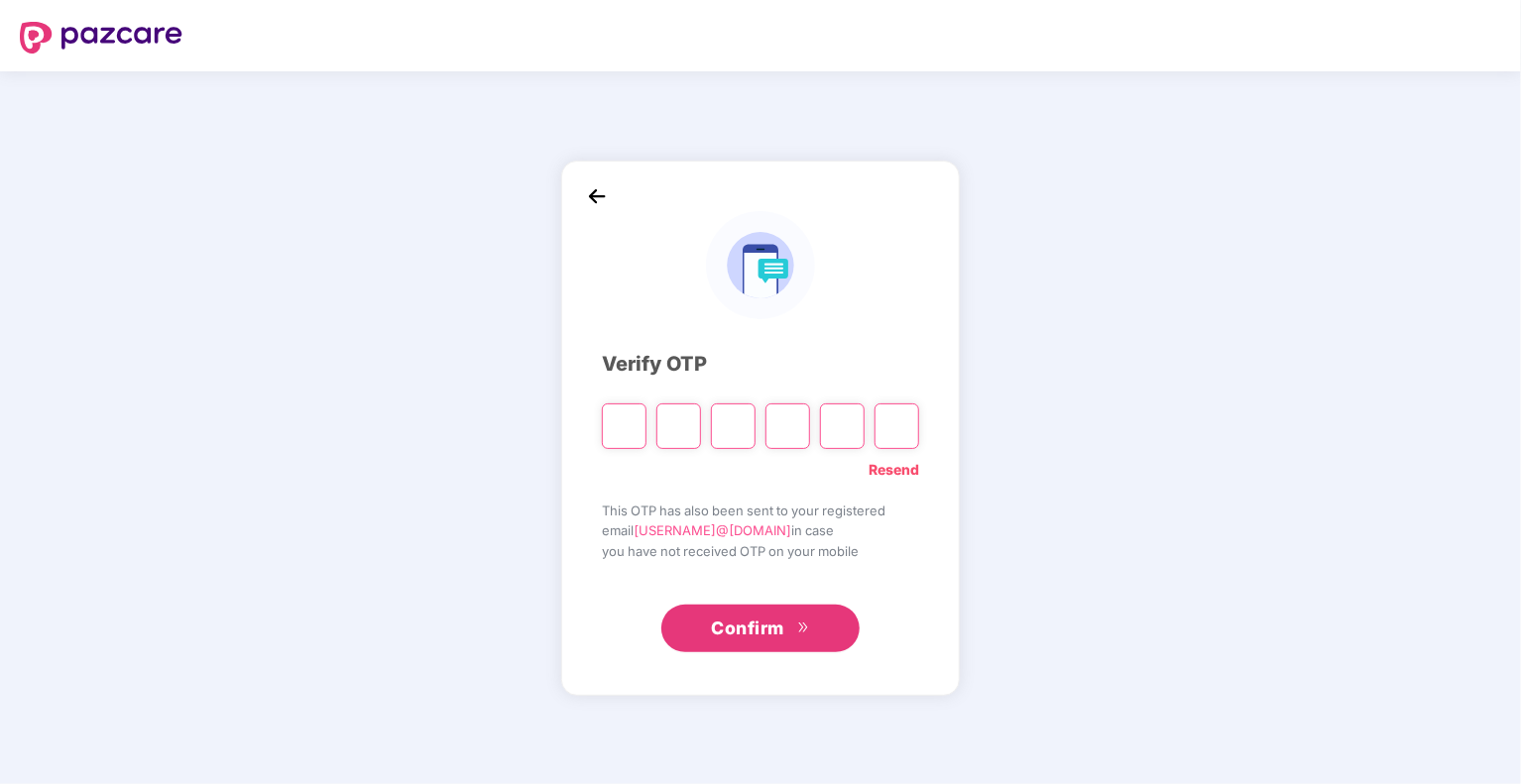 type on "*" 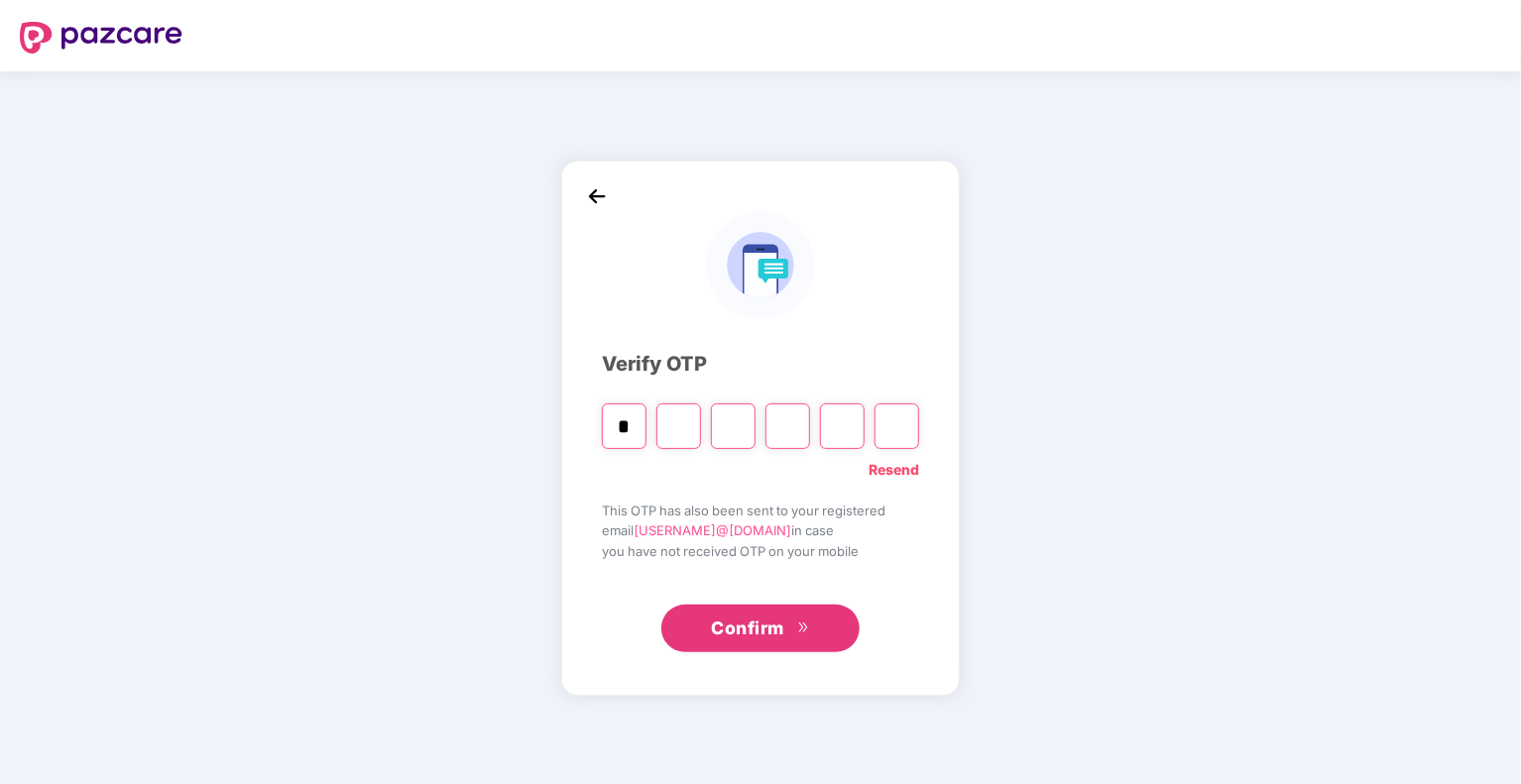type on "*" 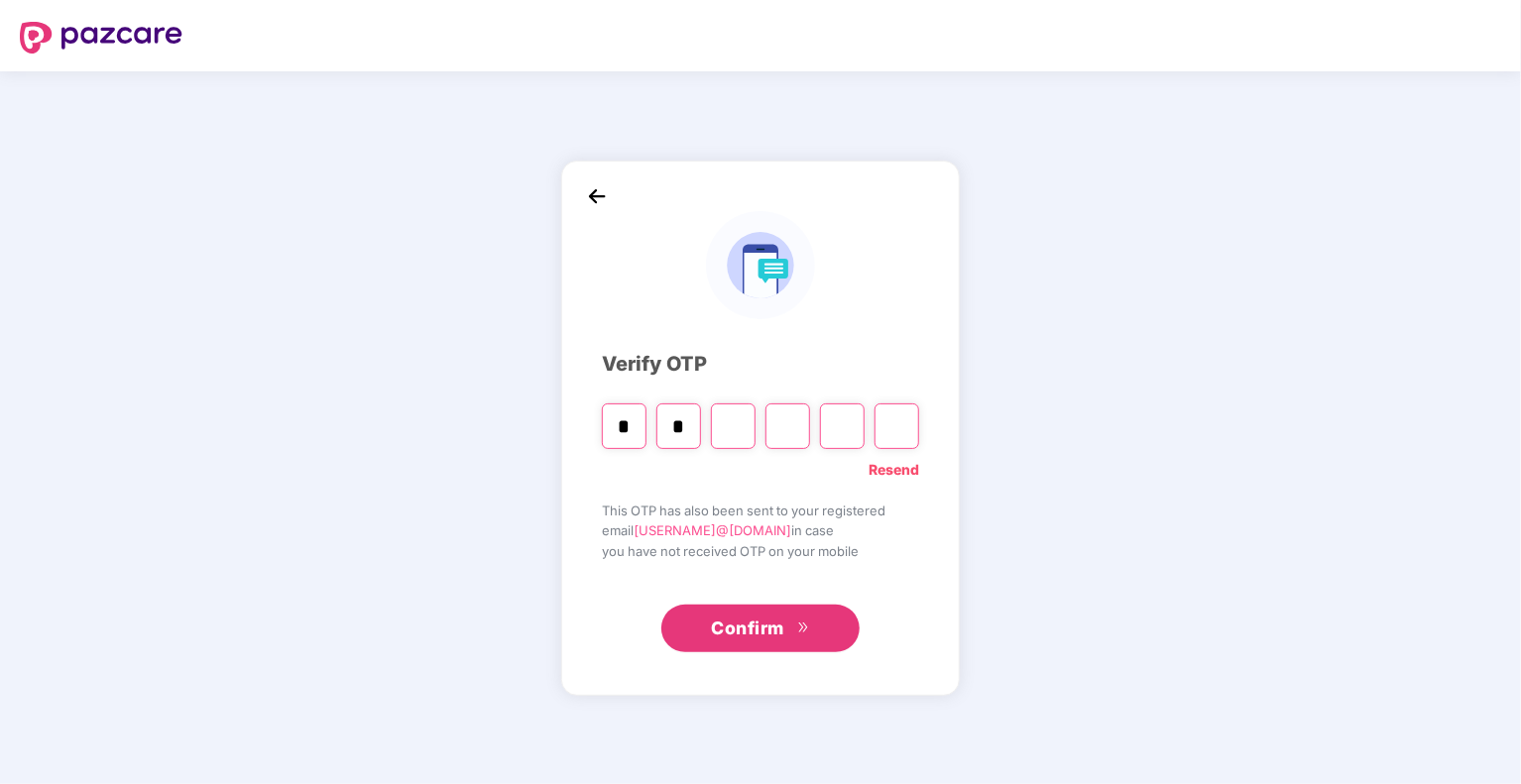 type on "*" 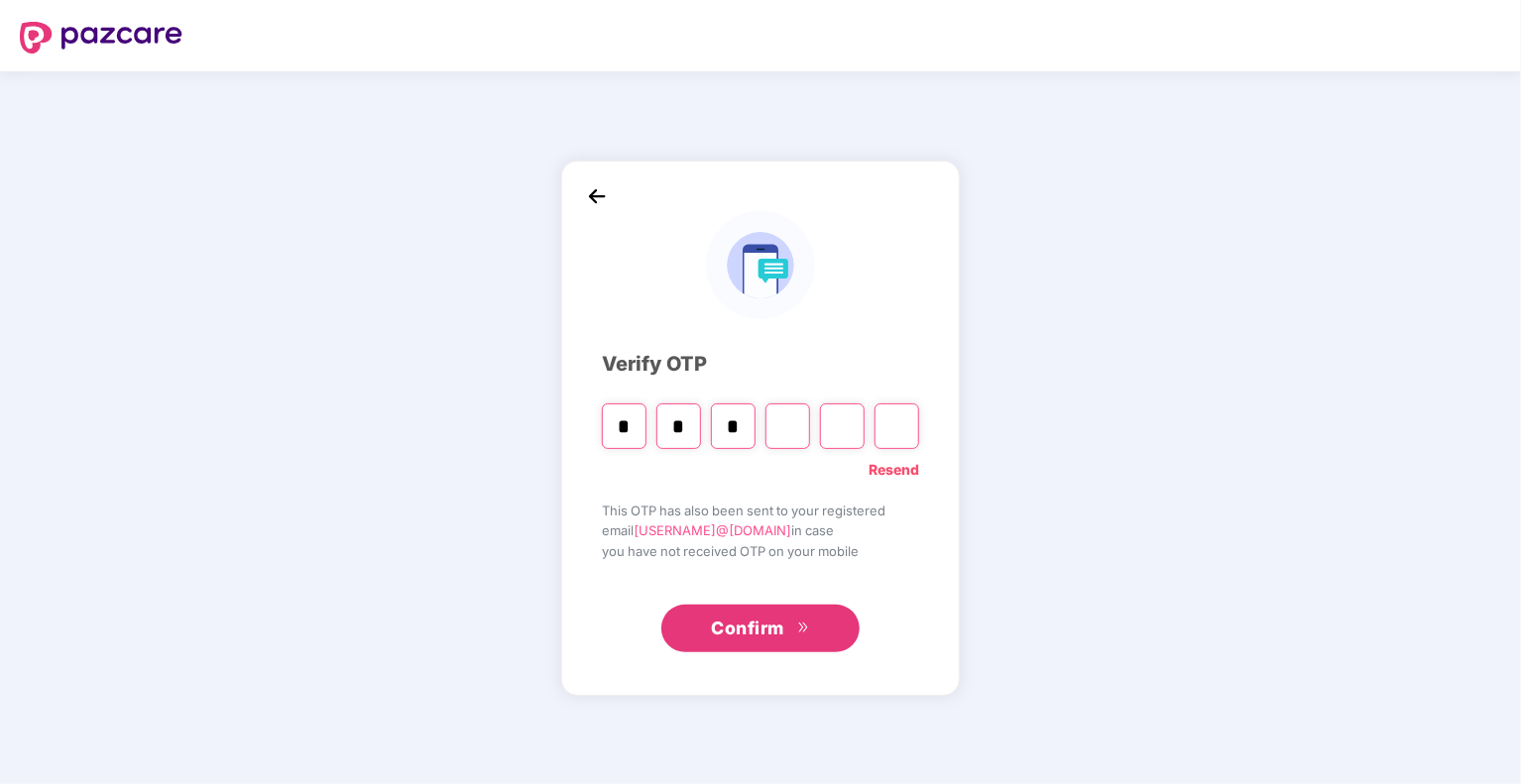 type on "*" 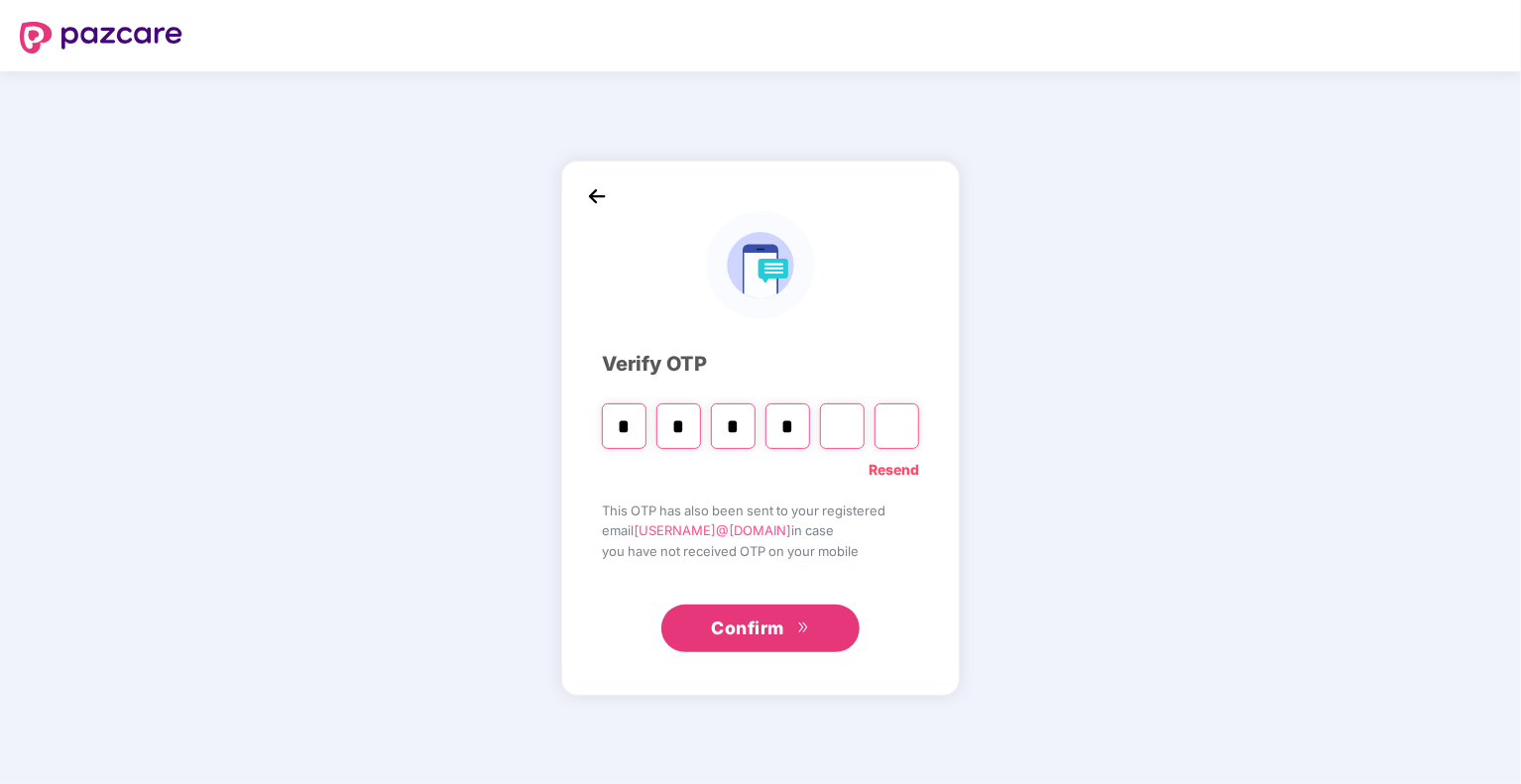 type on "*" 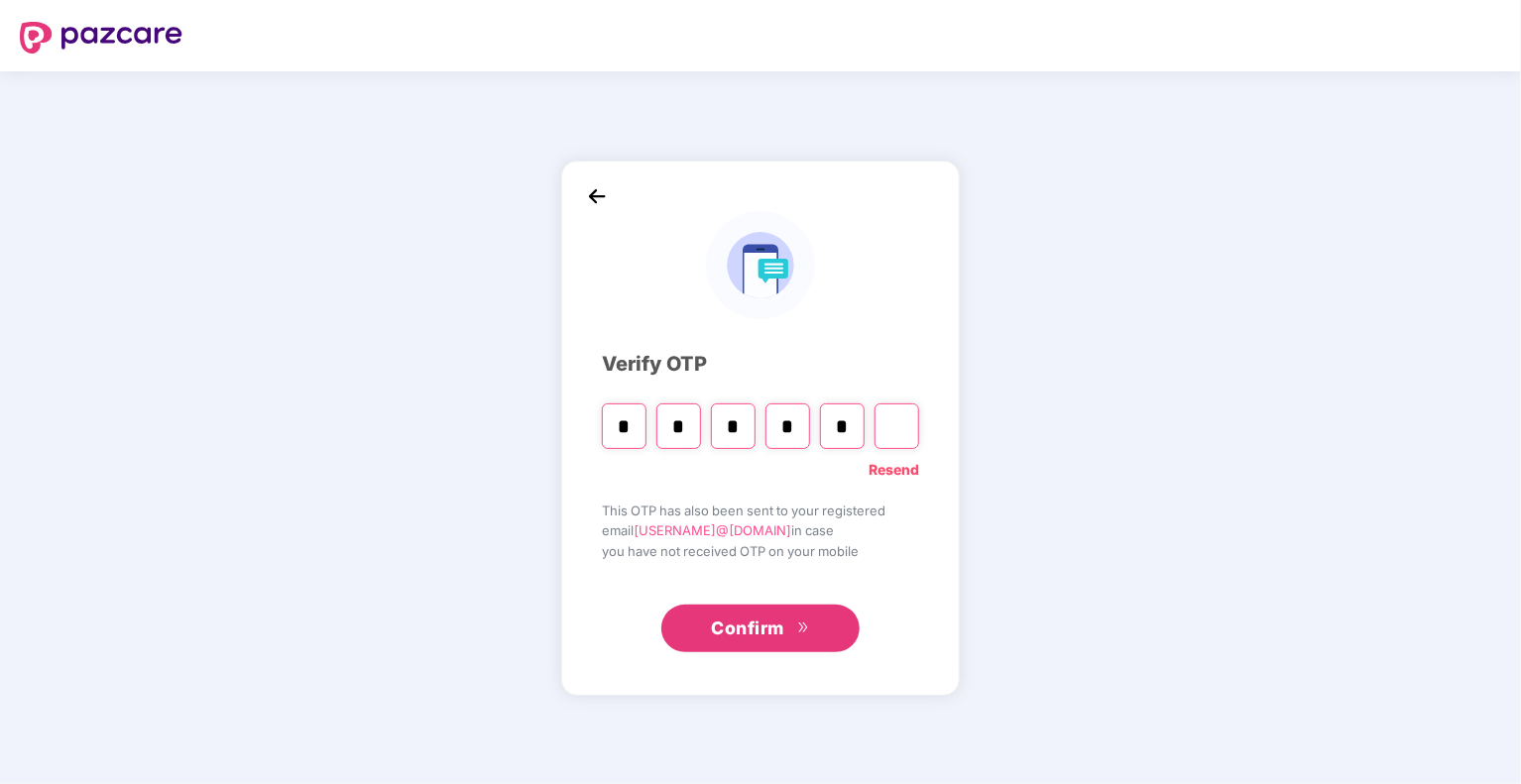 type on "*" 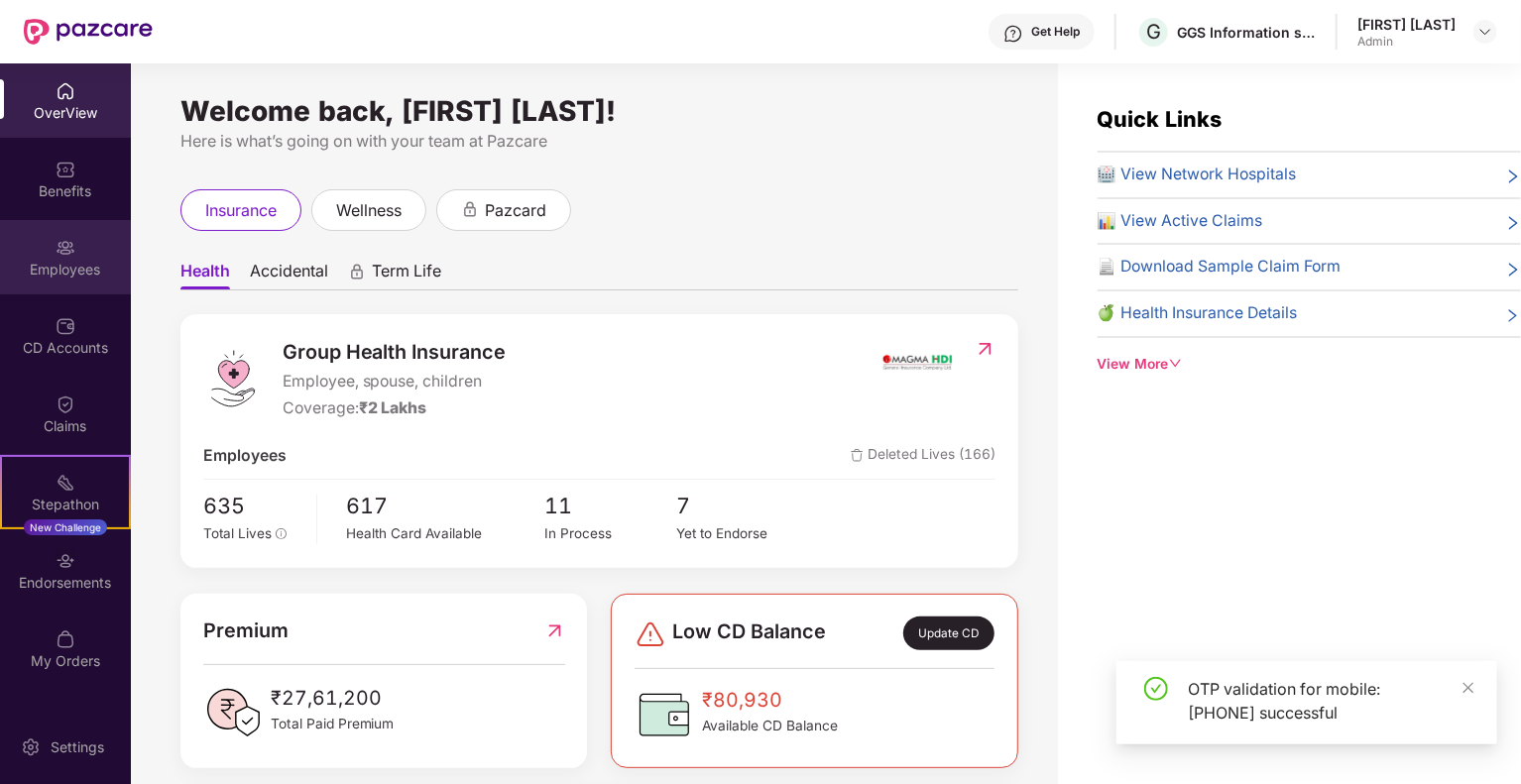 click on "Employees" at bounding box center [65, 257] 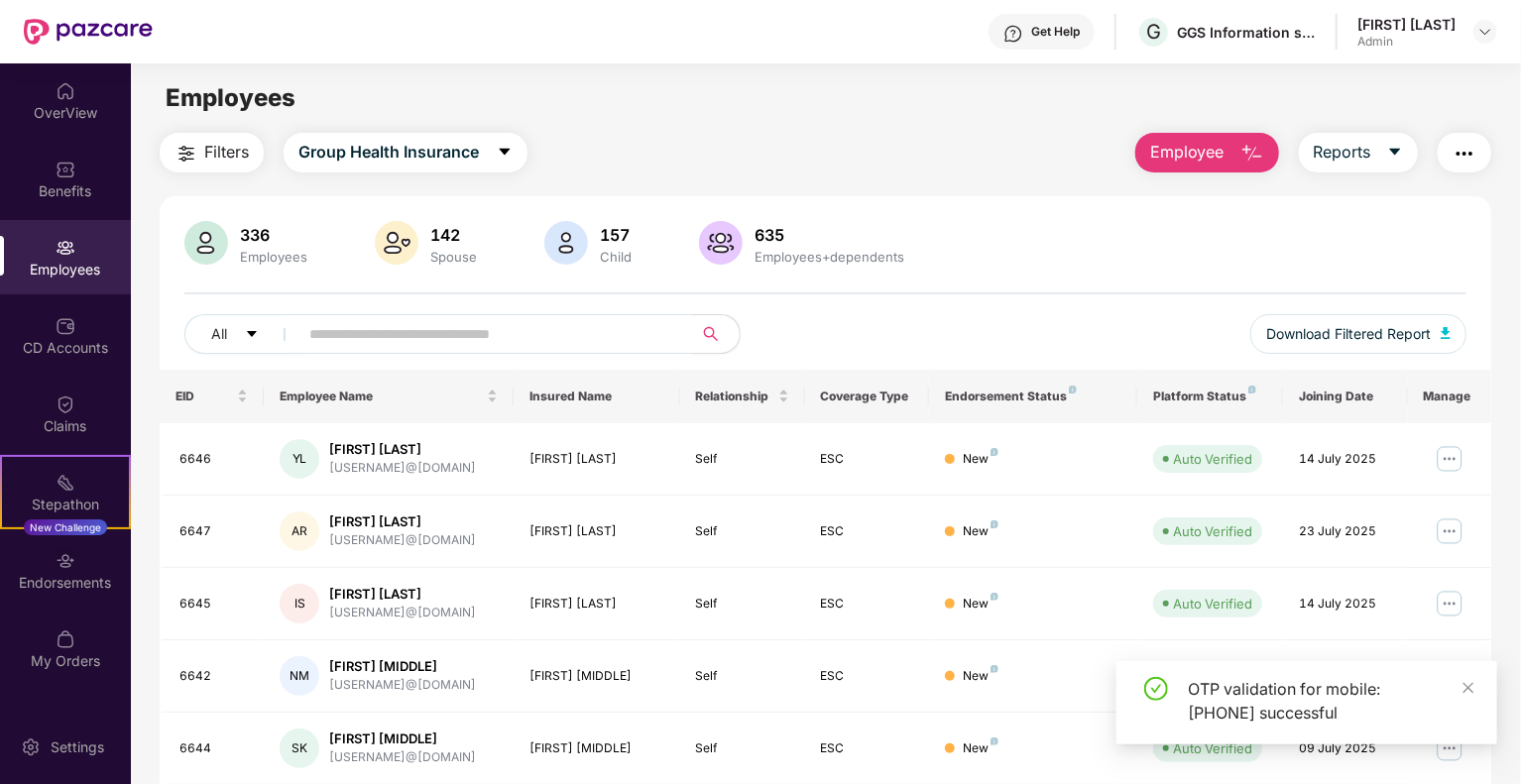 click on "Employee" at bounding box center [1207, 153] 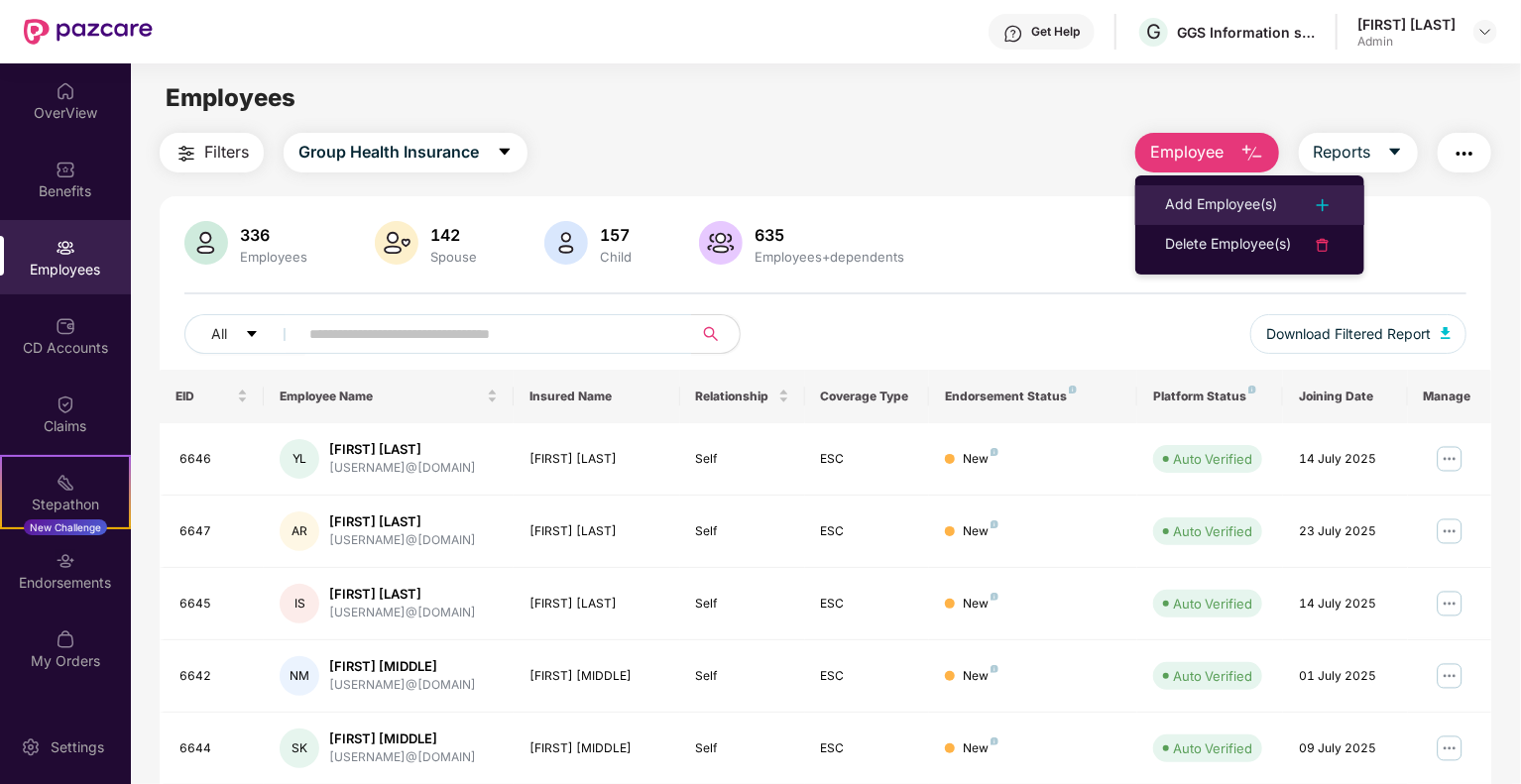 click on "Add Employee(s)" at bounding box center [1221, 205] 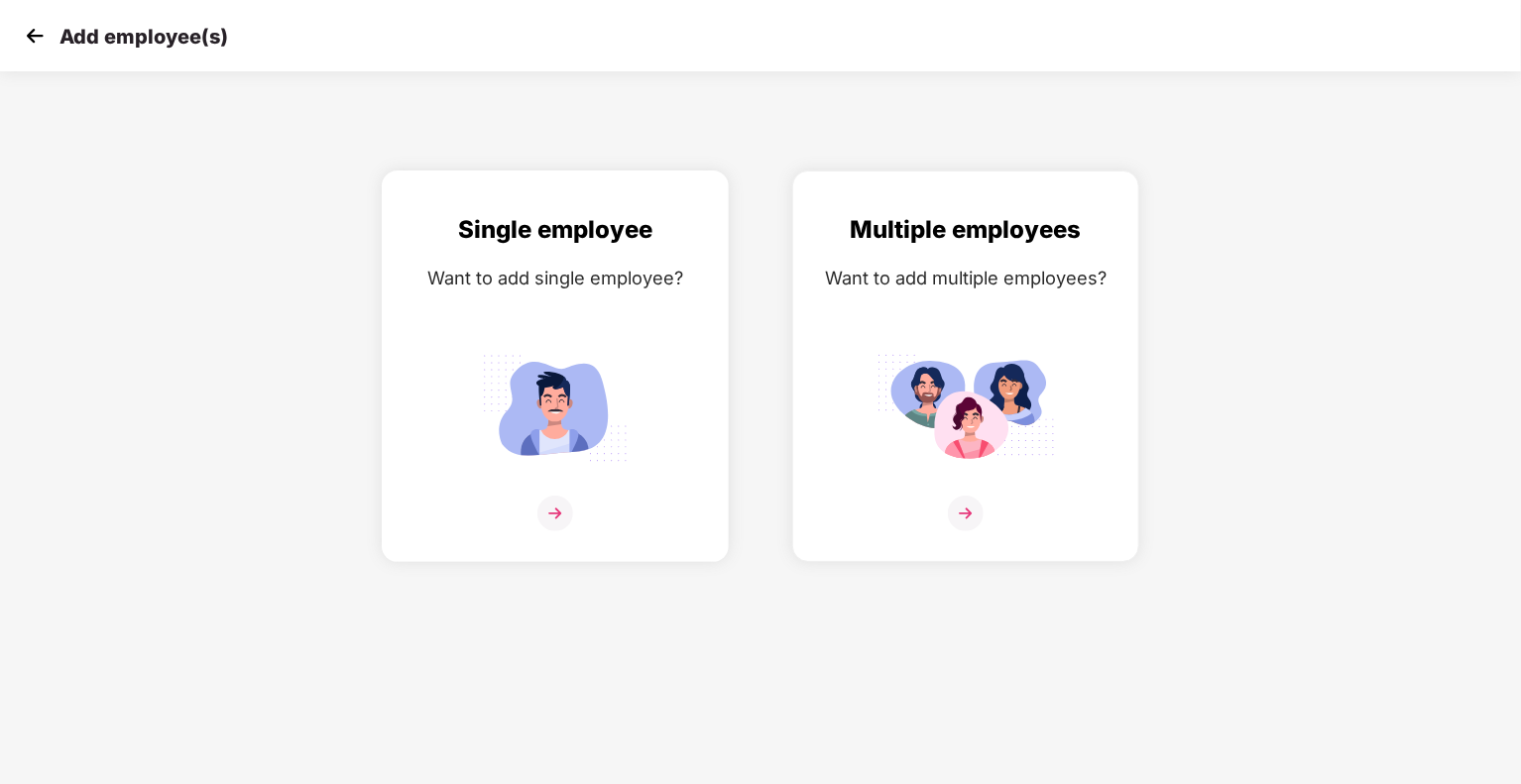 click at bounding box center (555, 407) 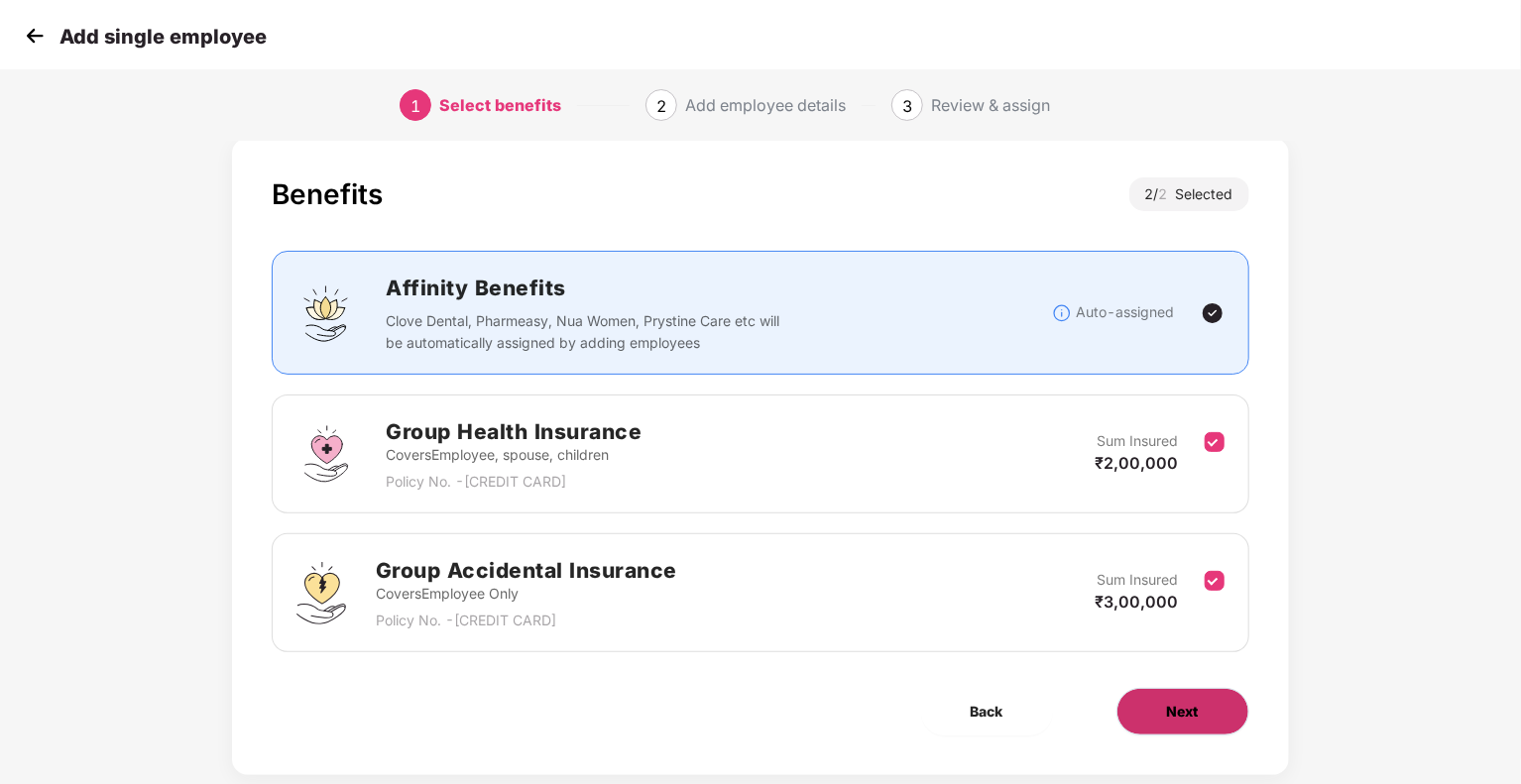scroll, scrollTop: 63, scrollLeft: 0, axis: vertical 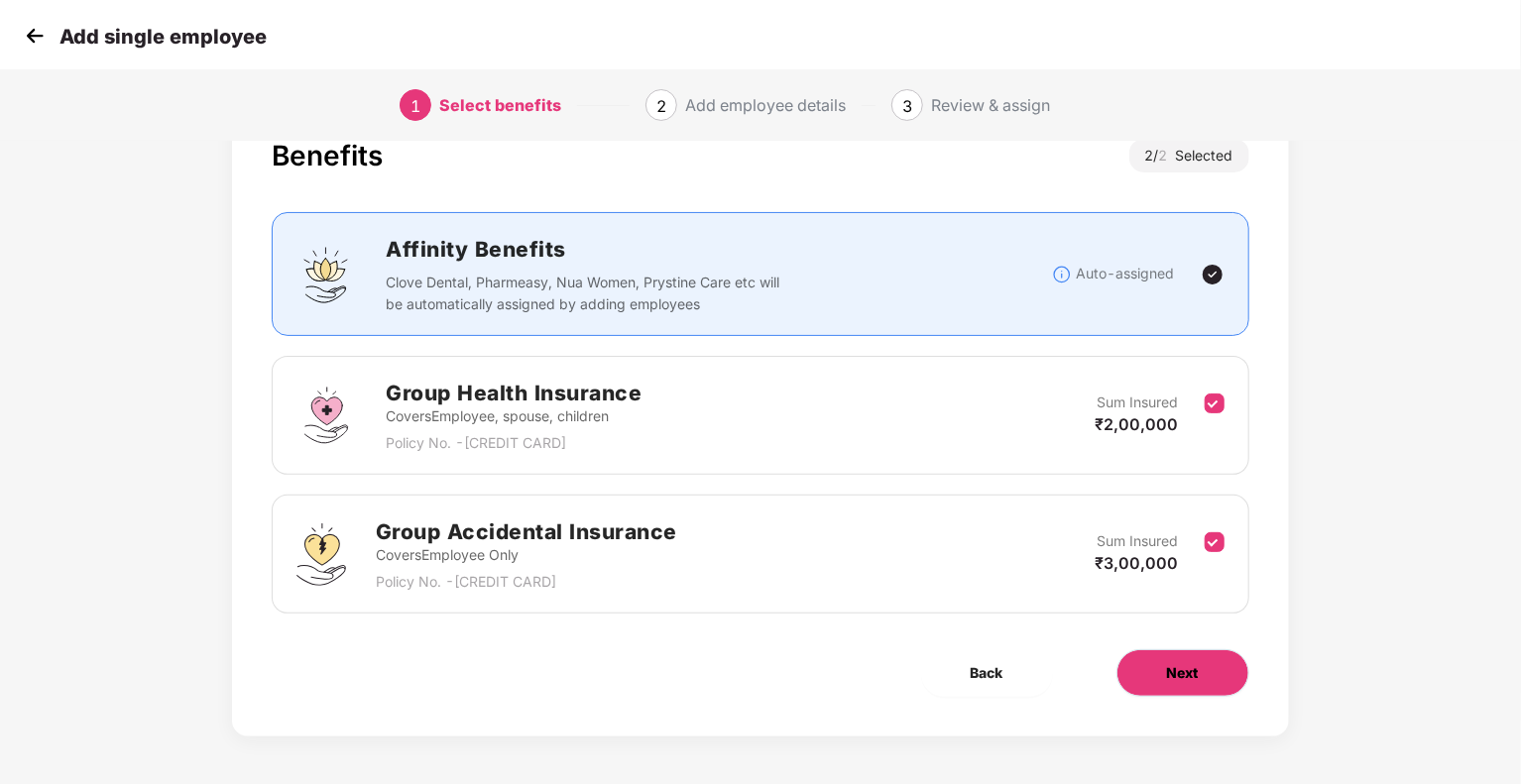 click on "Next" at bounding box center [1183, 673] 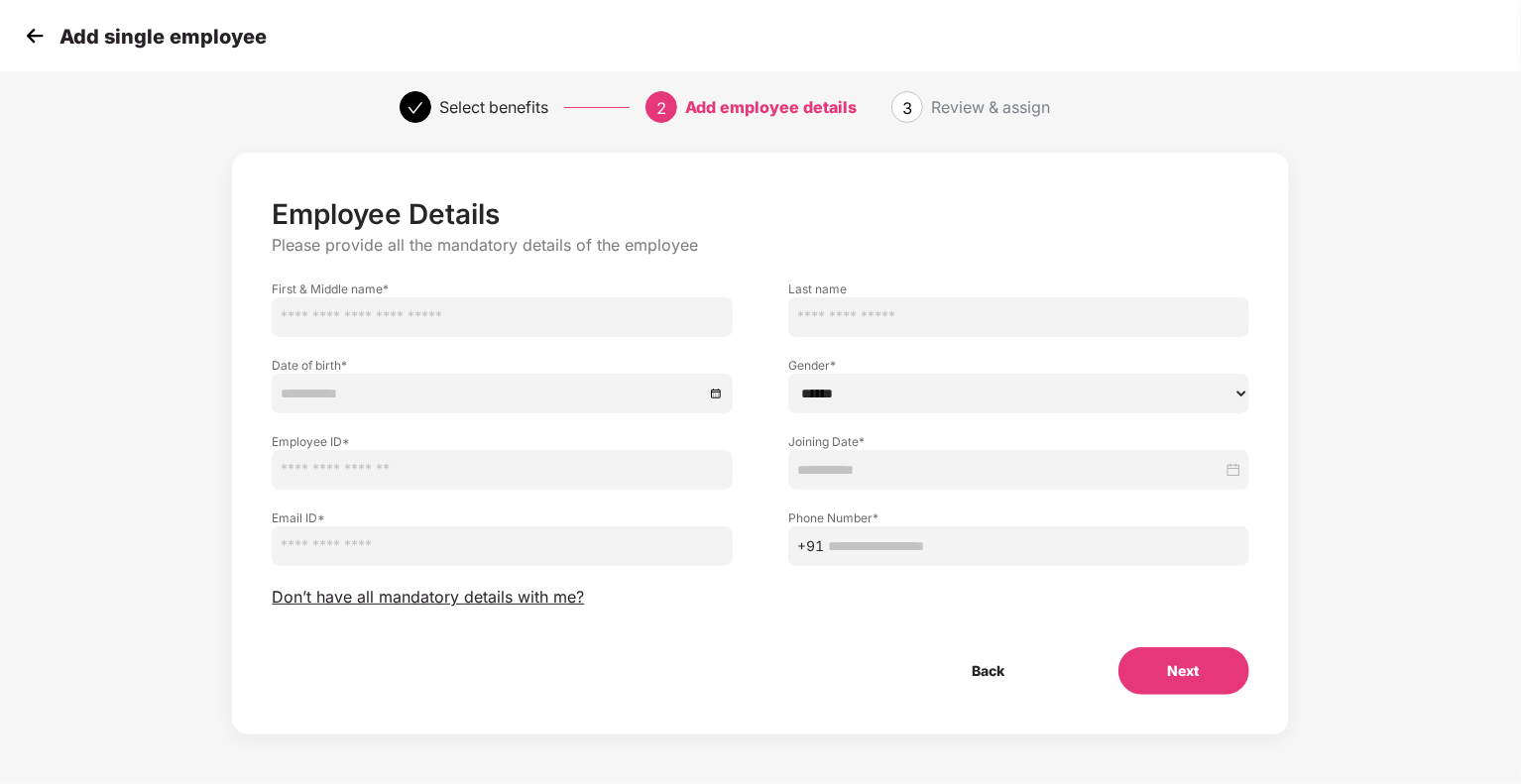 scroll, scrollTop: 0, scrollLeft: 0, axis: both 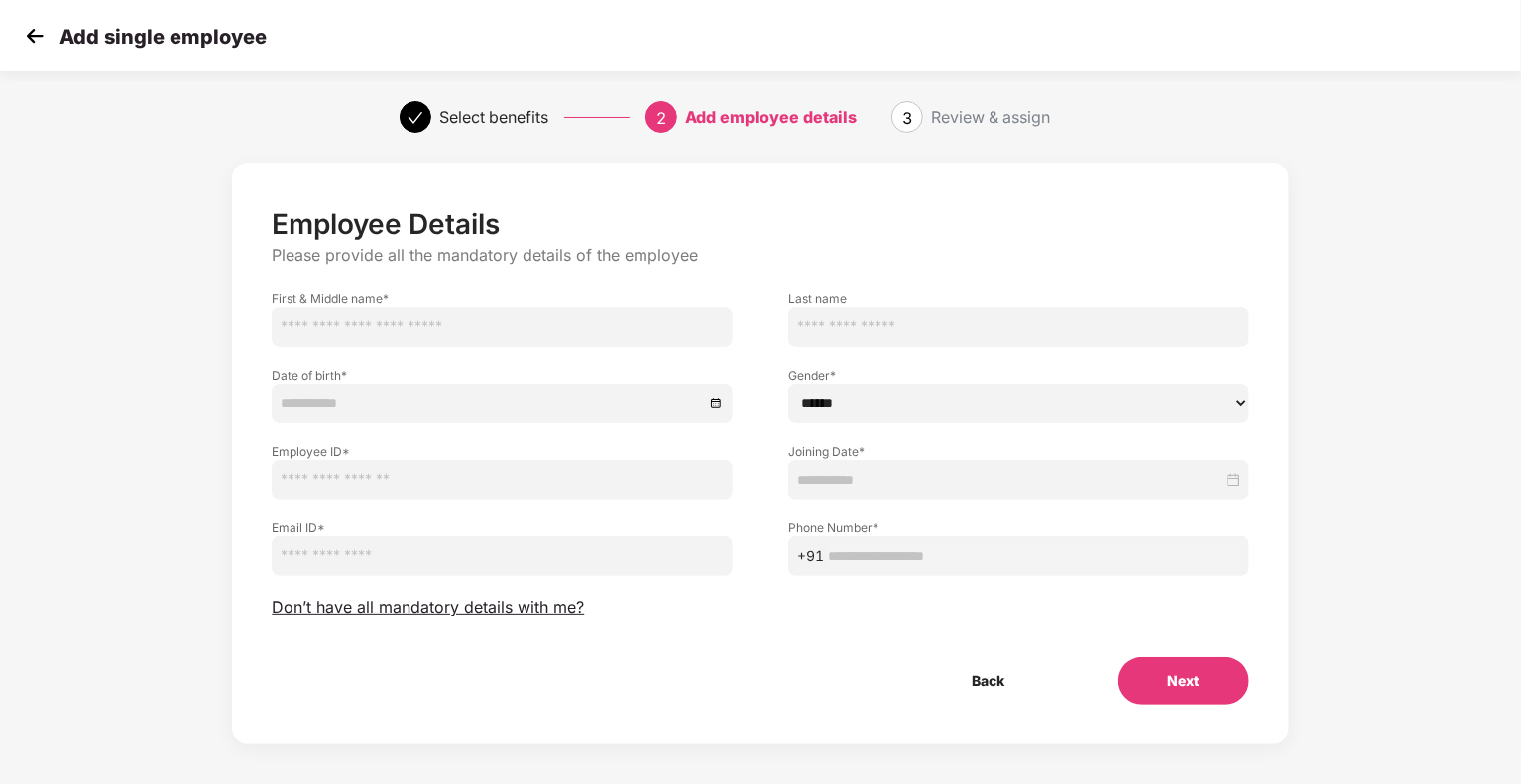 click at bounding box center (502, 327) 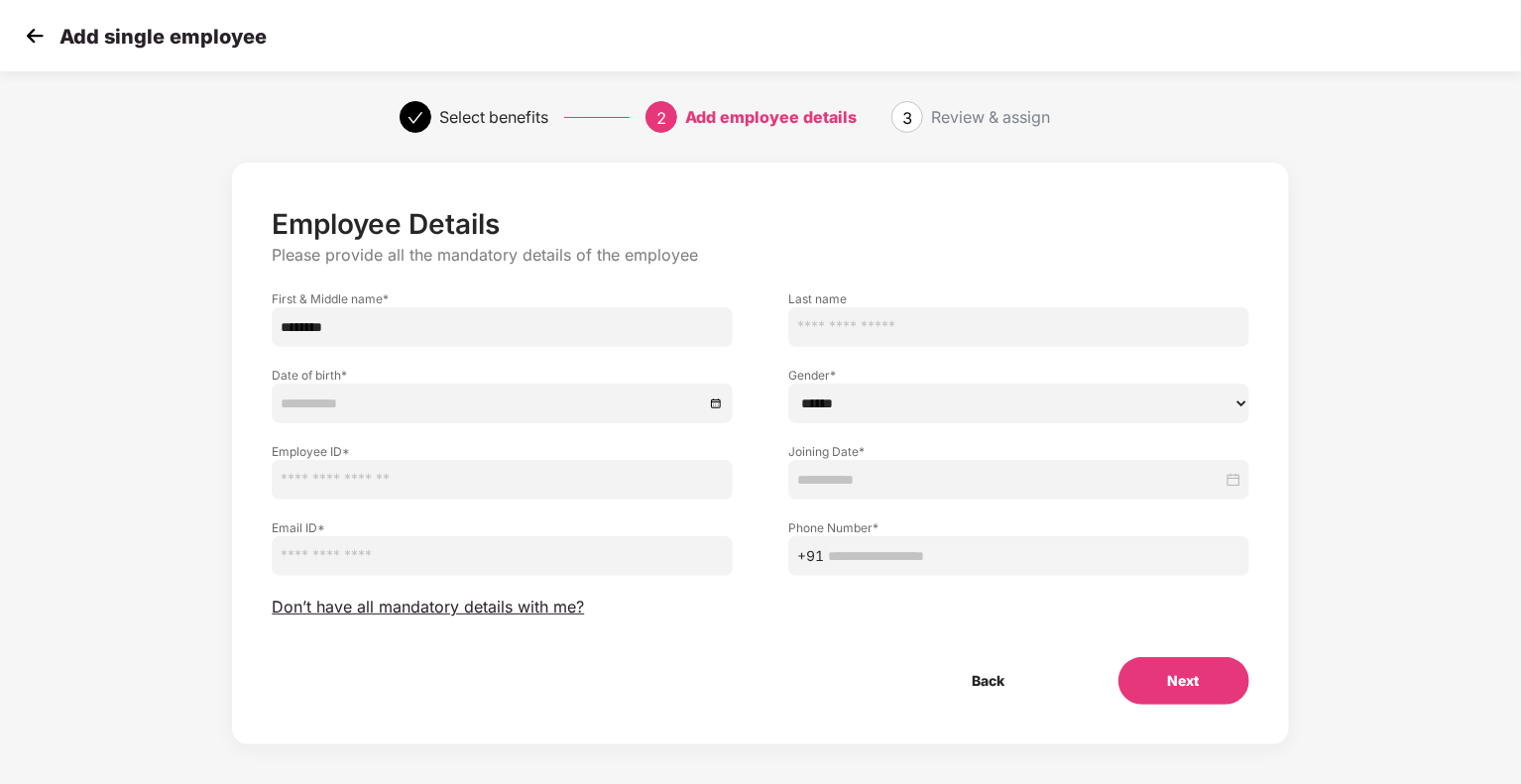 type on "********" 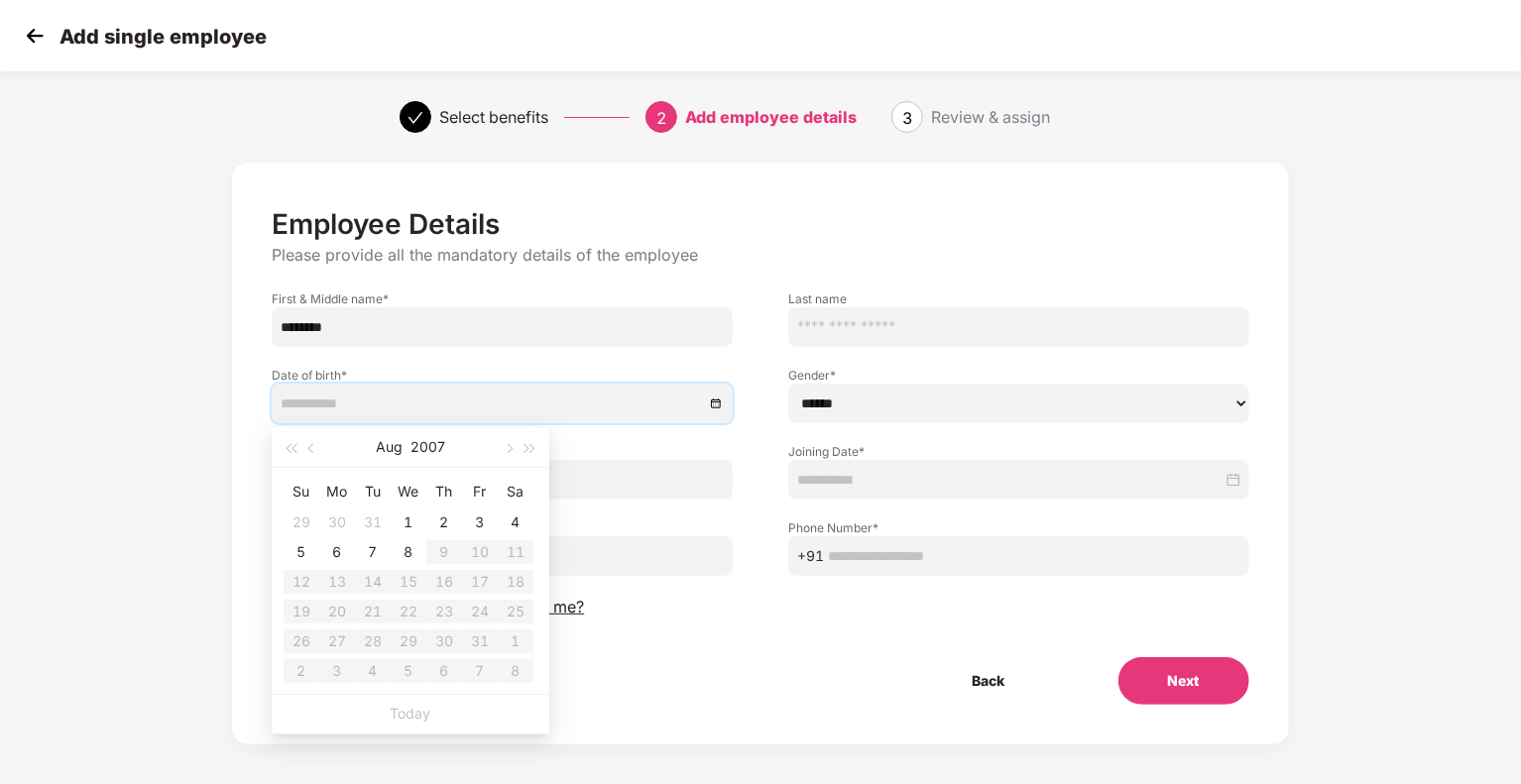 paste on "**********" 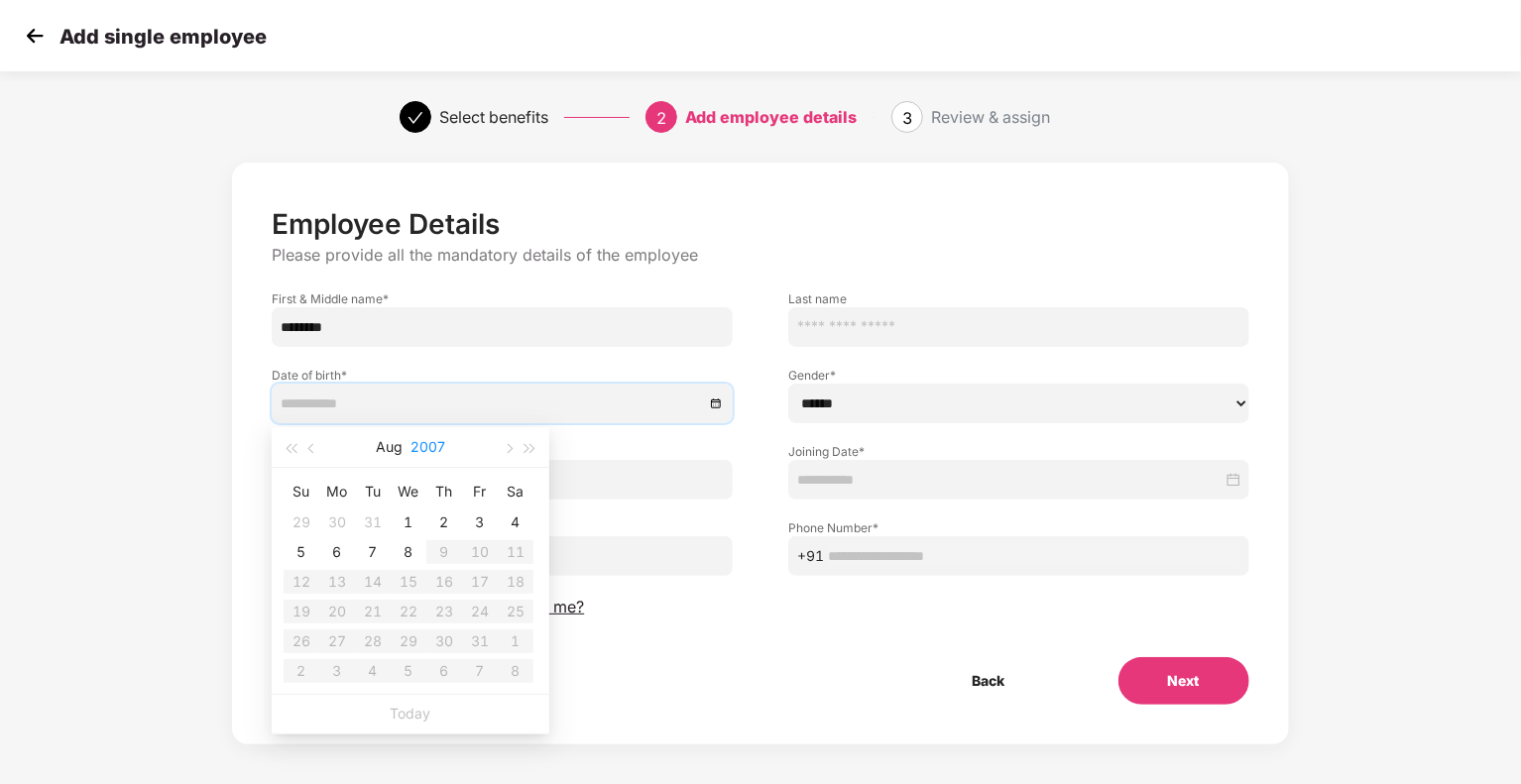 click on "2007" at bounding box center (427, 447) 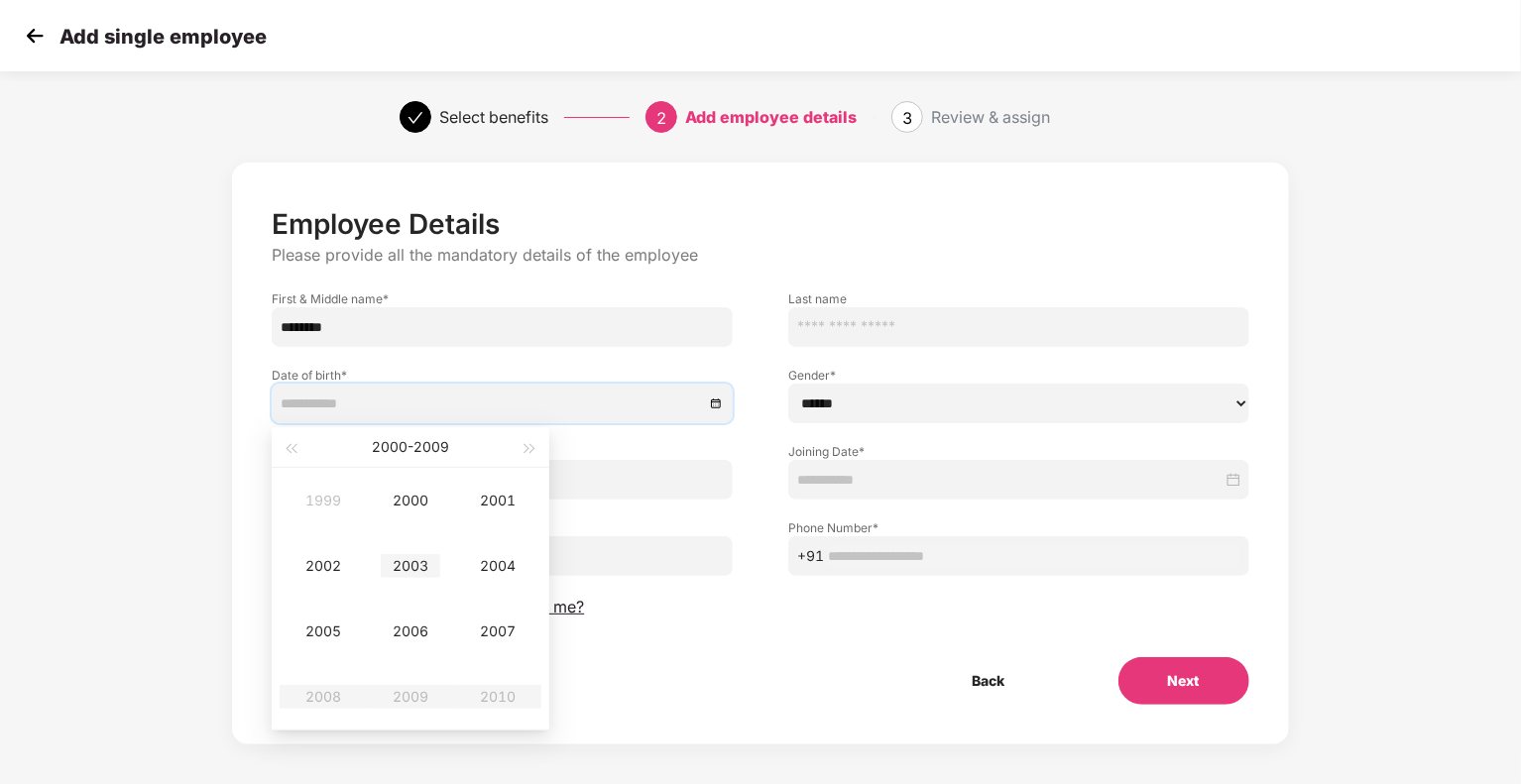 type on "**********" 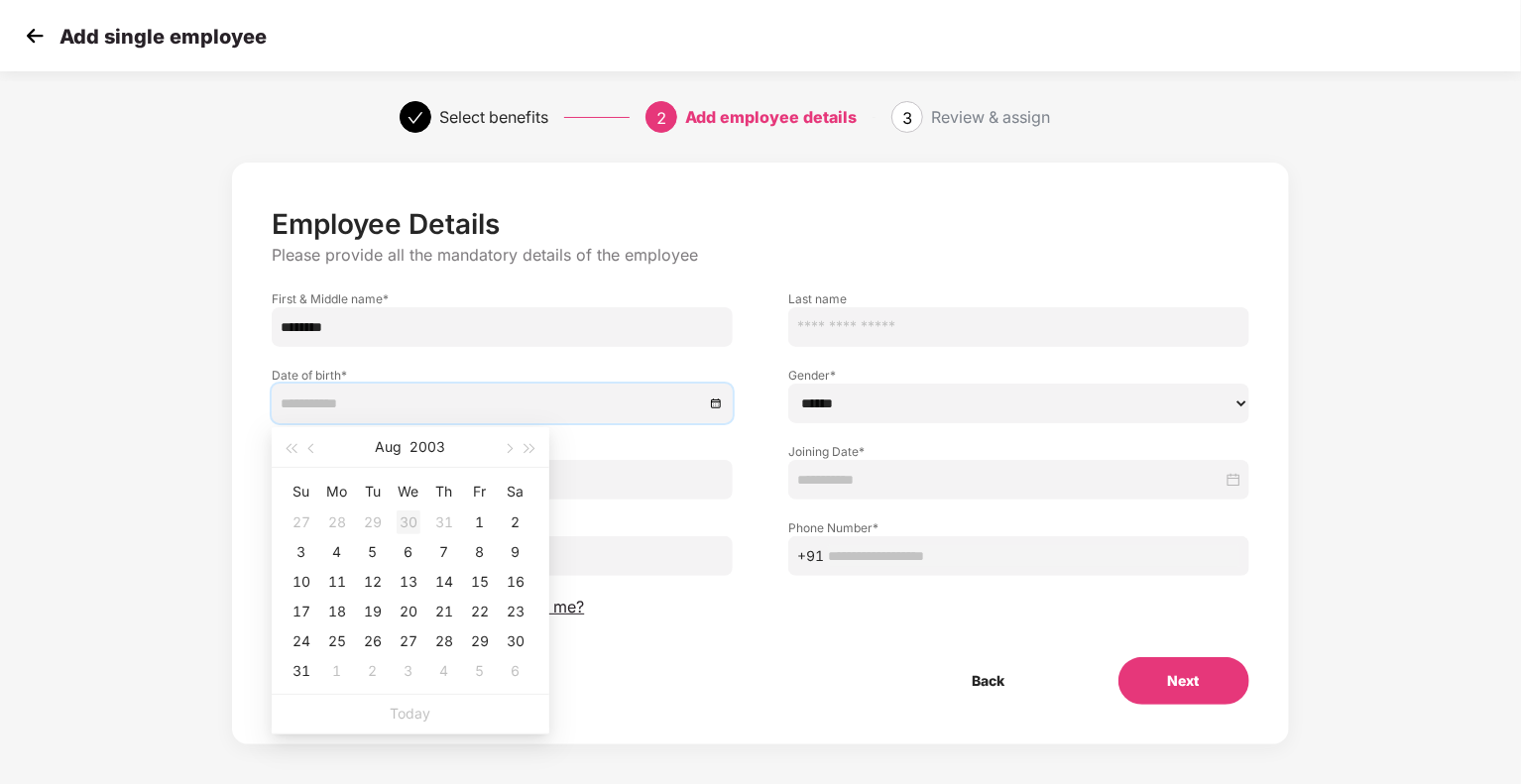 type on "**********" 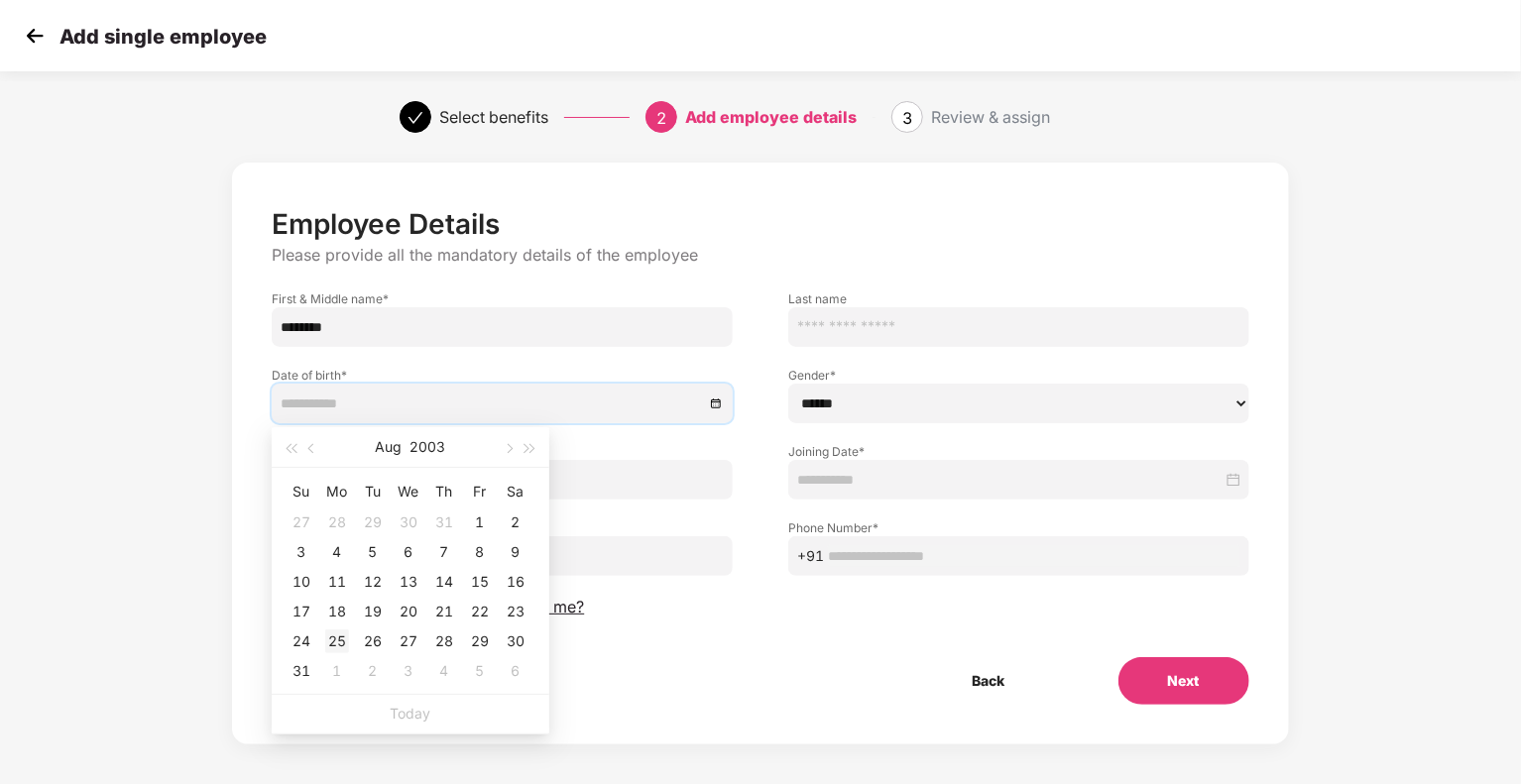 type on "**********" 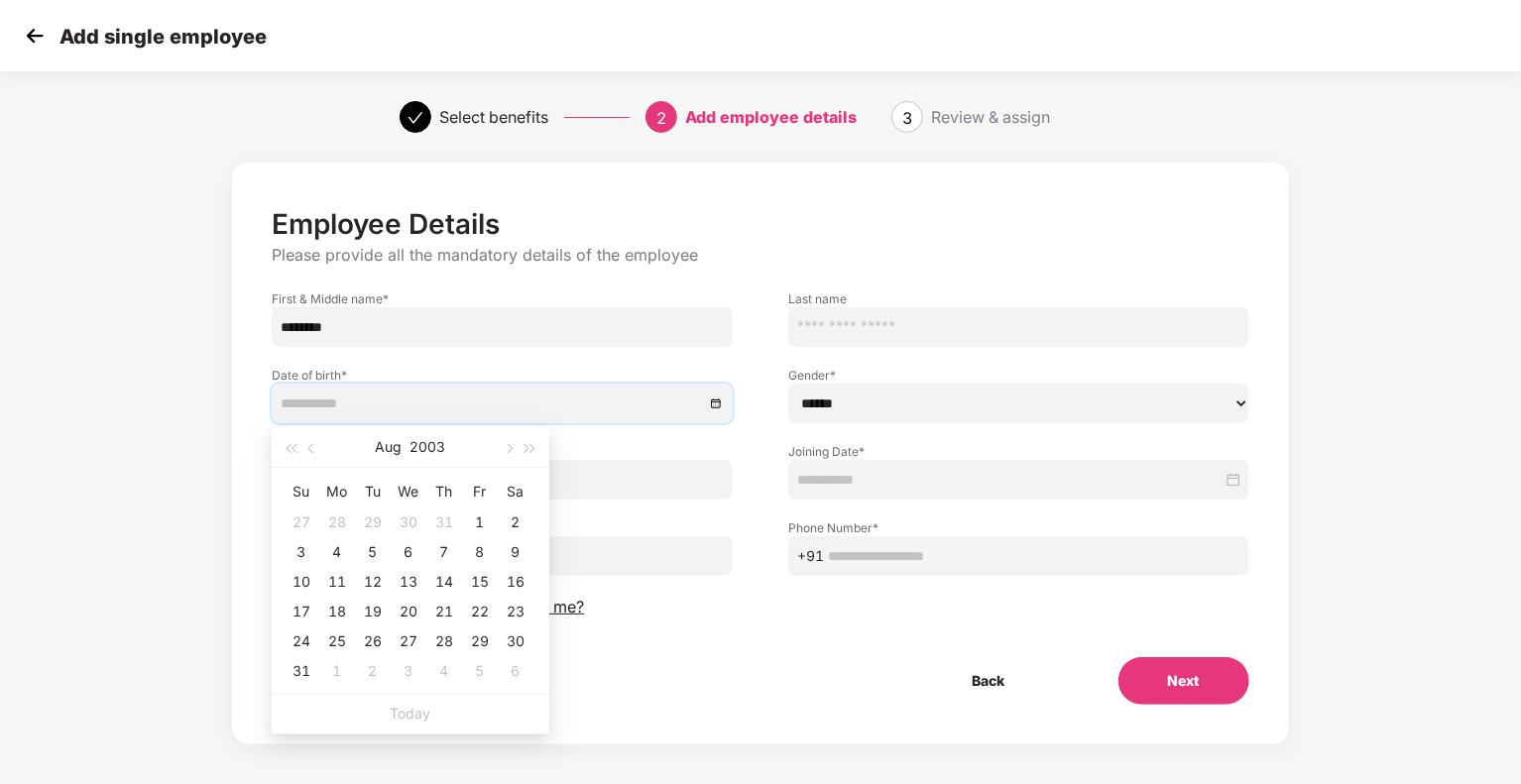 click on "25" at bounding box center (337, 641) 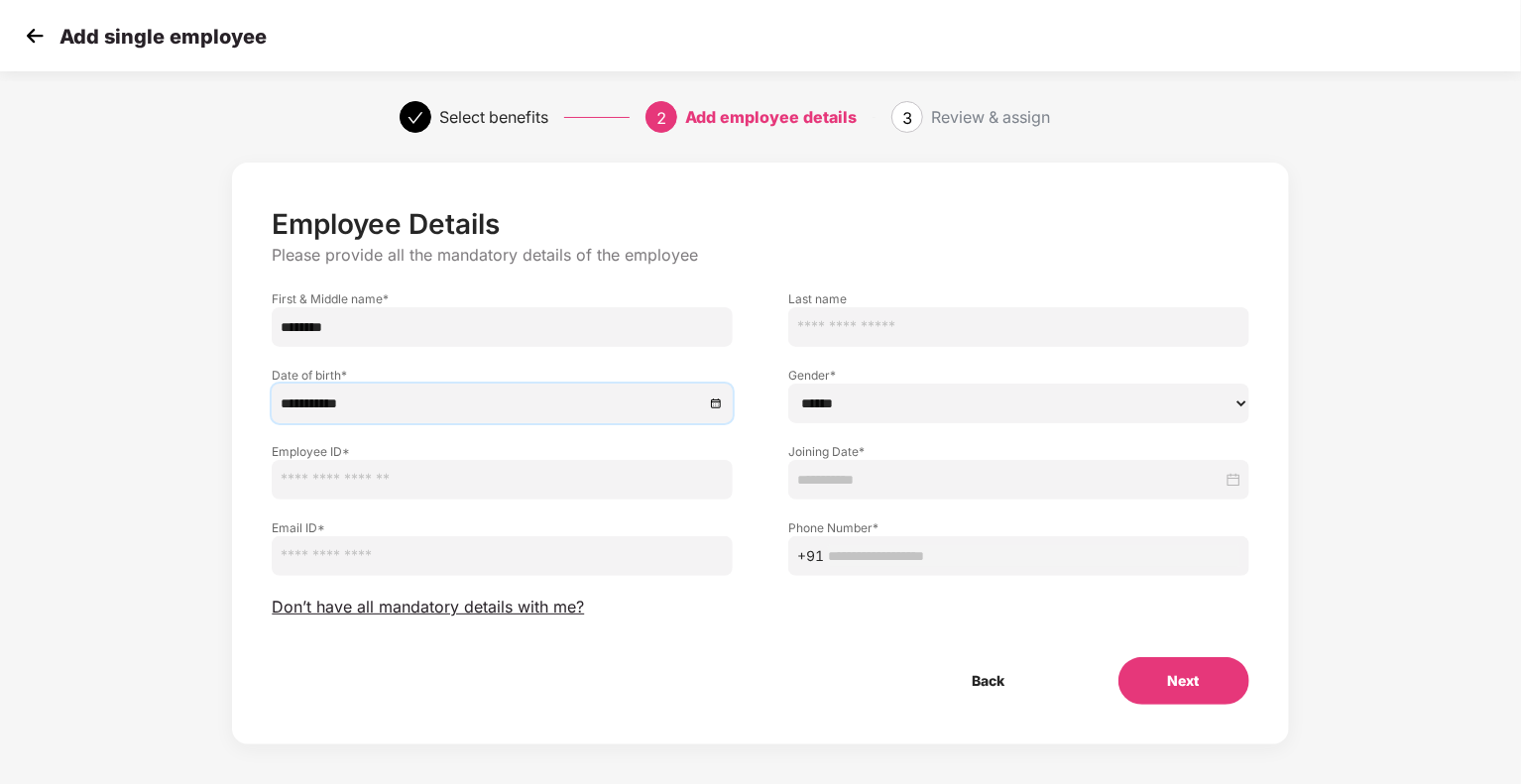 drag, startPoint x: 890, startPoint y: 404, endPoint x: 890, endPoint y: 417, distance: 13 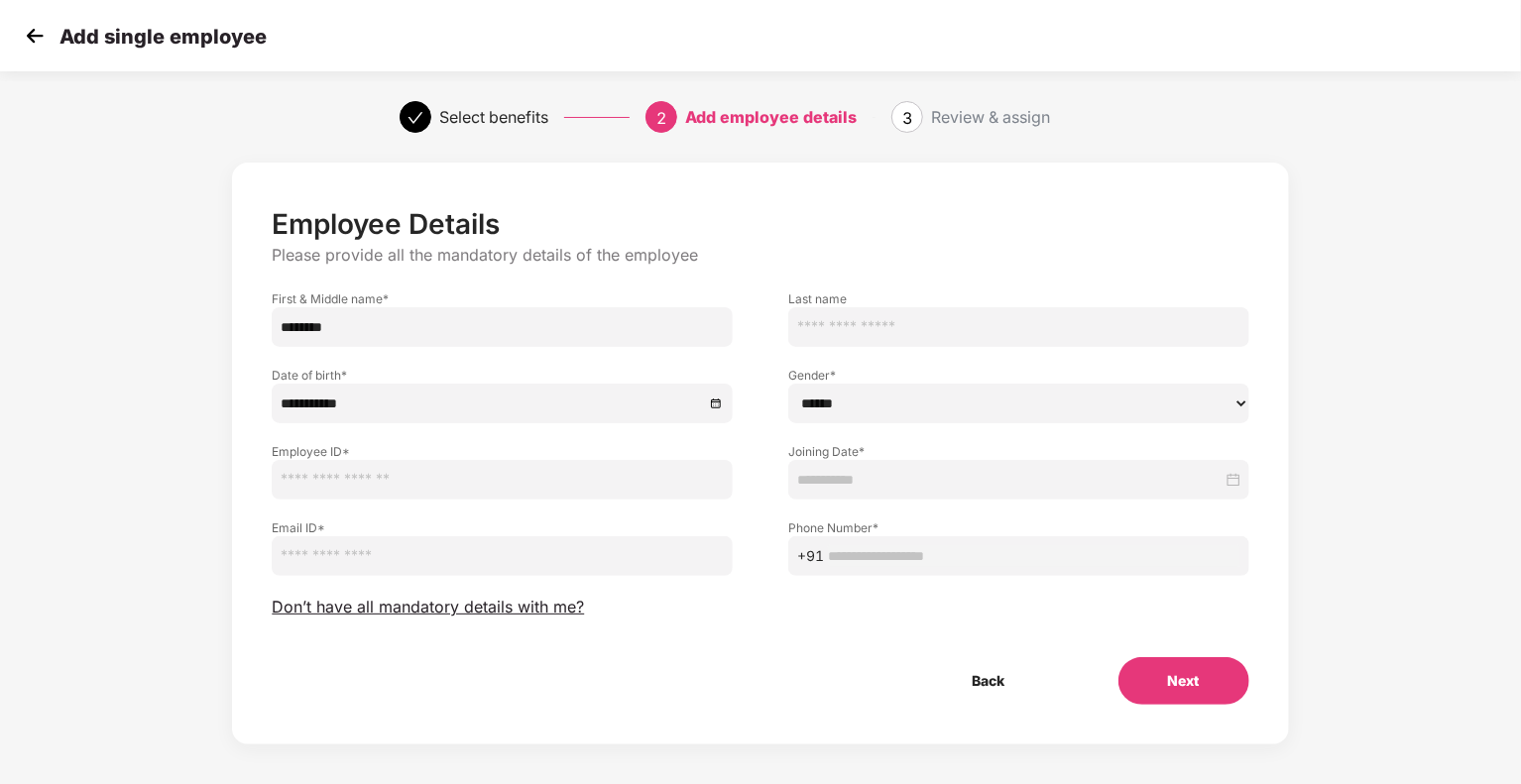select on "******" 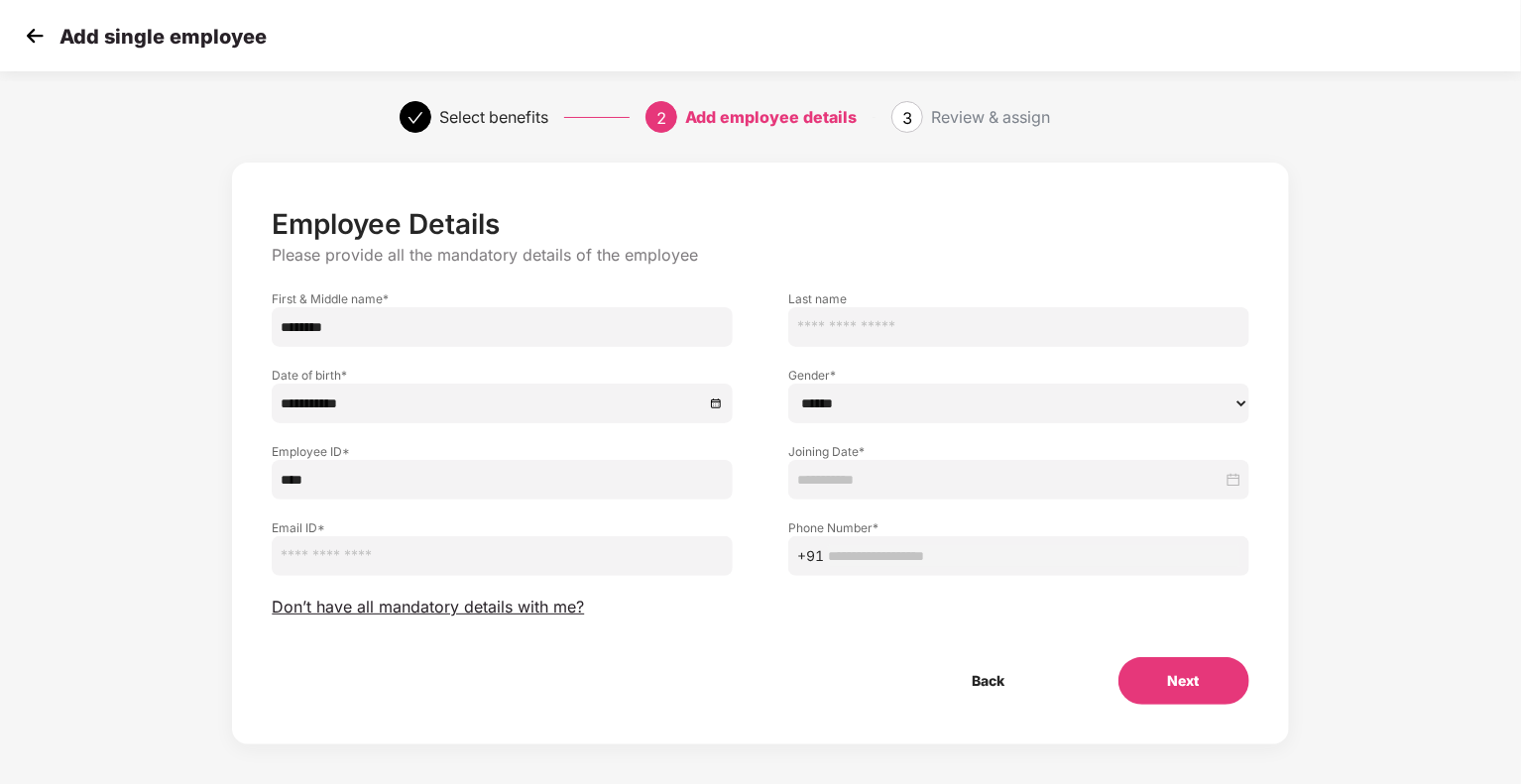 type on "****" 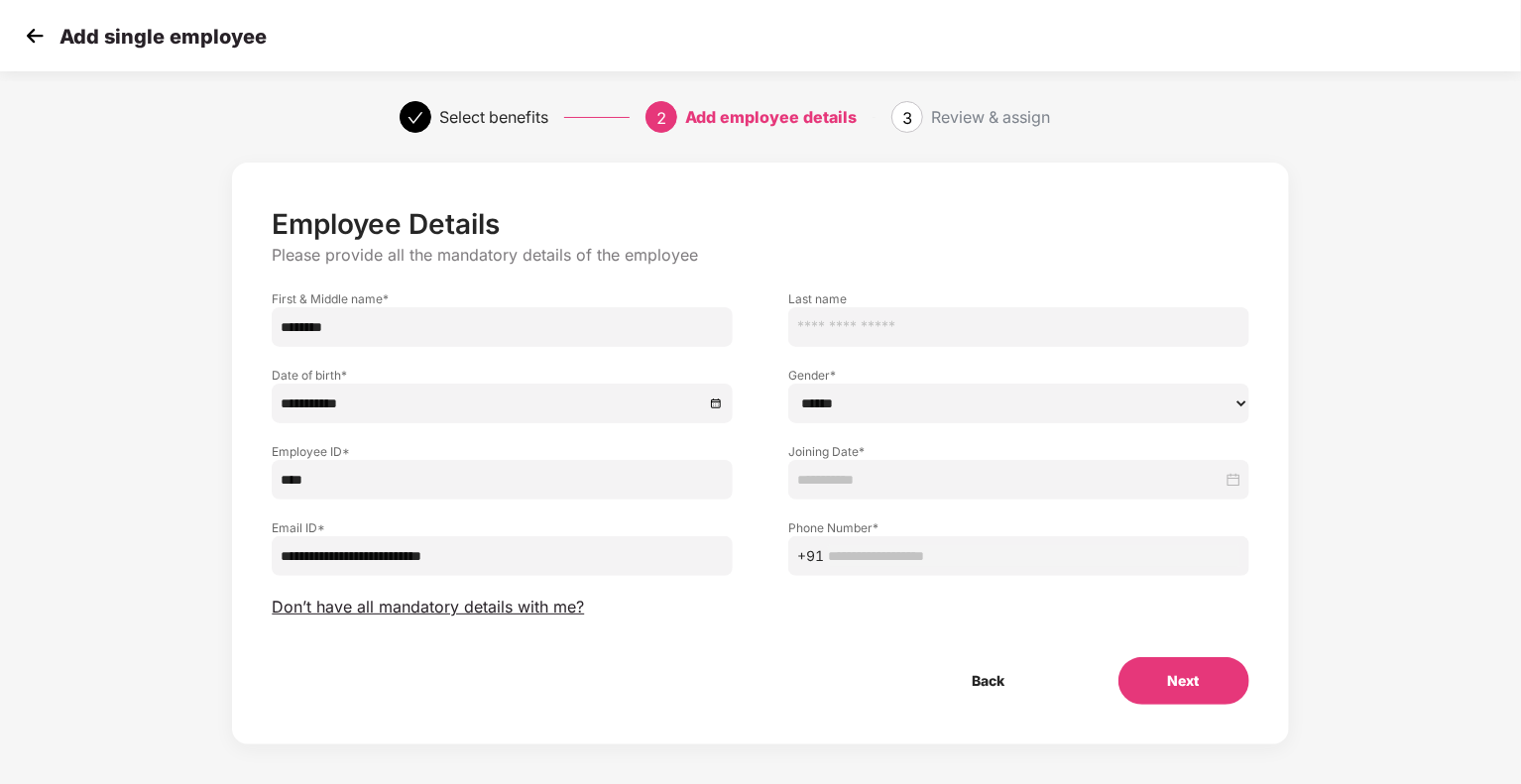 type on "**********" 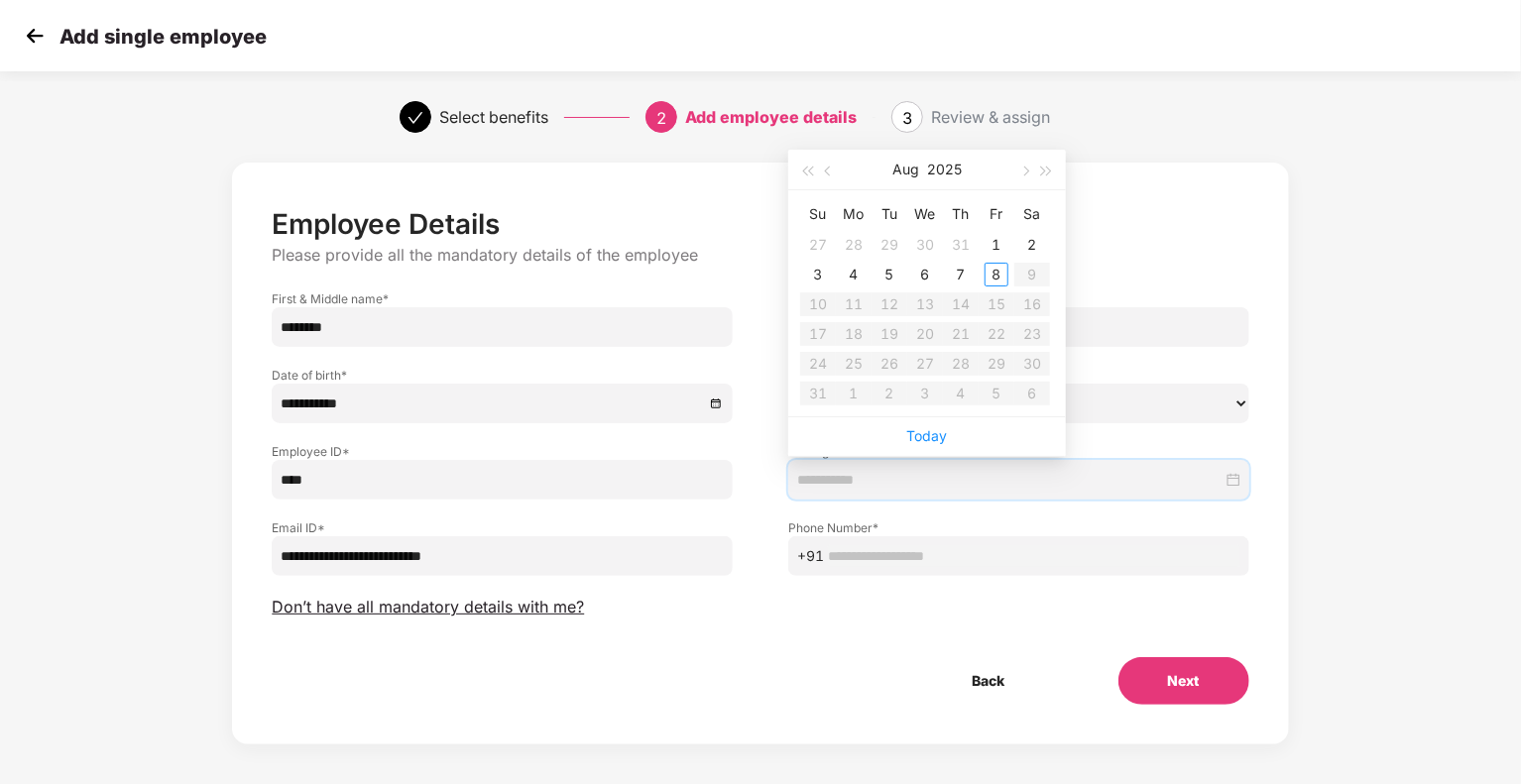 click at bounding box center (1009, 480) 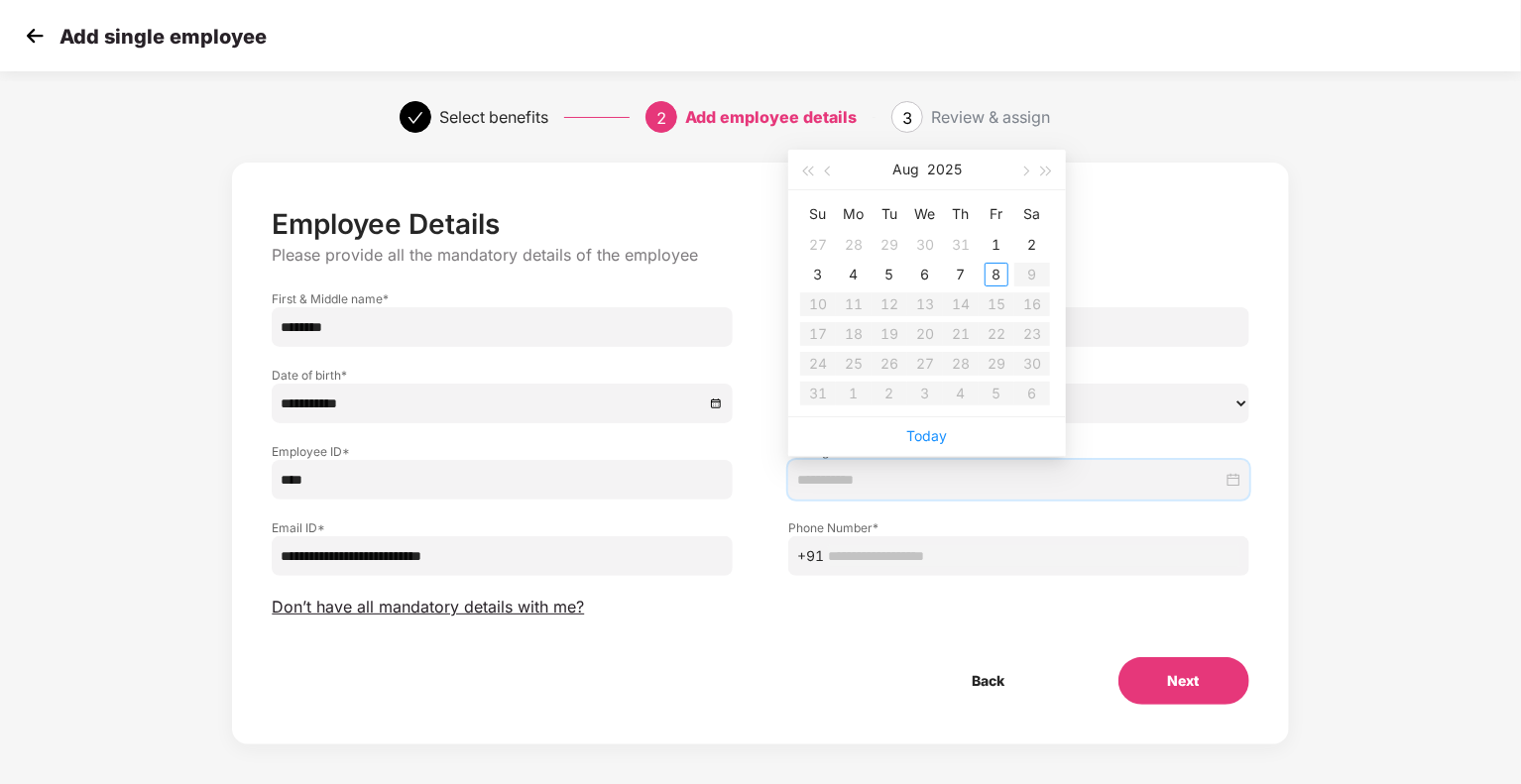 type on "**********" 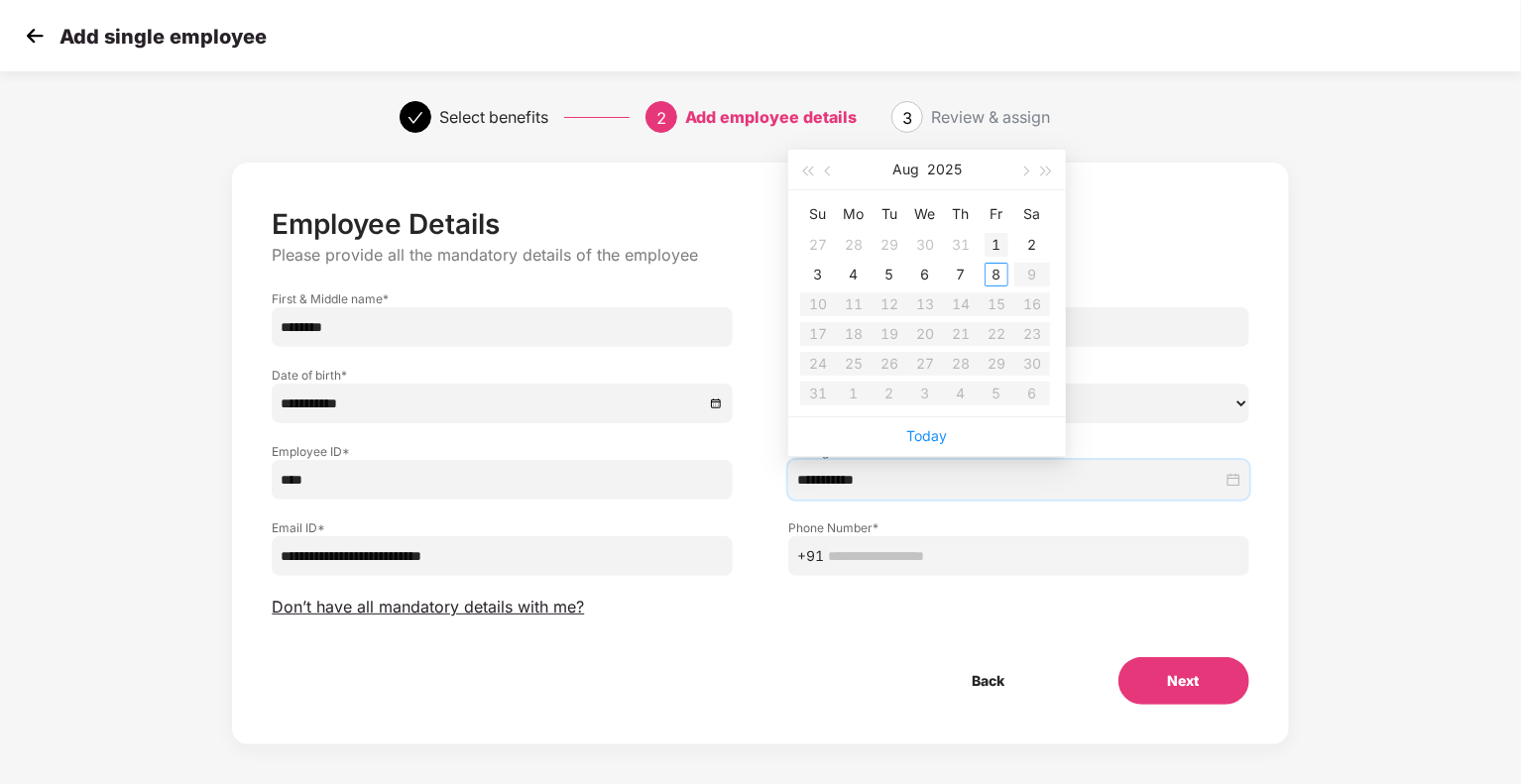 type on "**********" 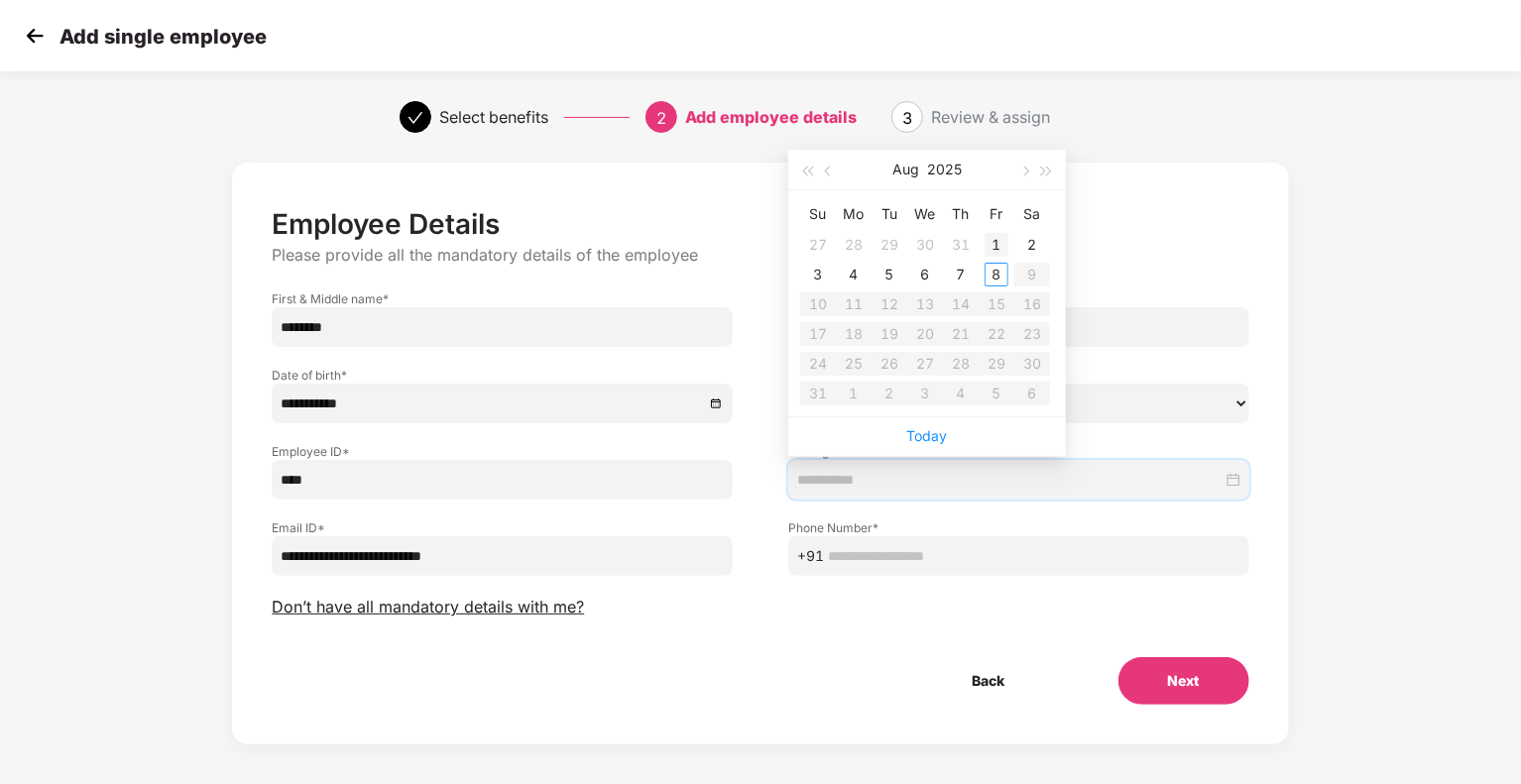click on "1" at bounding box center [996, 245] 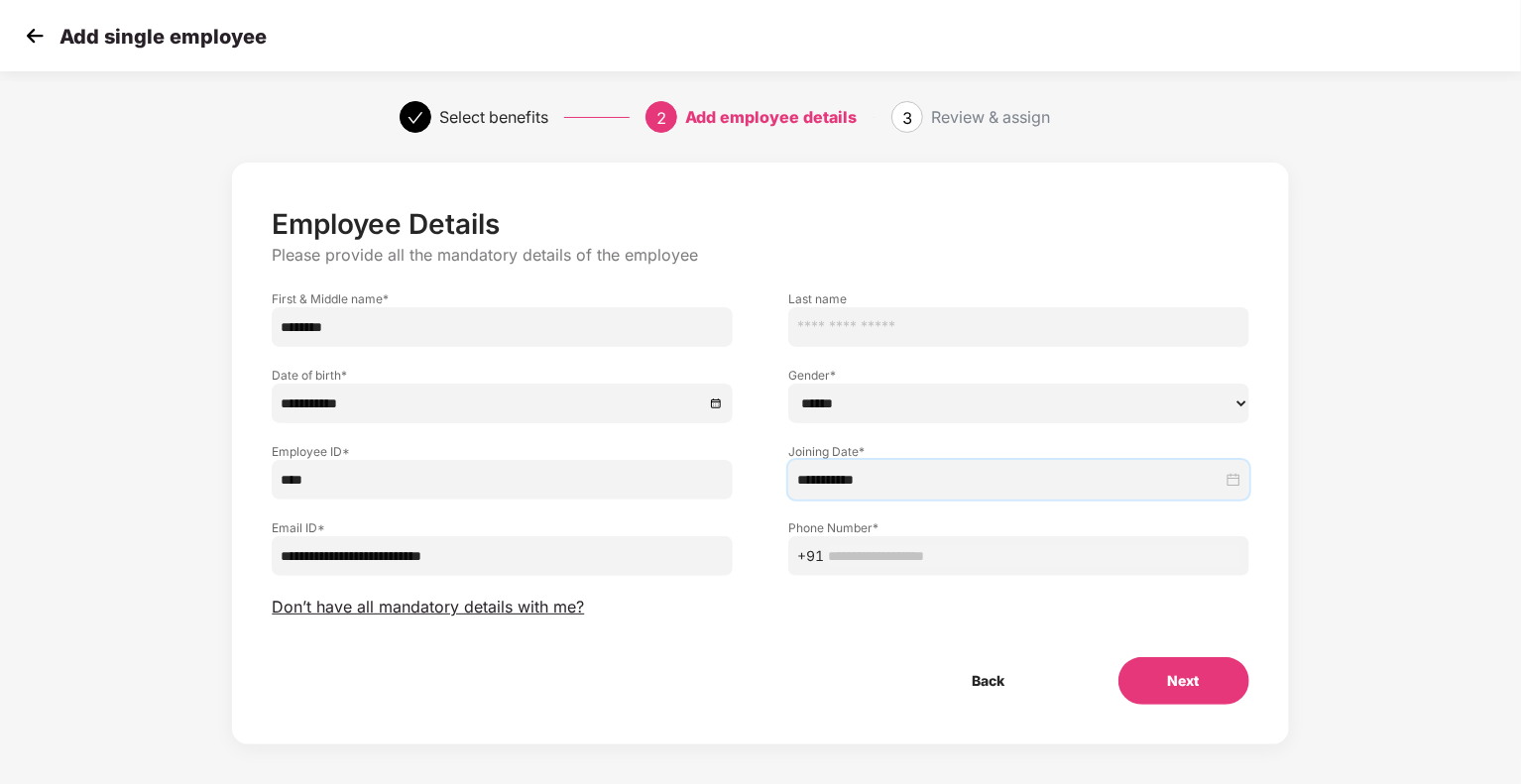 click at bounding box center [1034, 556] 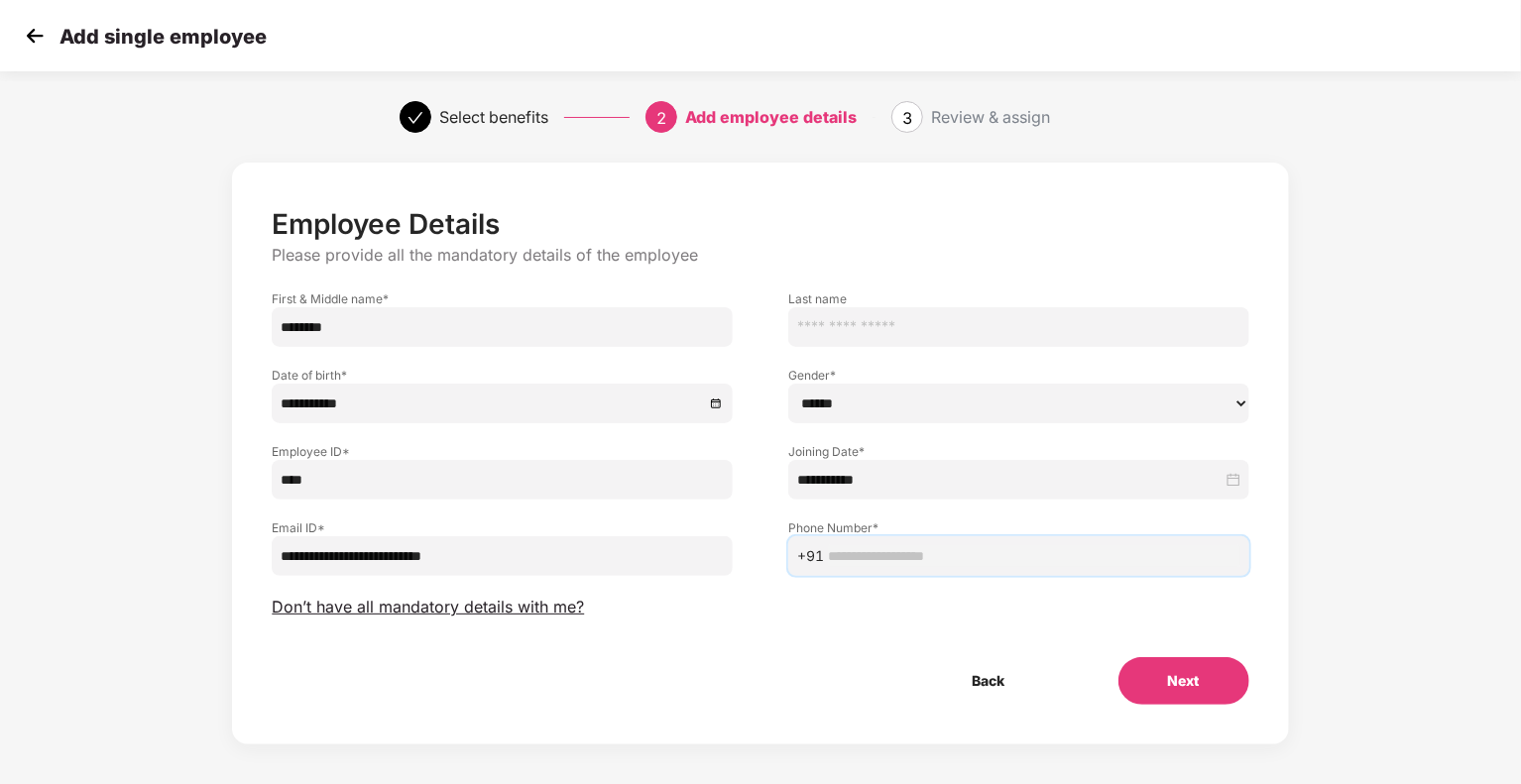 paste on "**********" 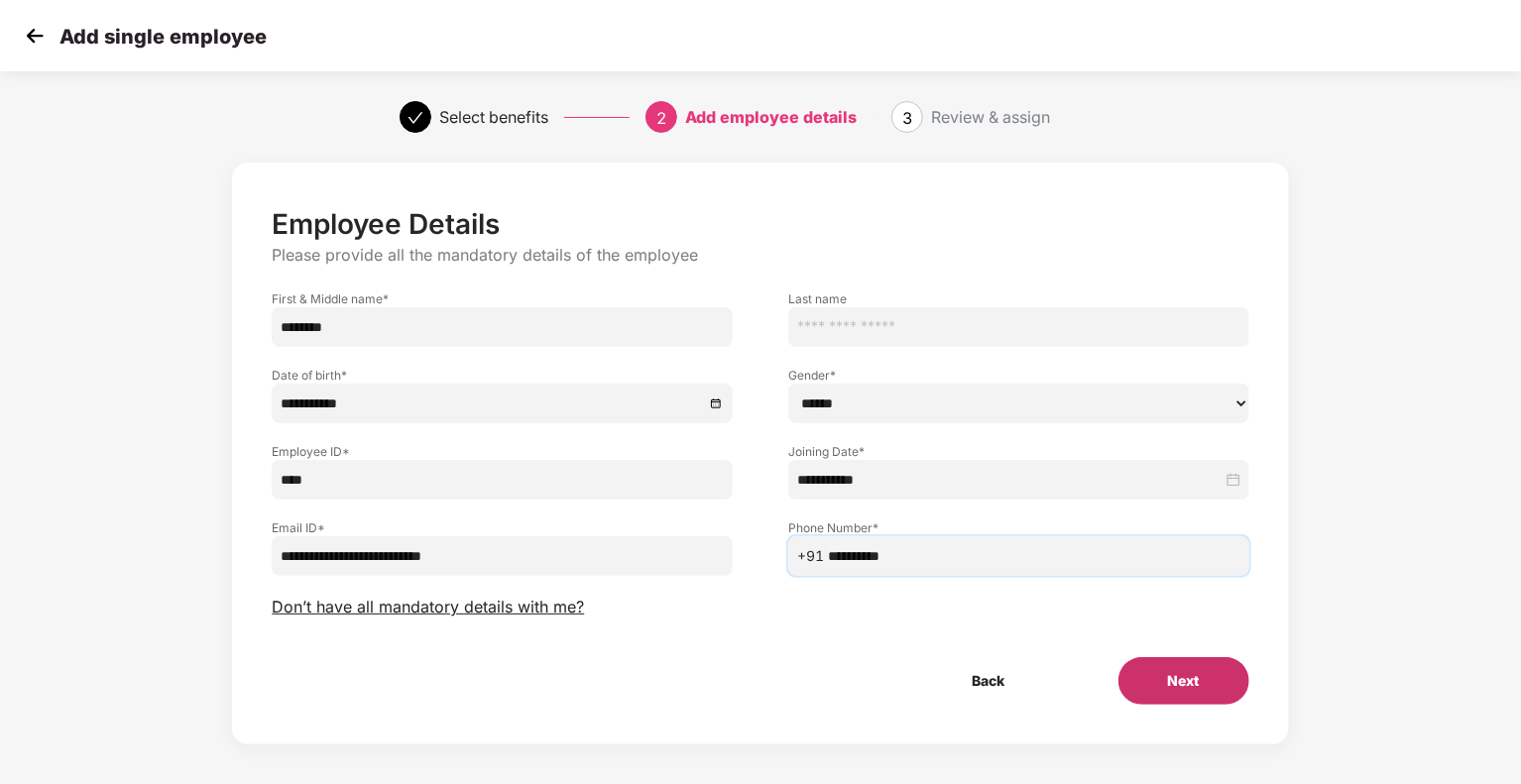 type on "**********" 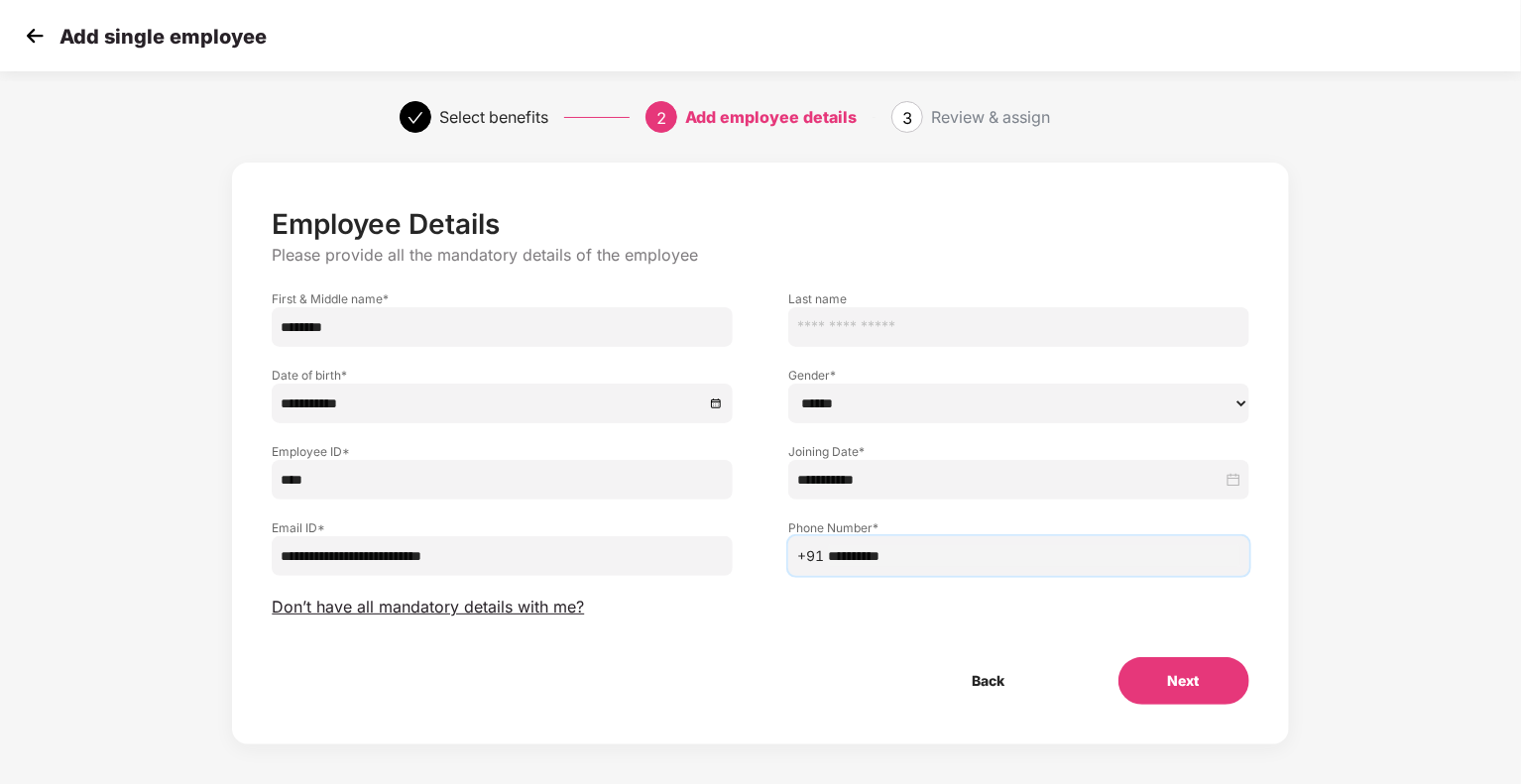 click on "Next" at bounding box center [1184, 681] 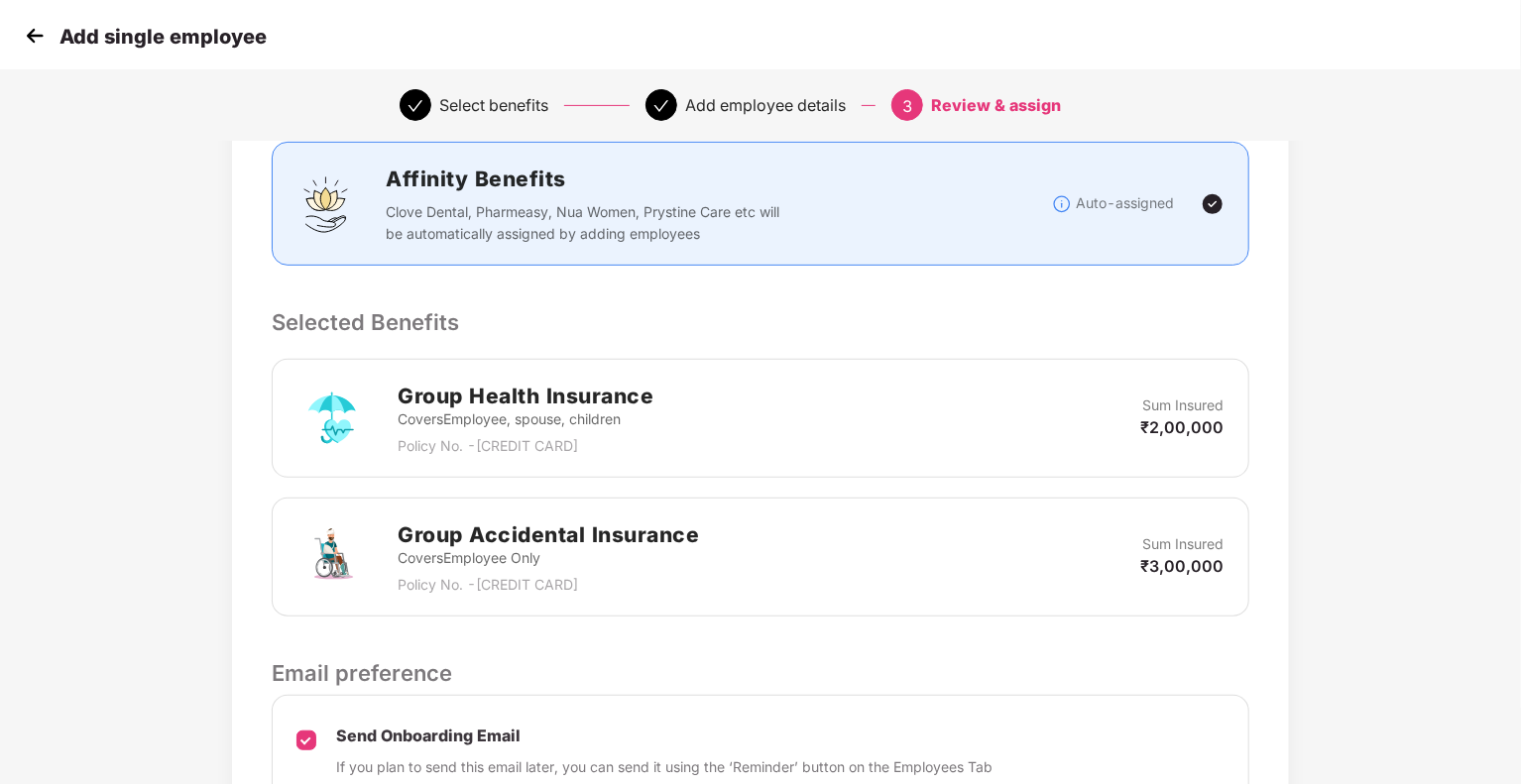 scroll, scrollTop: 496, scrollLeft: 0, axis: vertical 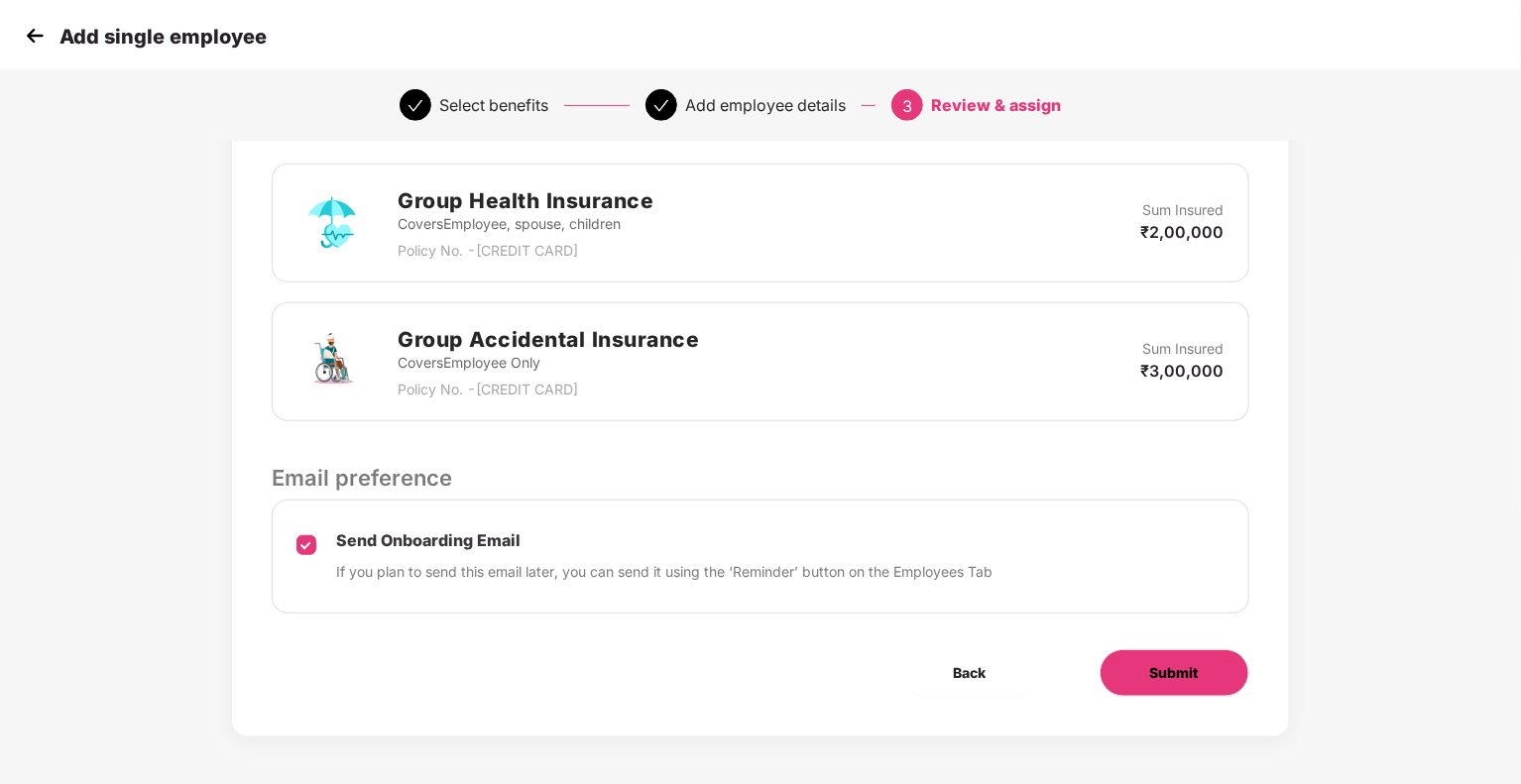 click on "Submit" at bounding box center [1174, 673] 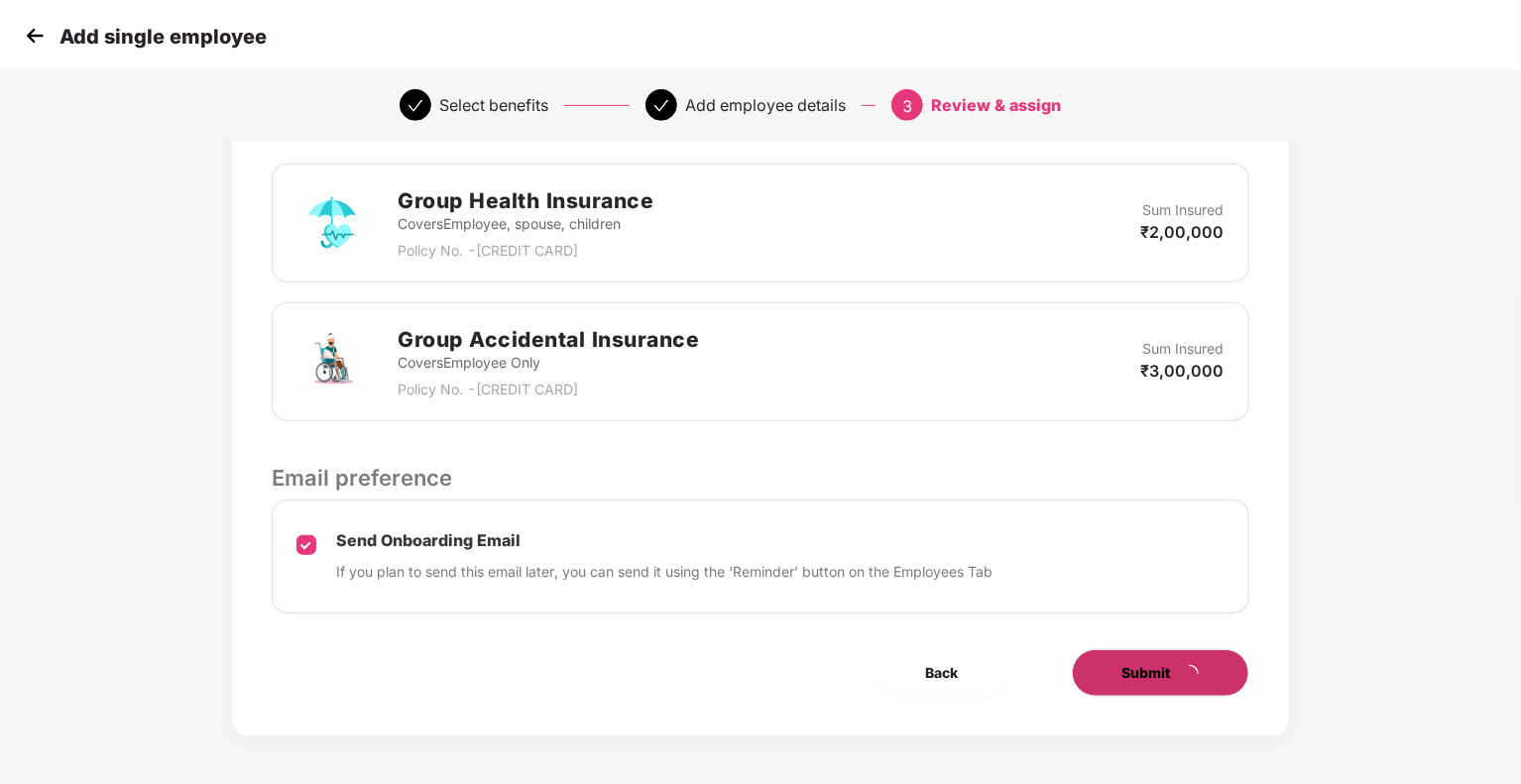 scroll, scrollTop: 0, scrollLeft: 0, axis: both 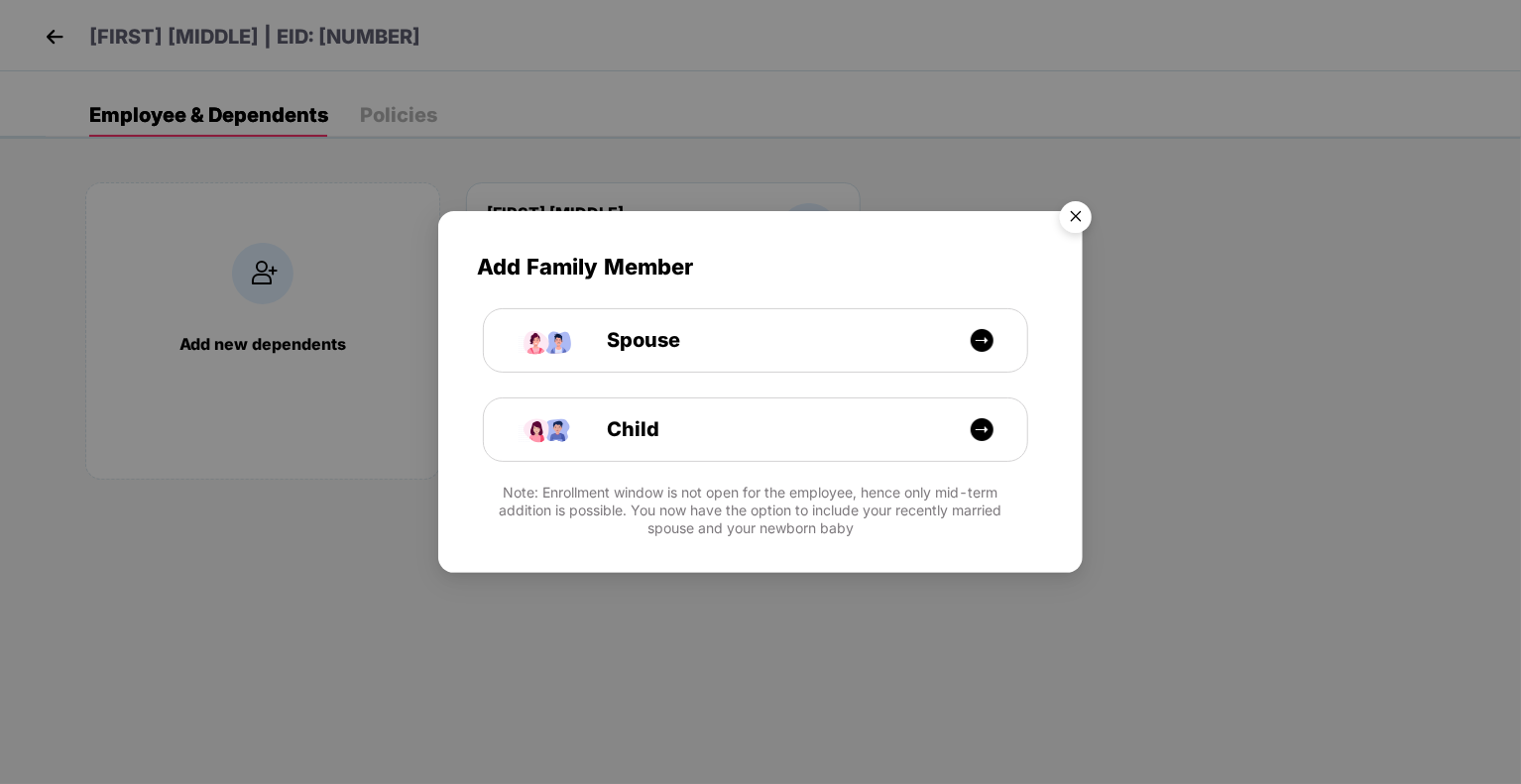 click at bounding box center [1076, 220] 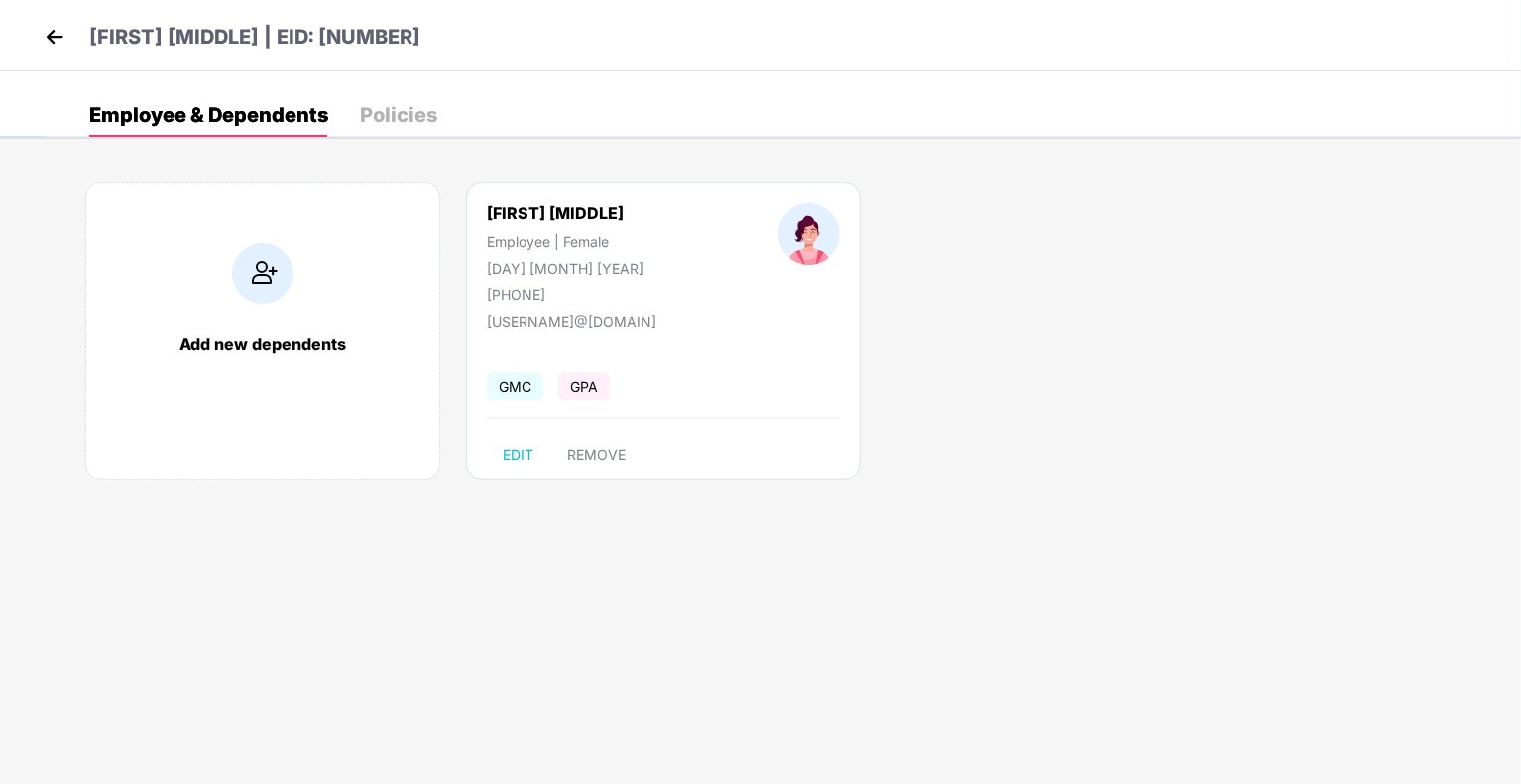click at bounding box center (55, 37) 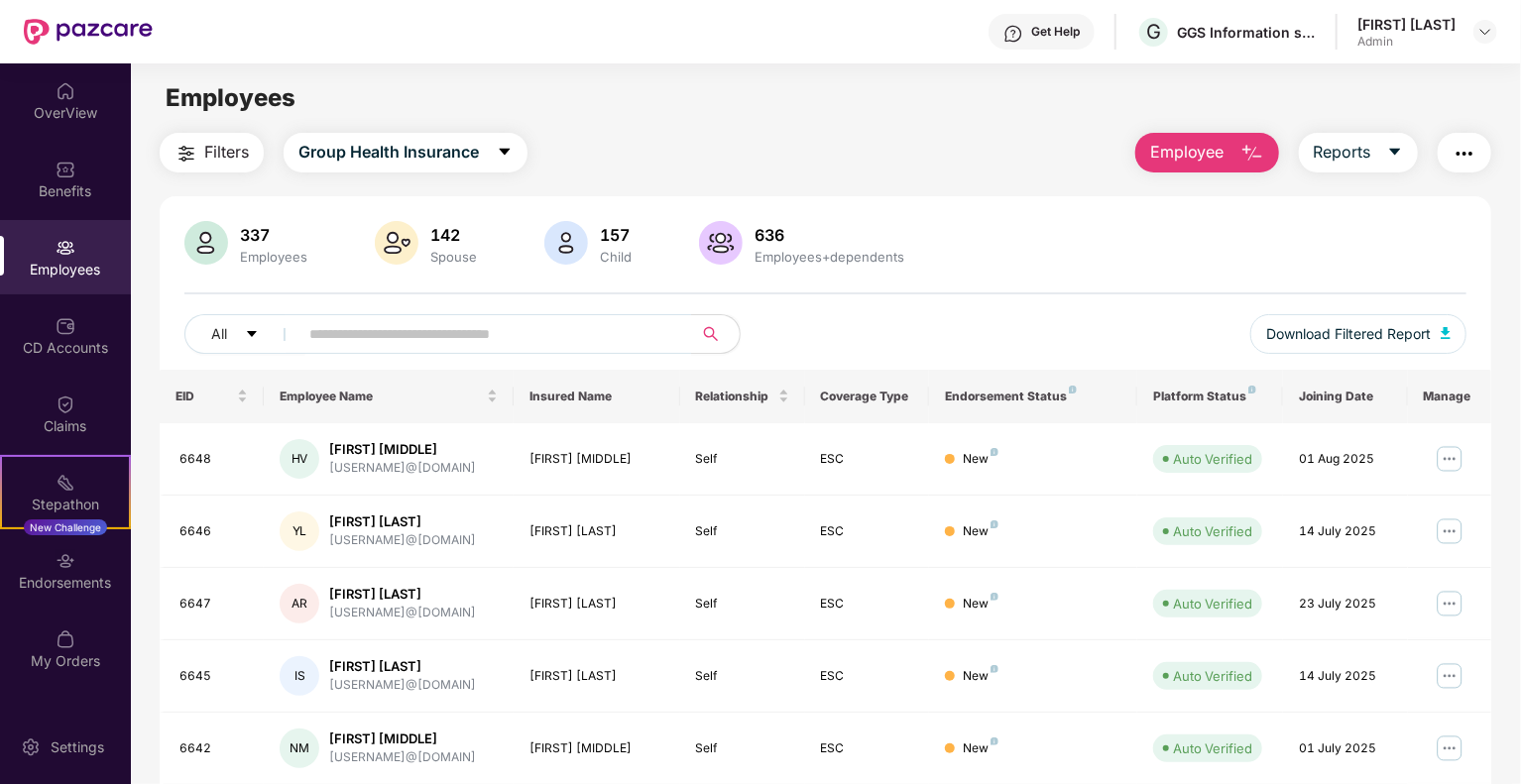 click on "Employee" at bounding box center (1187, 152) 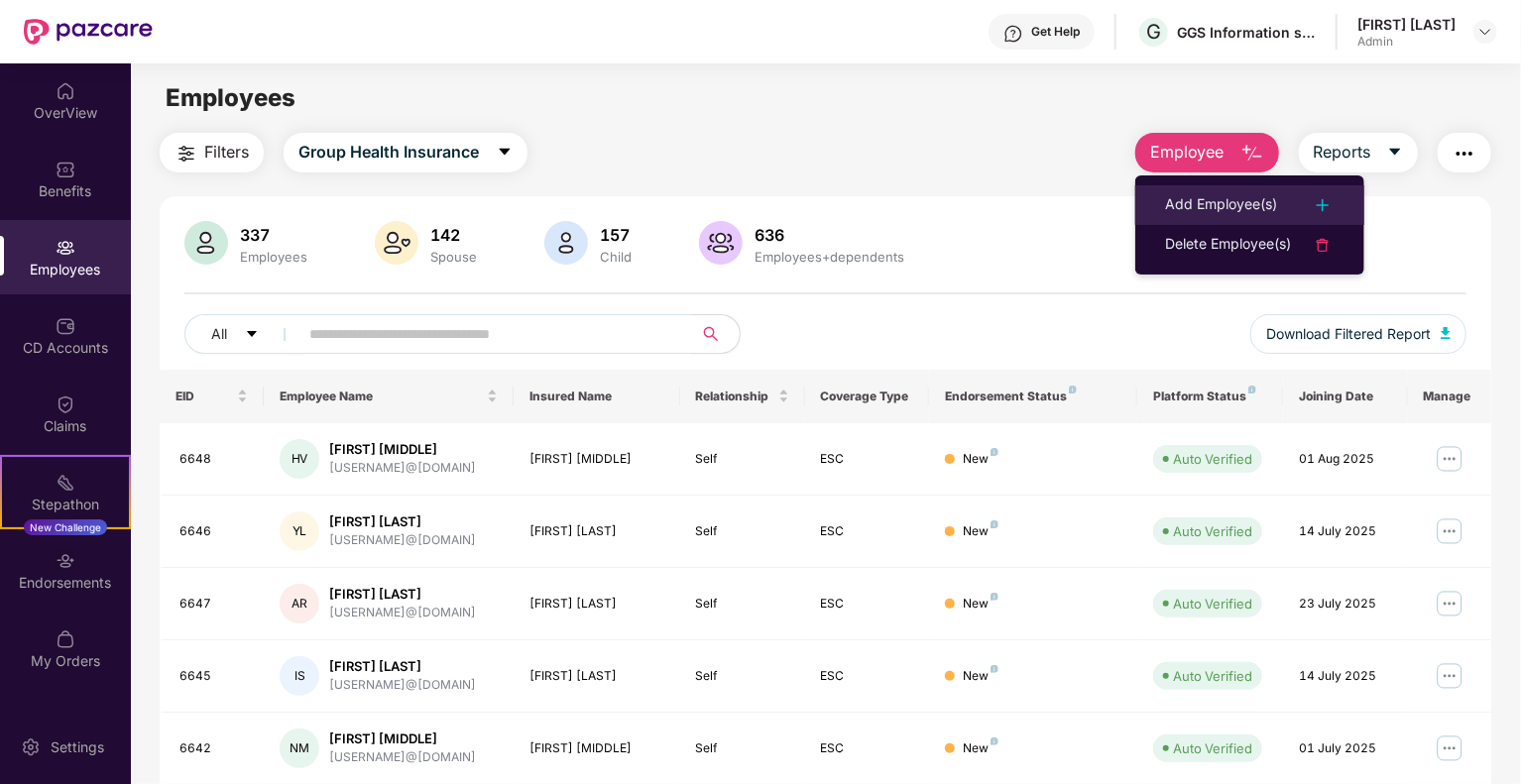 click on "Add Employee(s)" at bounding box center (1221, 205) 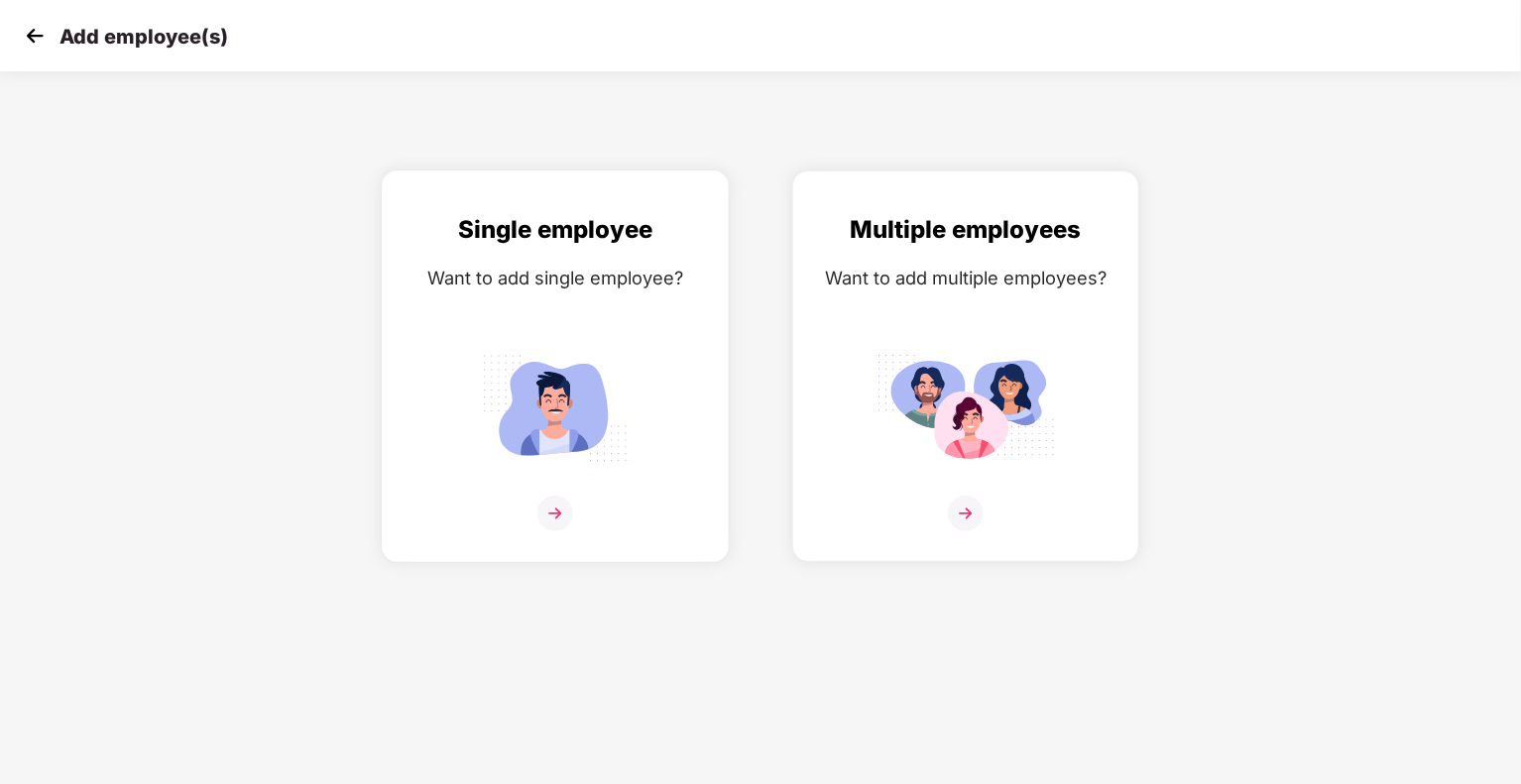 click at bounding box center (555, 407) 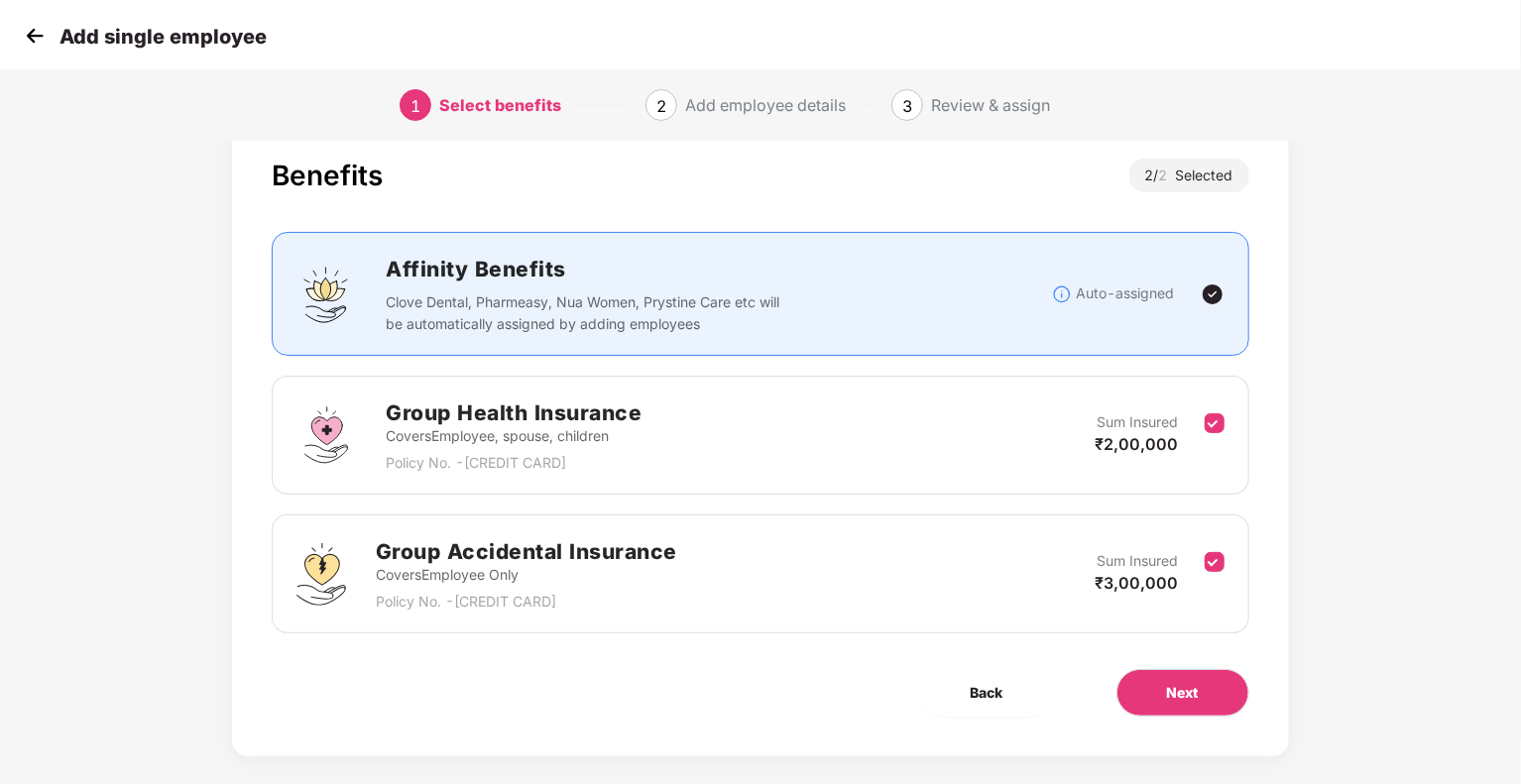 scroll, scrollTop: 63, scrollLeft: 0, axis: vertical 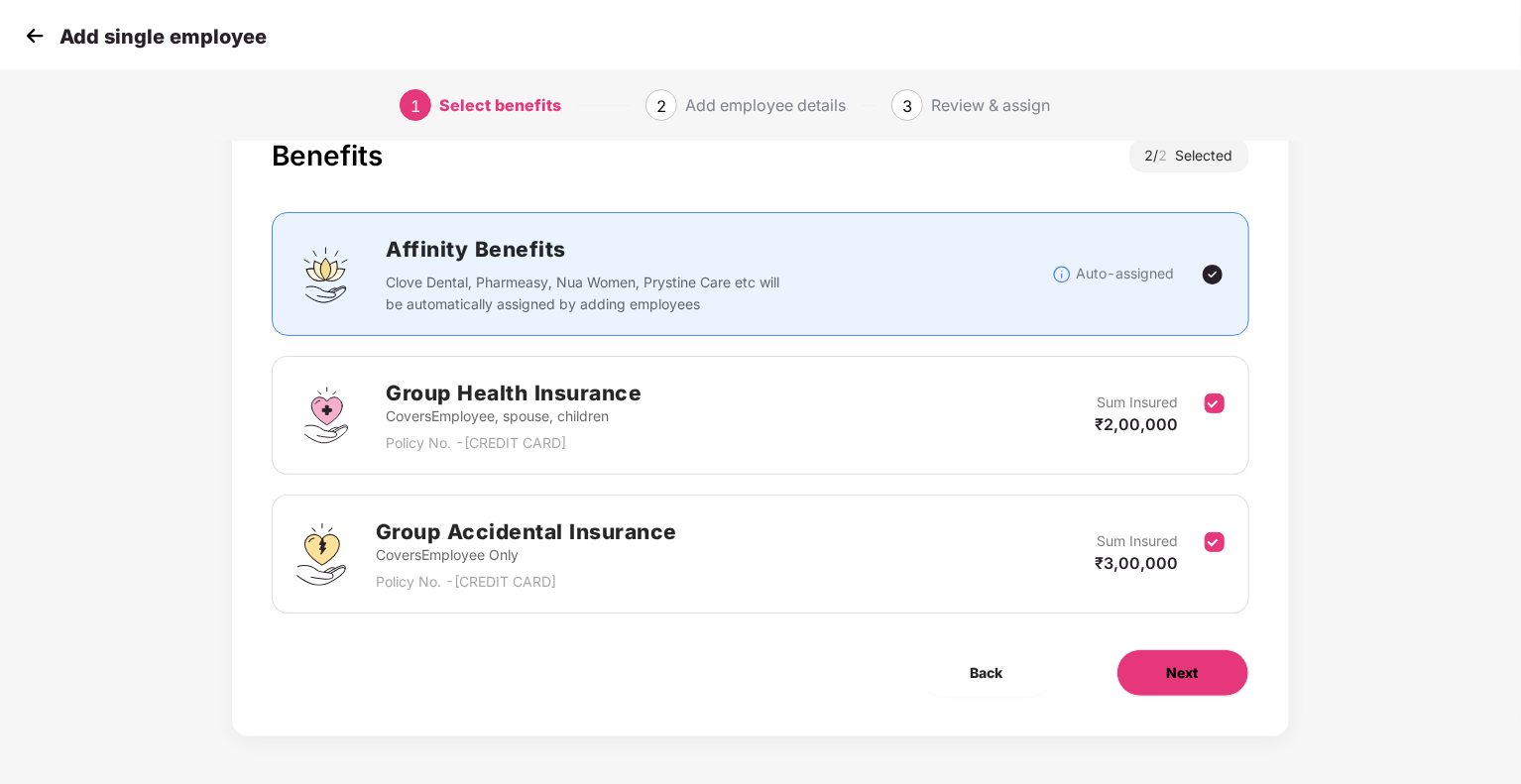 click on "Next" at bounding box center [1183, 673] 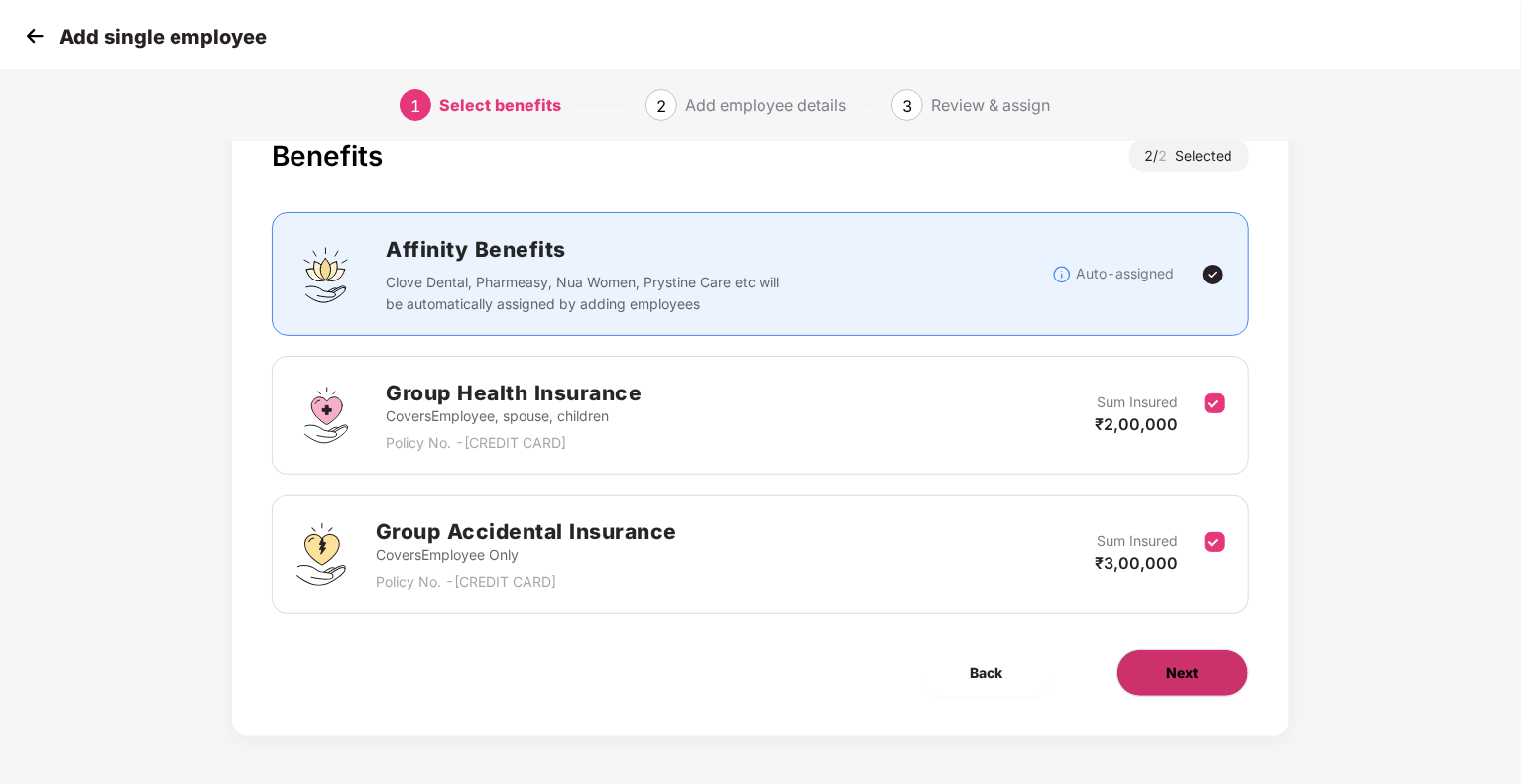 scroll, scrollTop: 0, scrollLeft: 0, axis: both 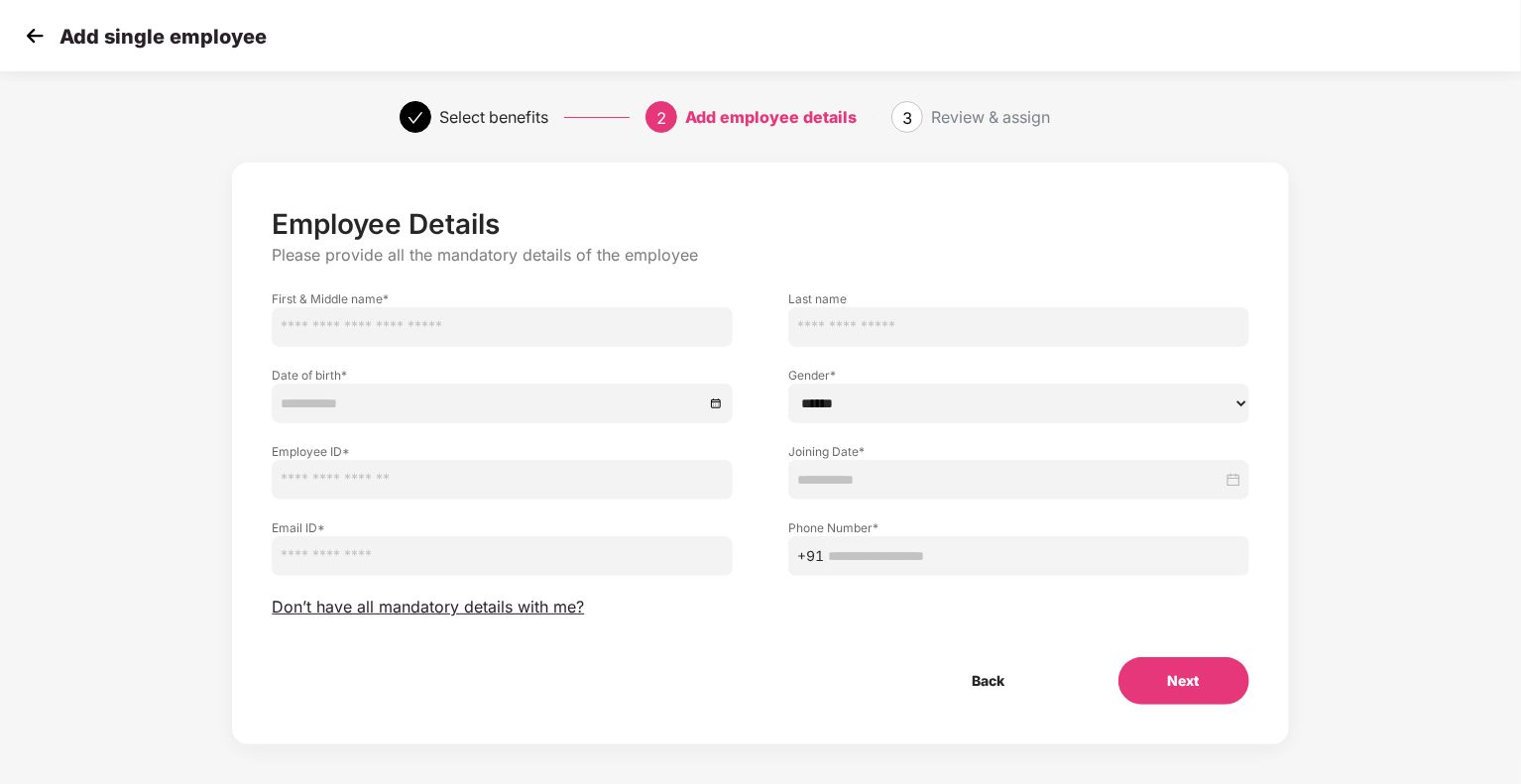 click at bounding box center (502, 327) 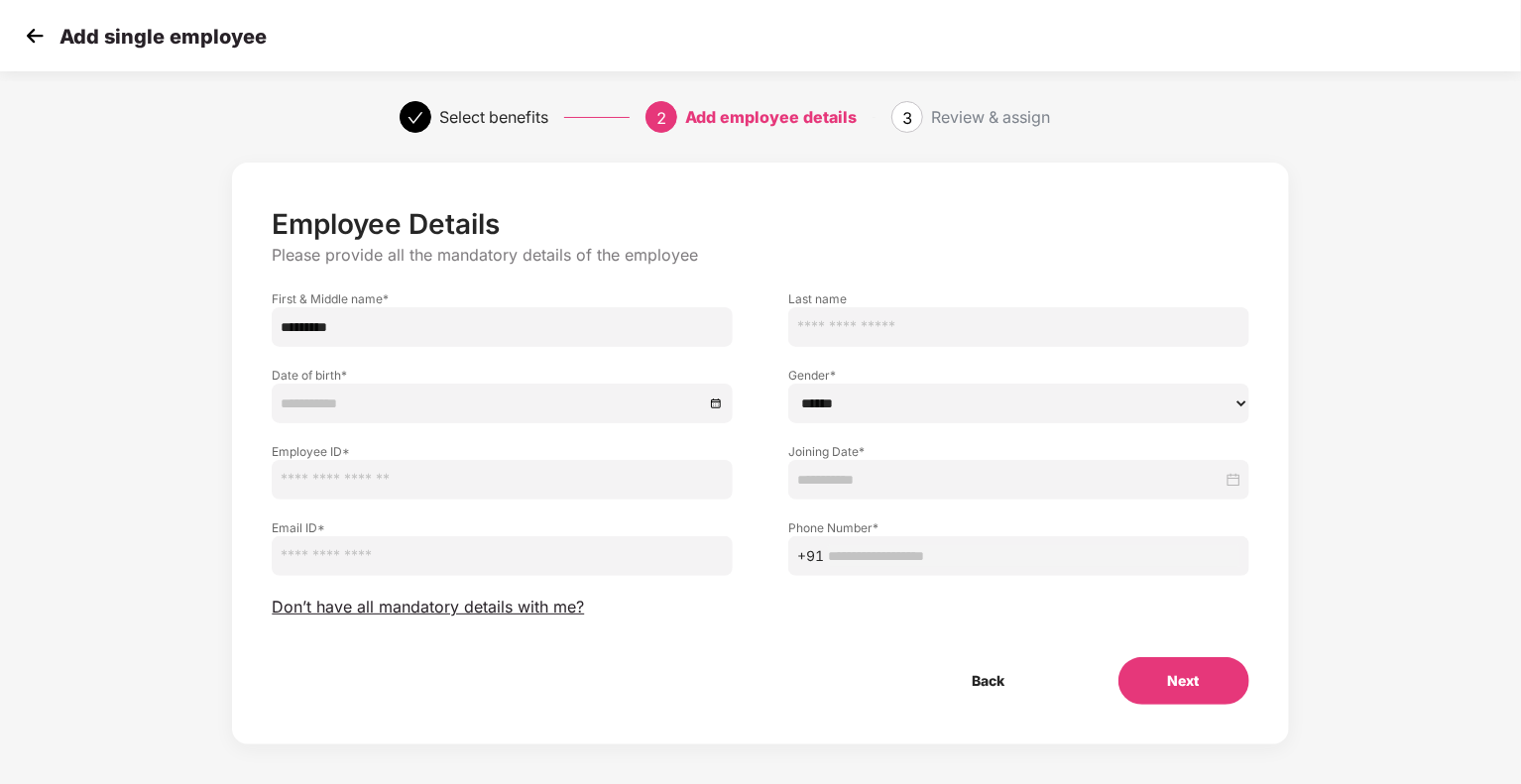 type on "*********" 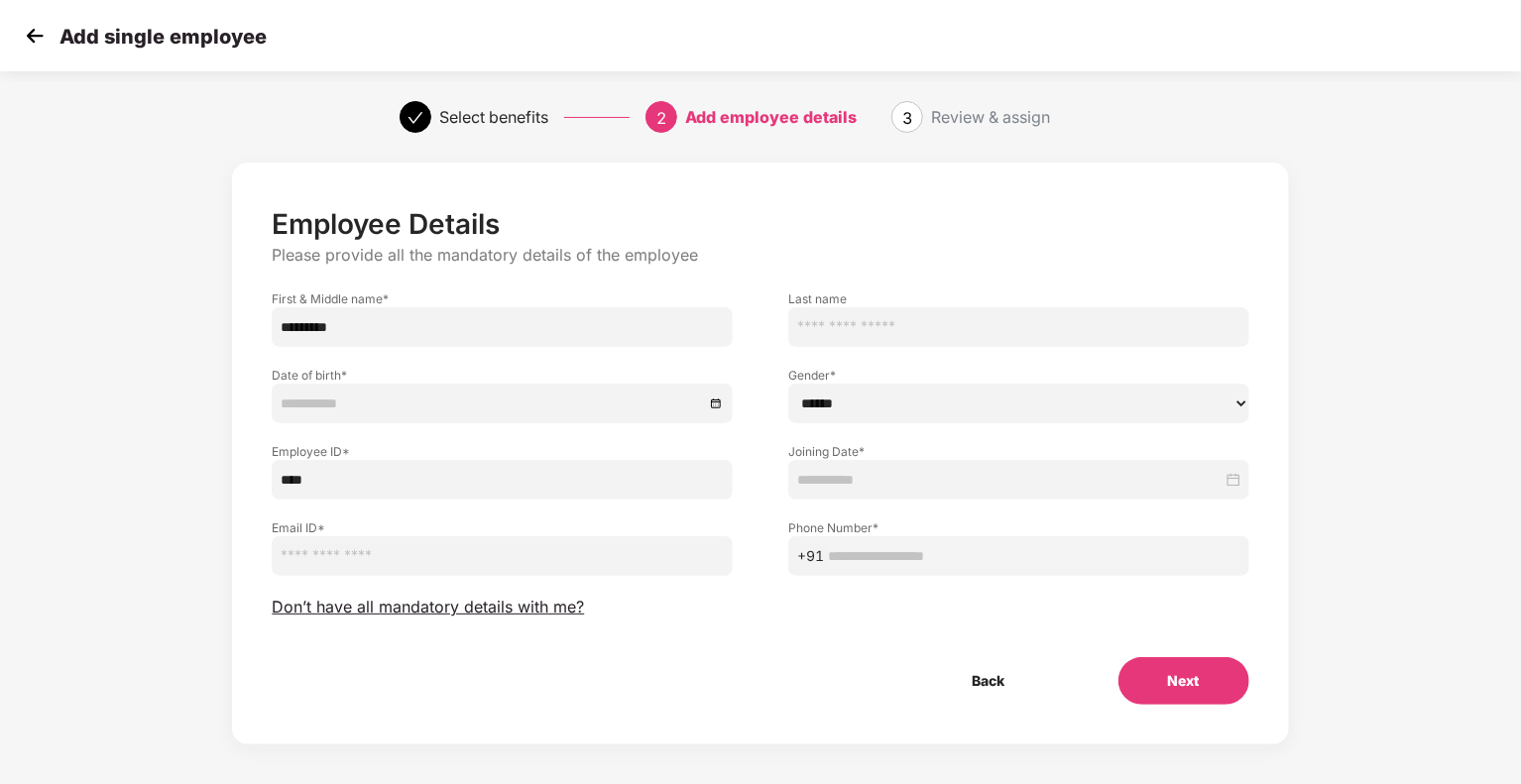 type on "****" 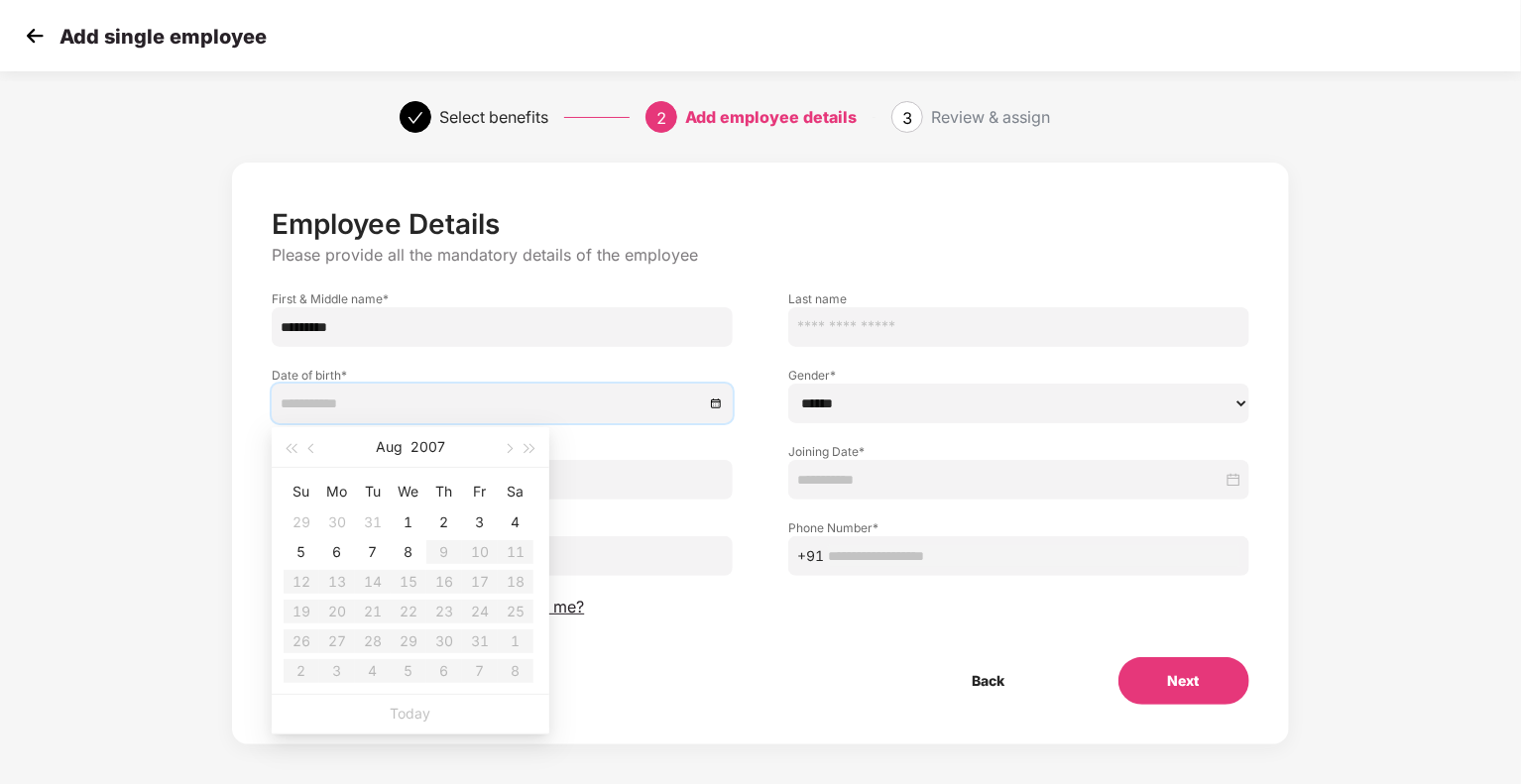 click on "Employee Details Please provide all the mandatory details of the employee [FIRST]  [MIDDLE] name  * ********* [LAST] name Date of birth  * Gender  * ****** **** ****** Employee ID  * **** Joining Date  * Email ID  * Phone Number  * +91 Don’t have all mandatory details with me? Back Next" at bounding box center [760, 456] 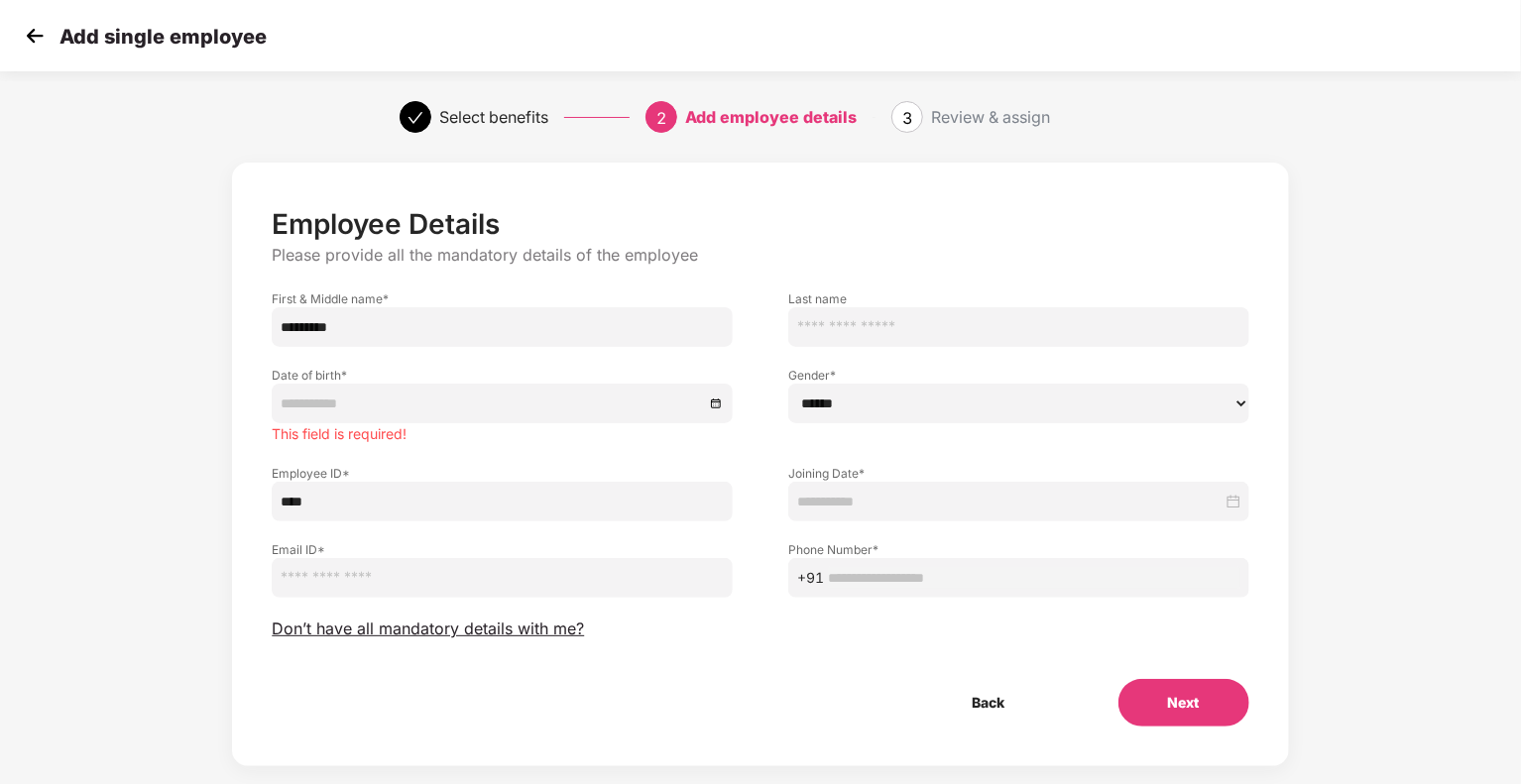 click at bounding box center (1034, 578) 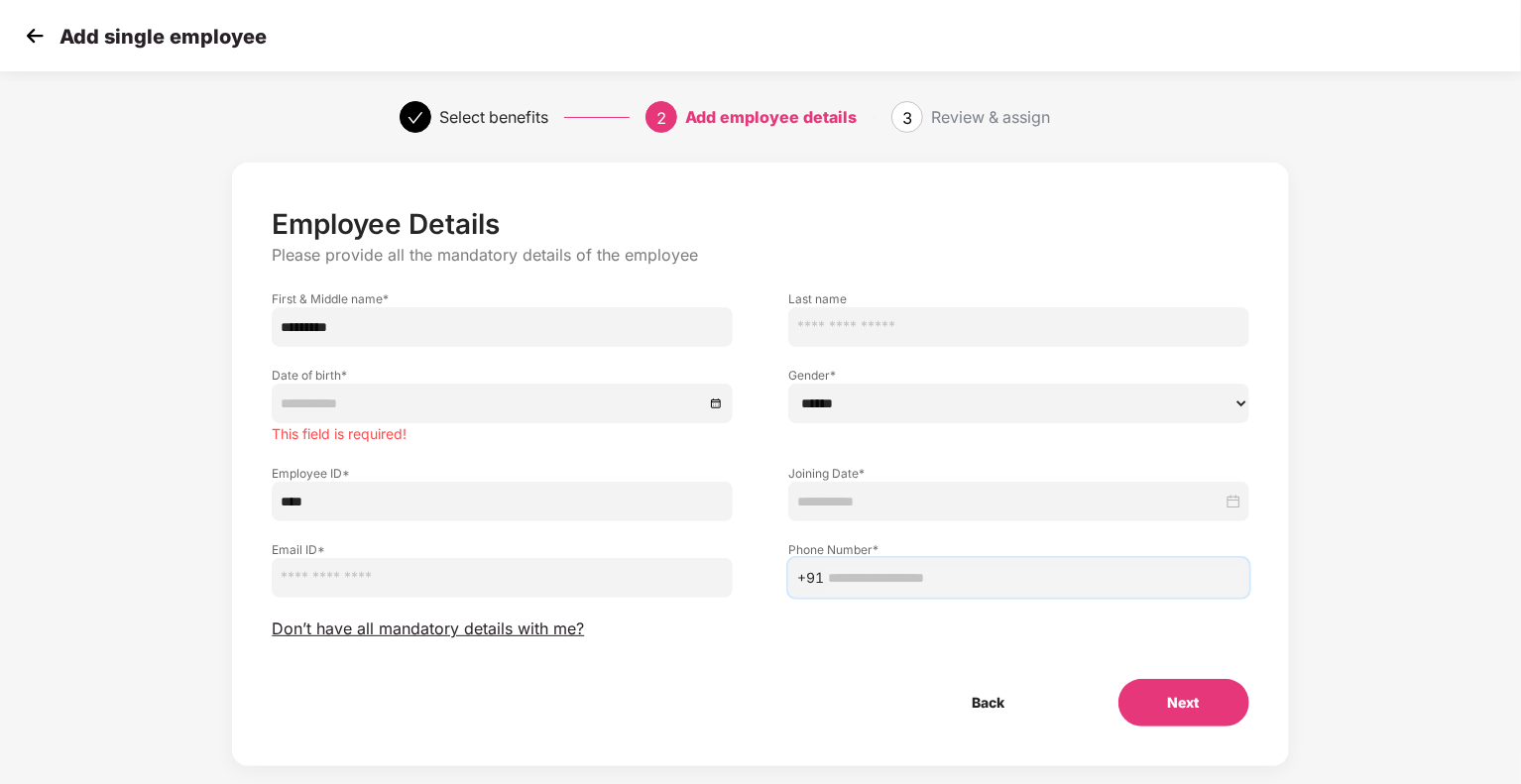 paste on "**********" 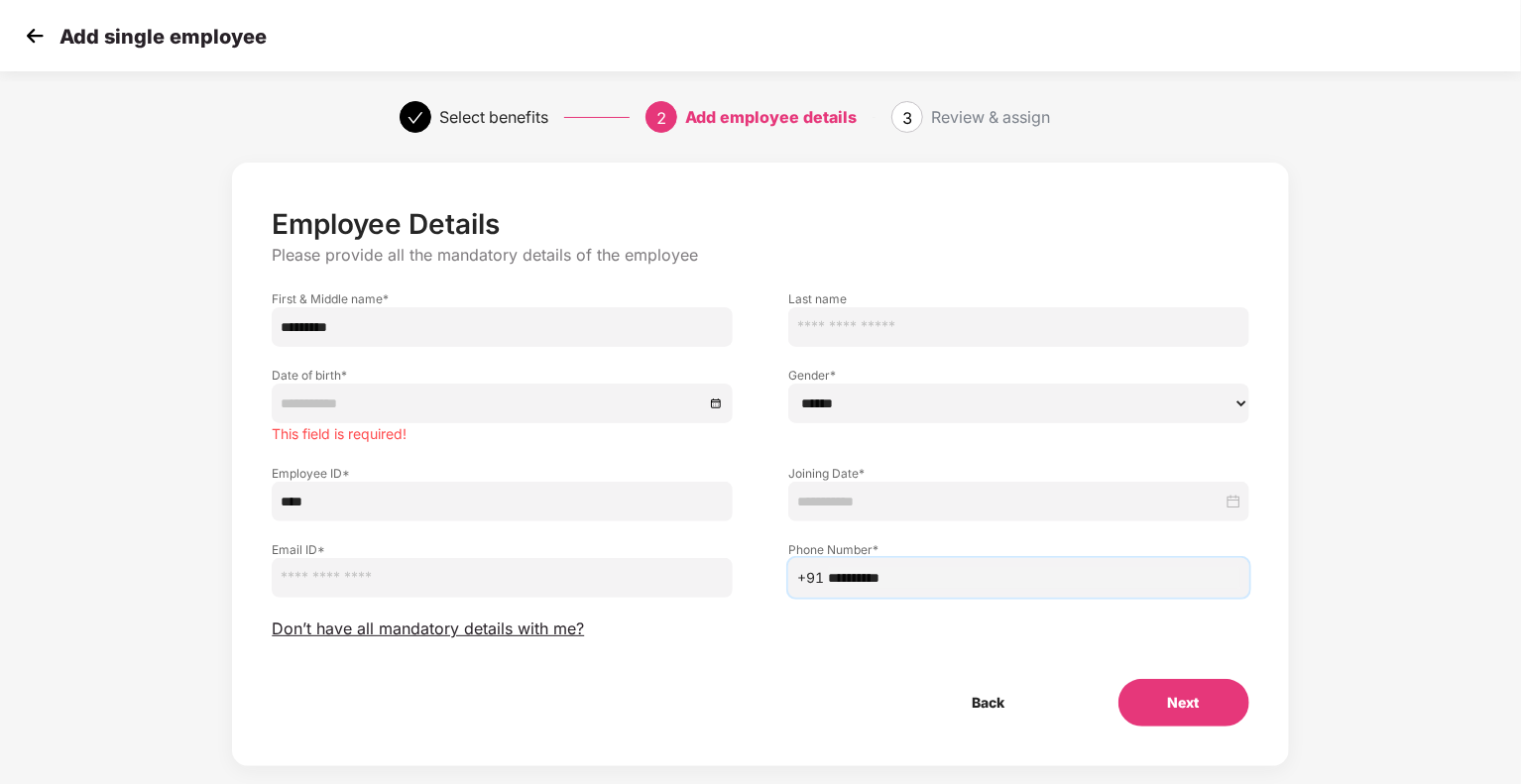 type on "**********" 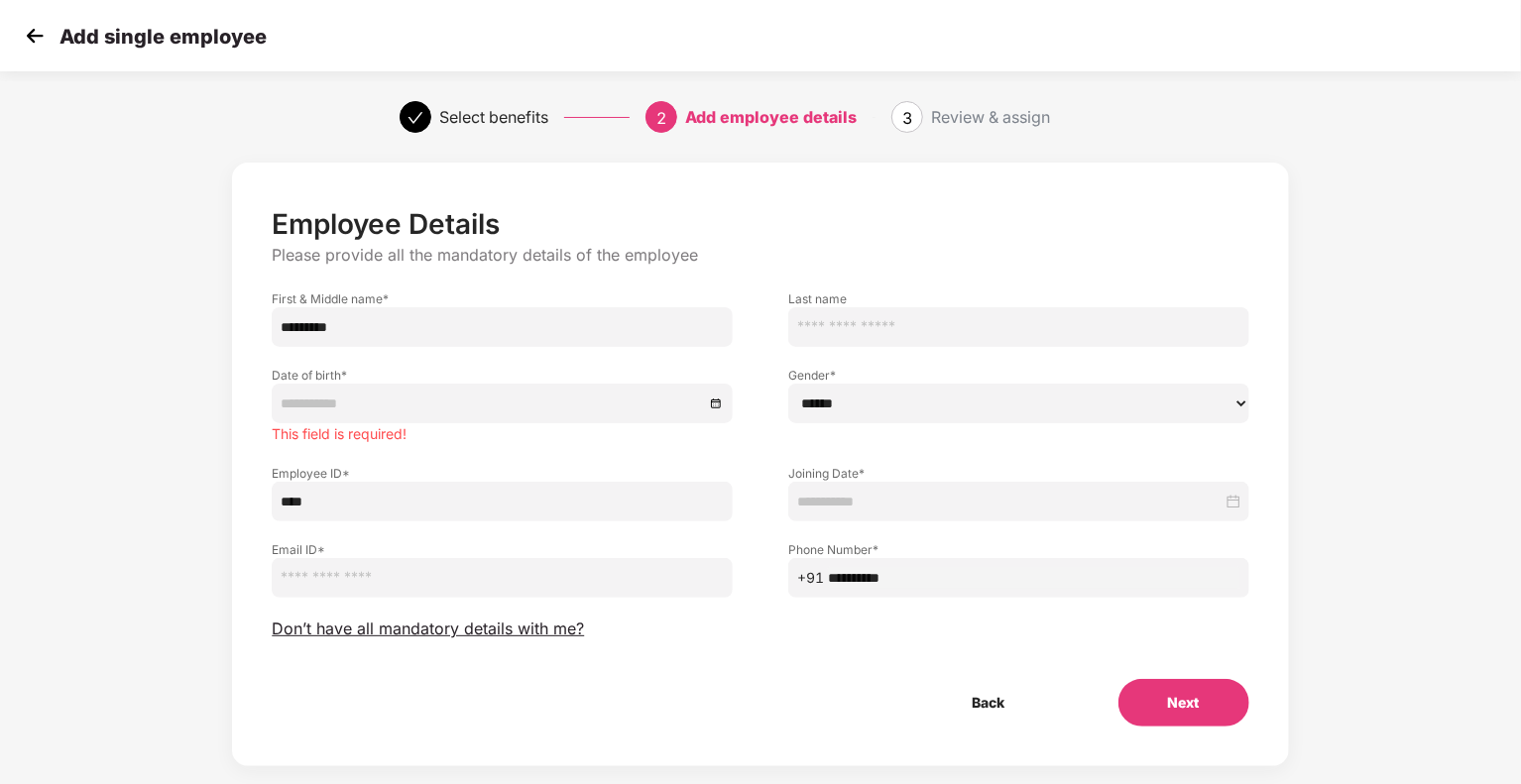 paste on "**********" 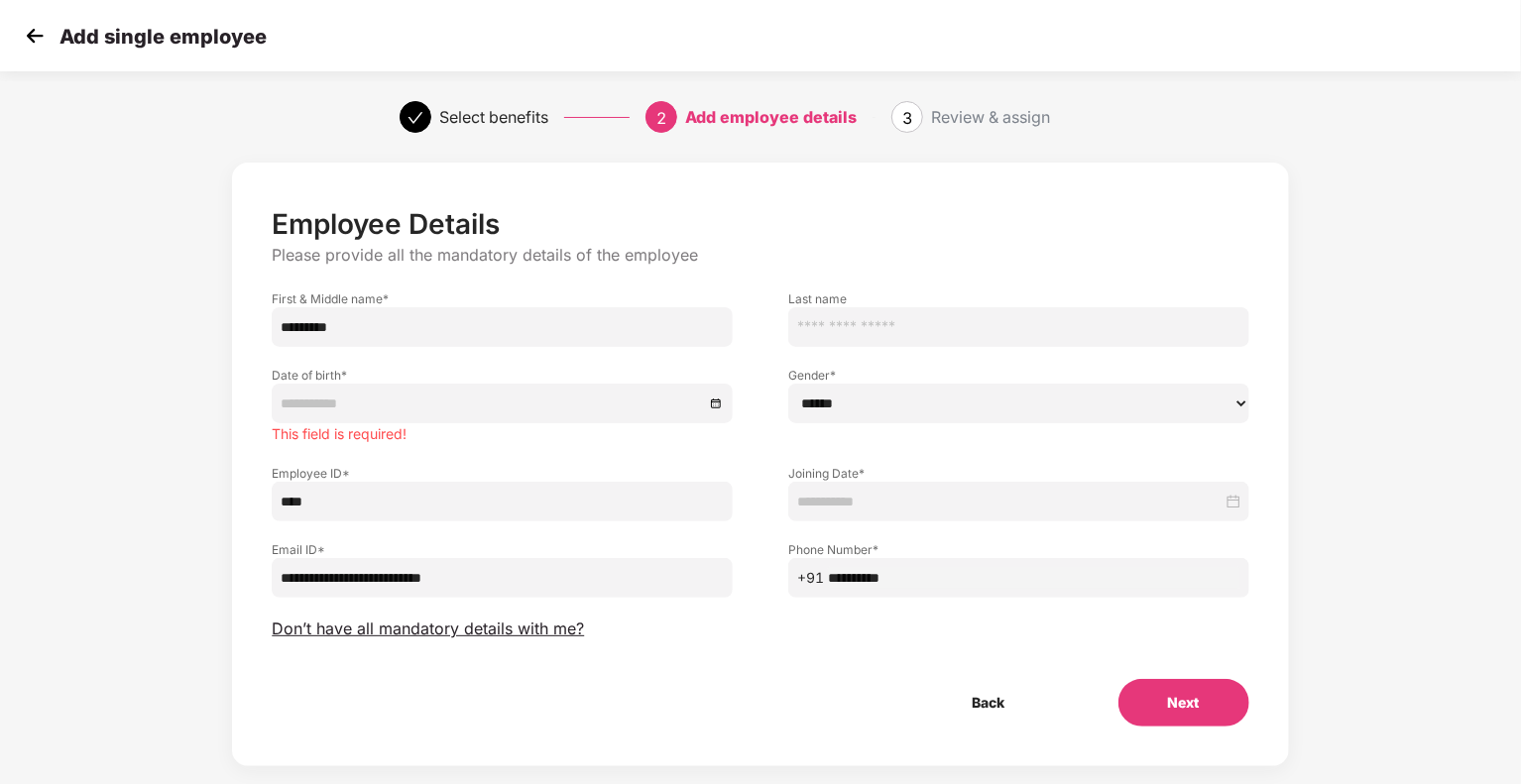 type on "**********" 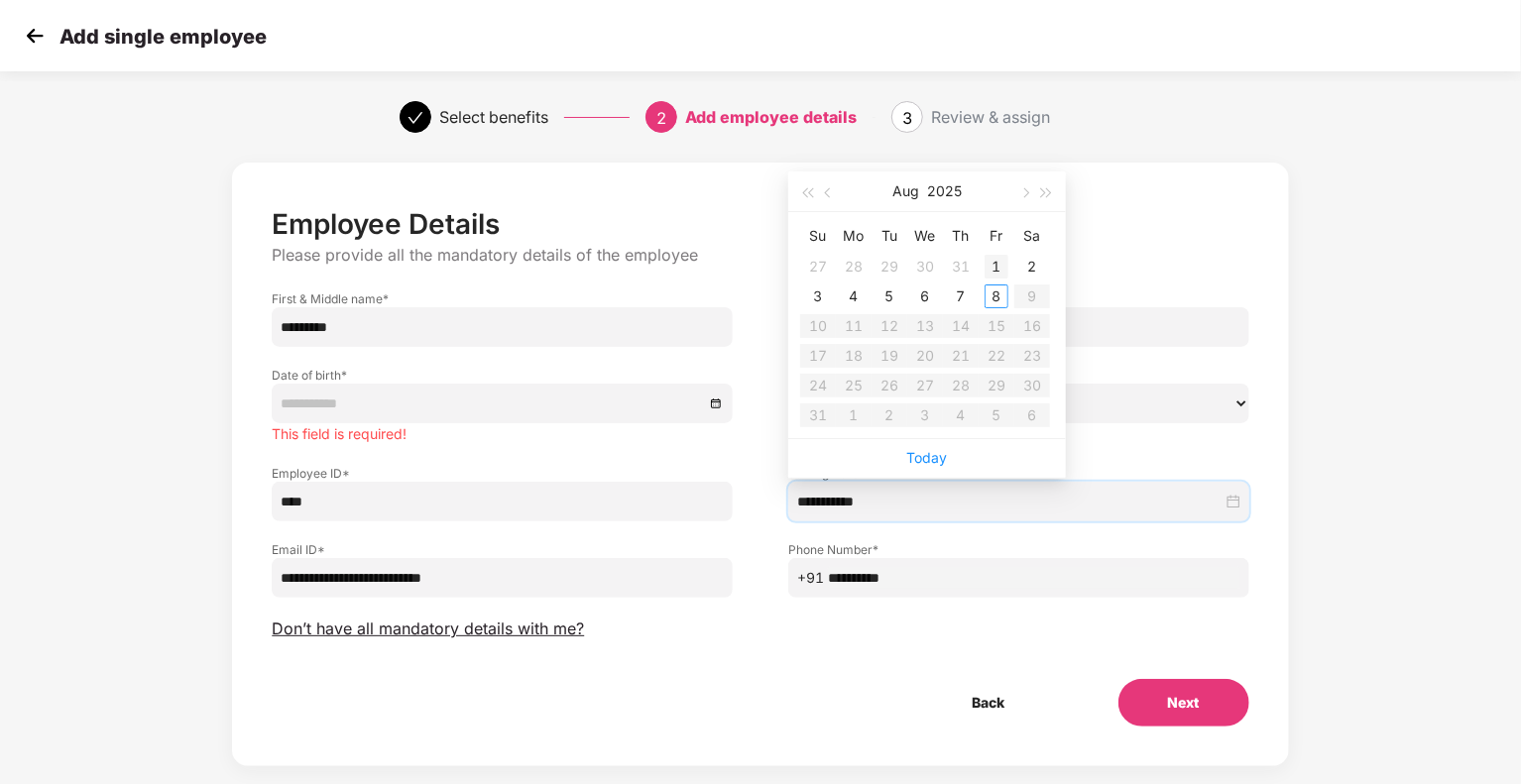 type on "**********" 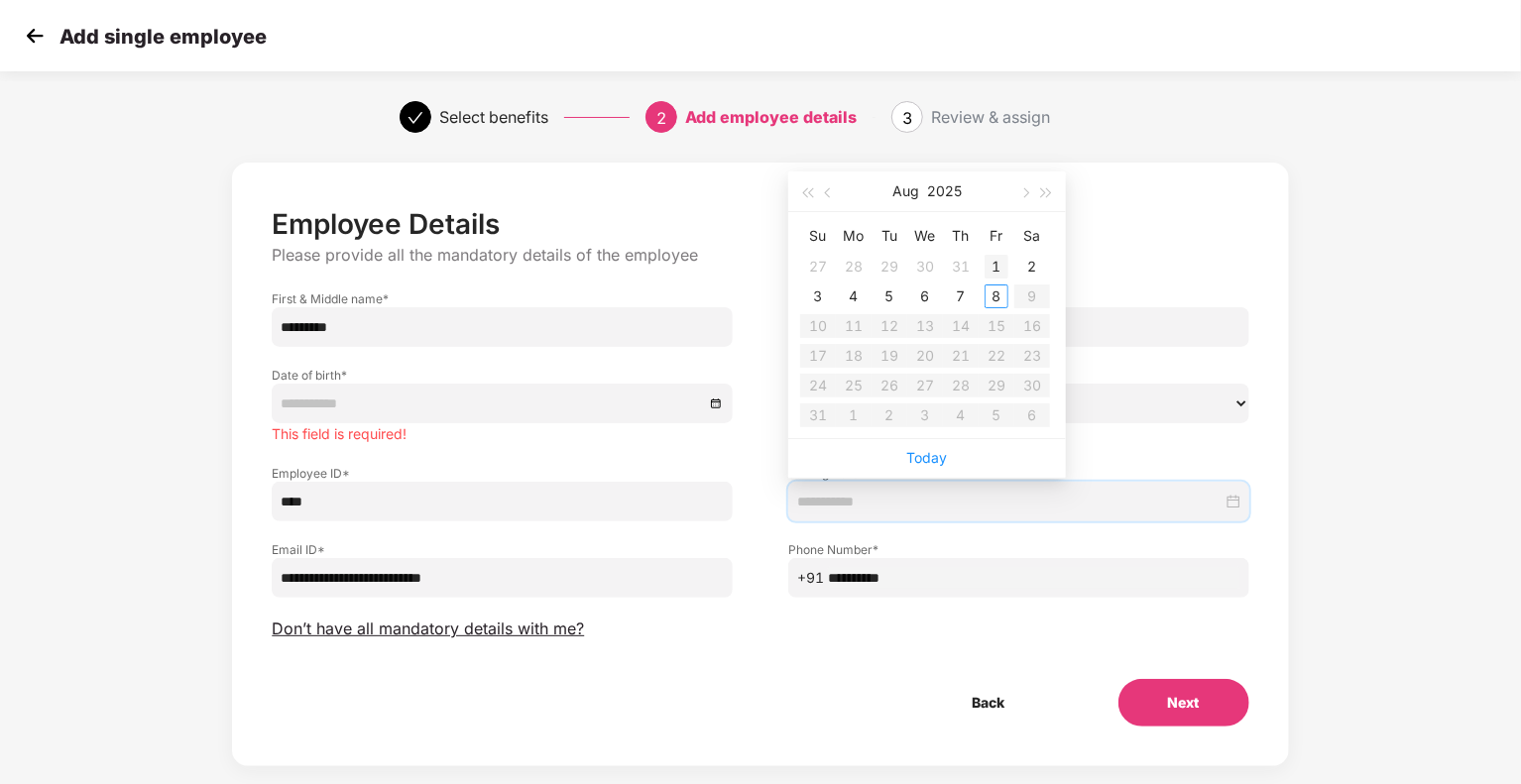 type on "**********" 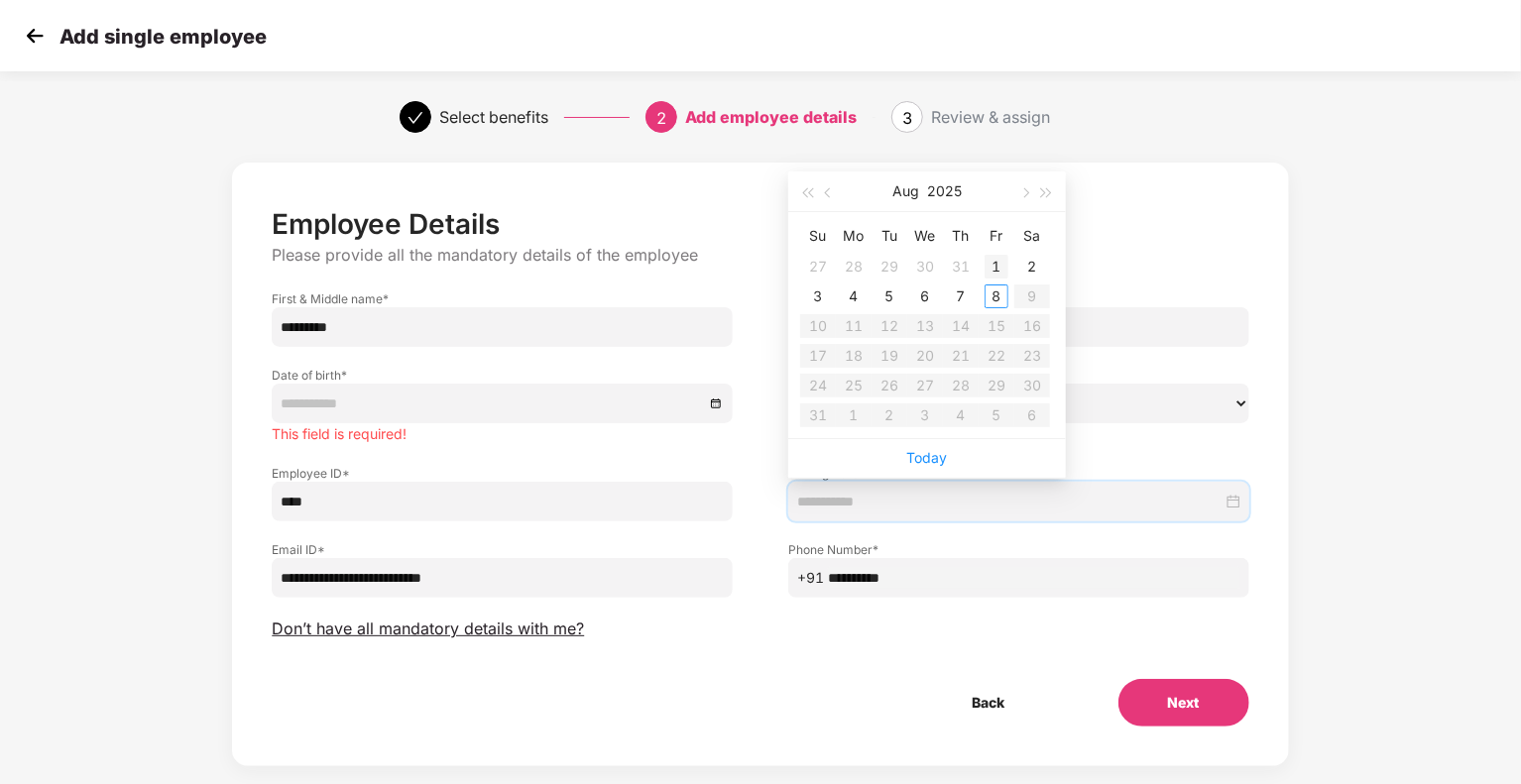 click on "1" at bounding box center (996, 267) 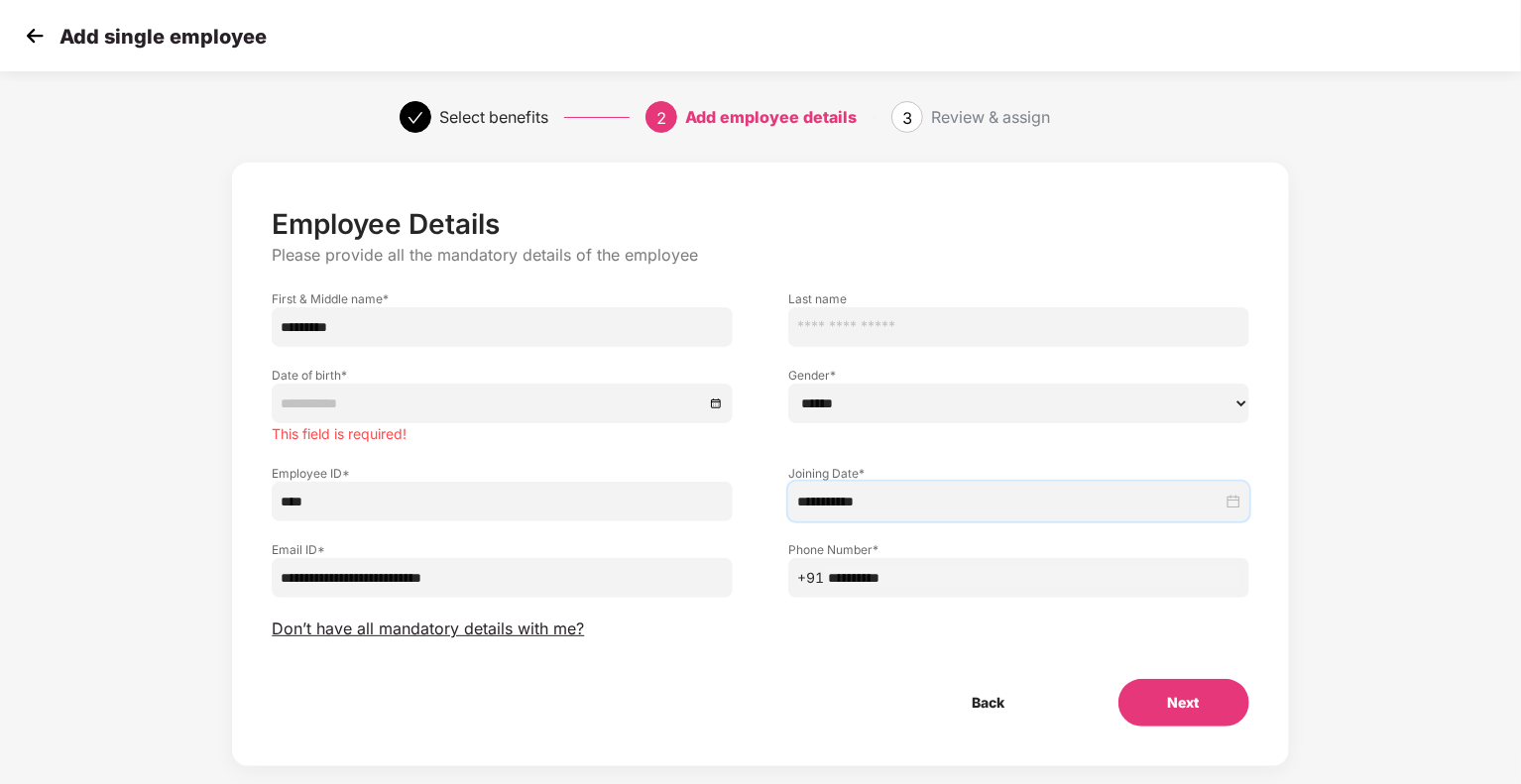 click on "****** **** ******" at bounding box center (1018, 403) 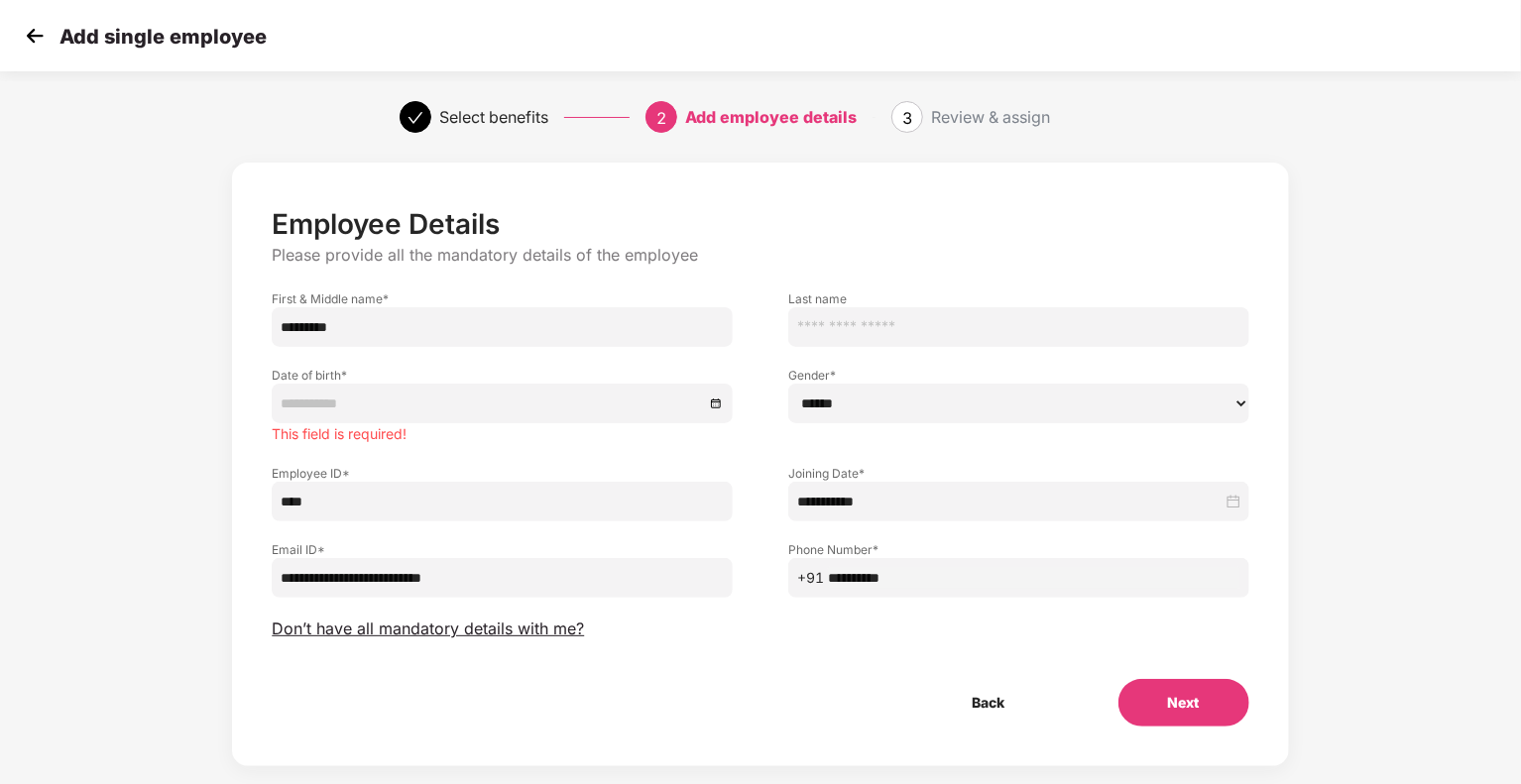 select on "****" 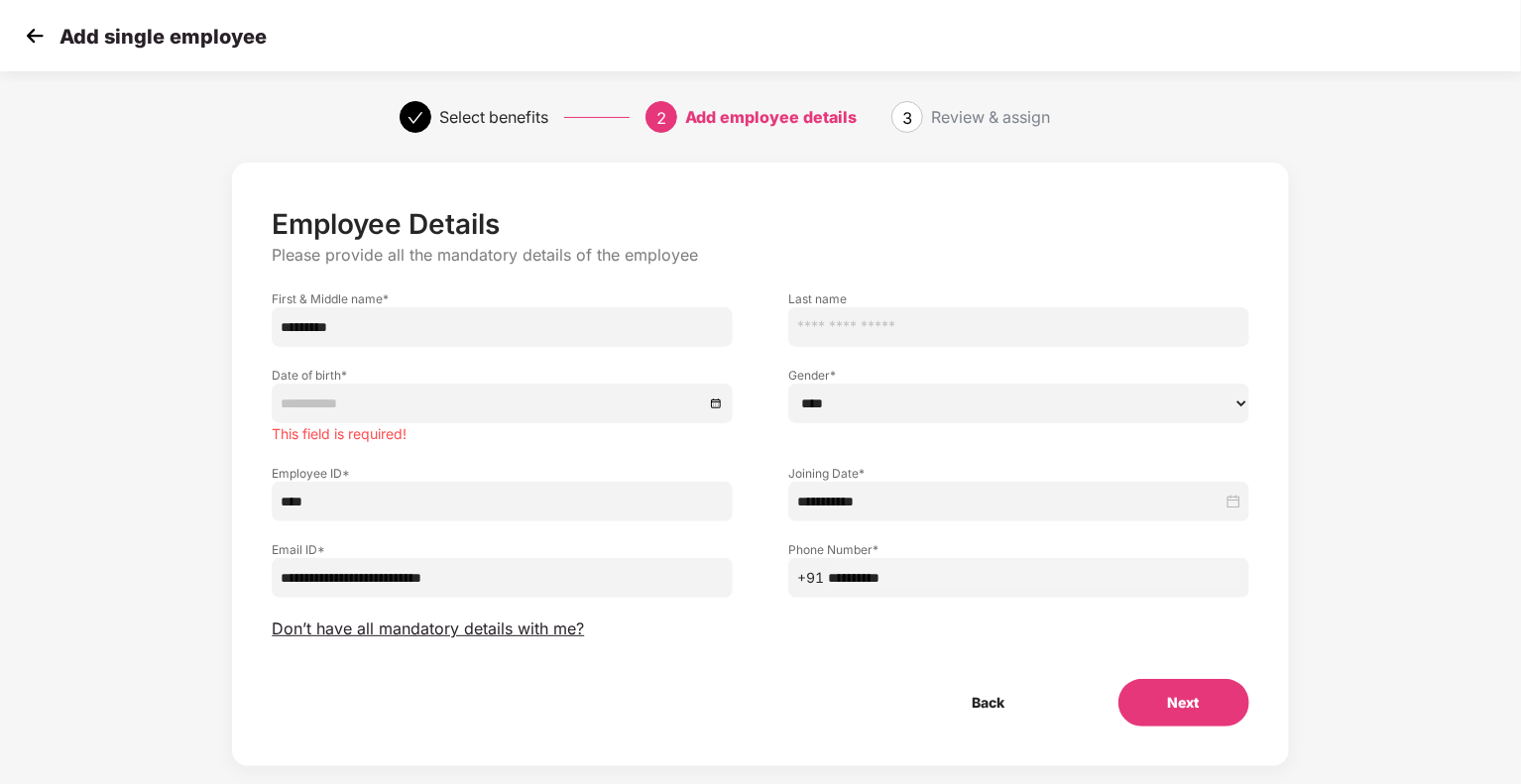 click on "****** **** ******" at bounding box center (1018, 403) 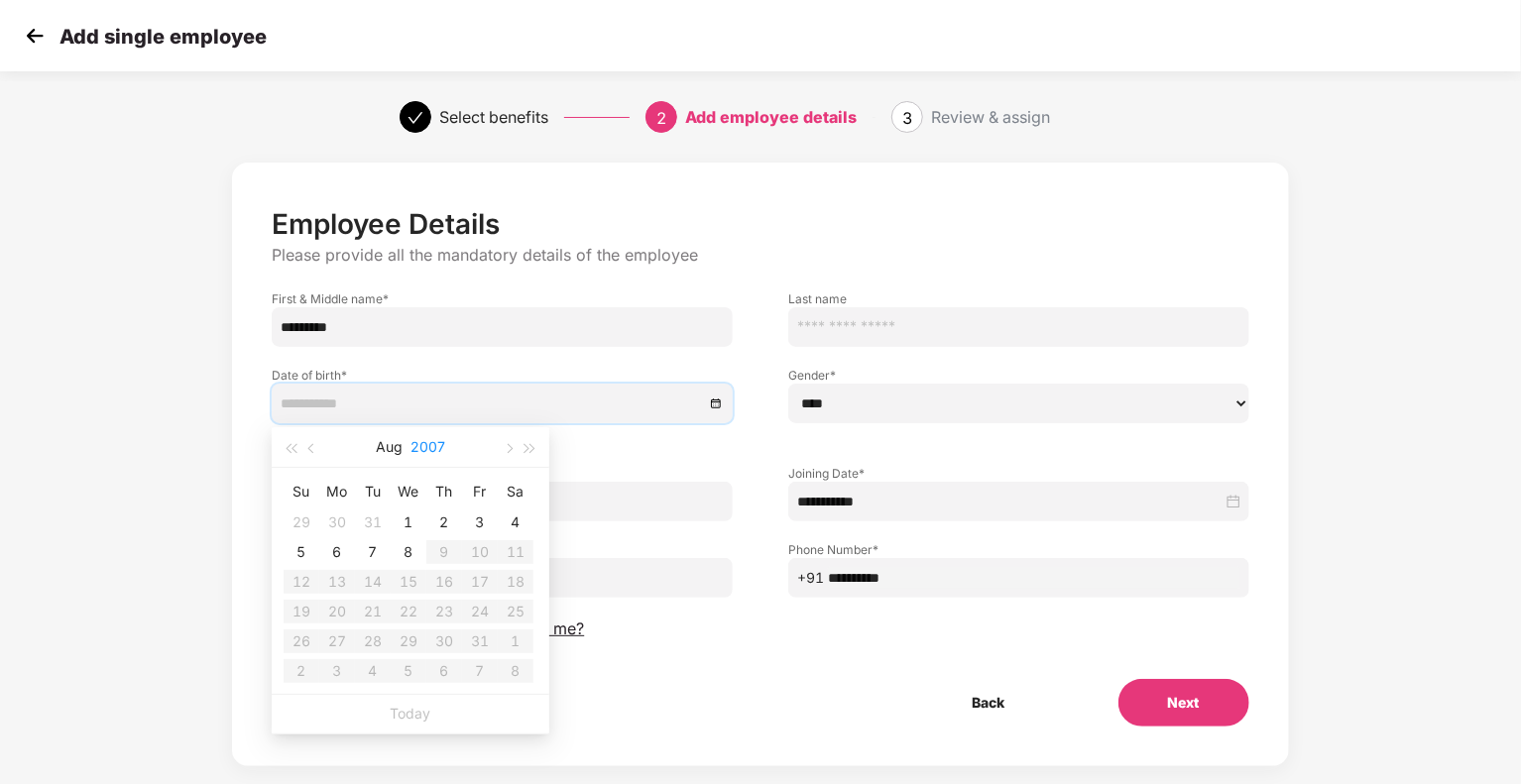 click on "2007" at bounding box center (427, 447) 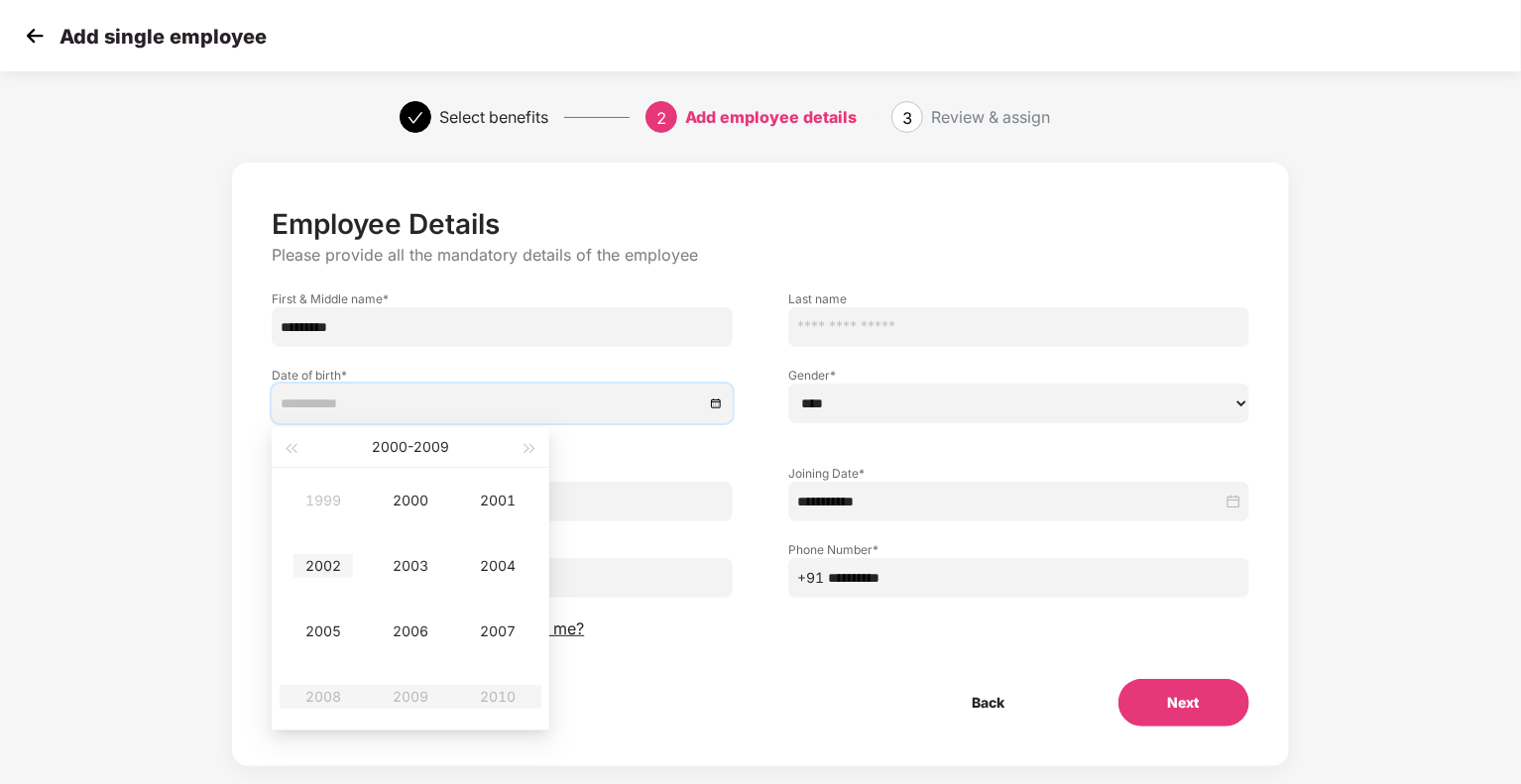type on "**********" 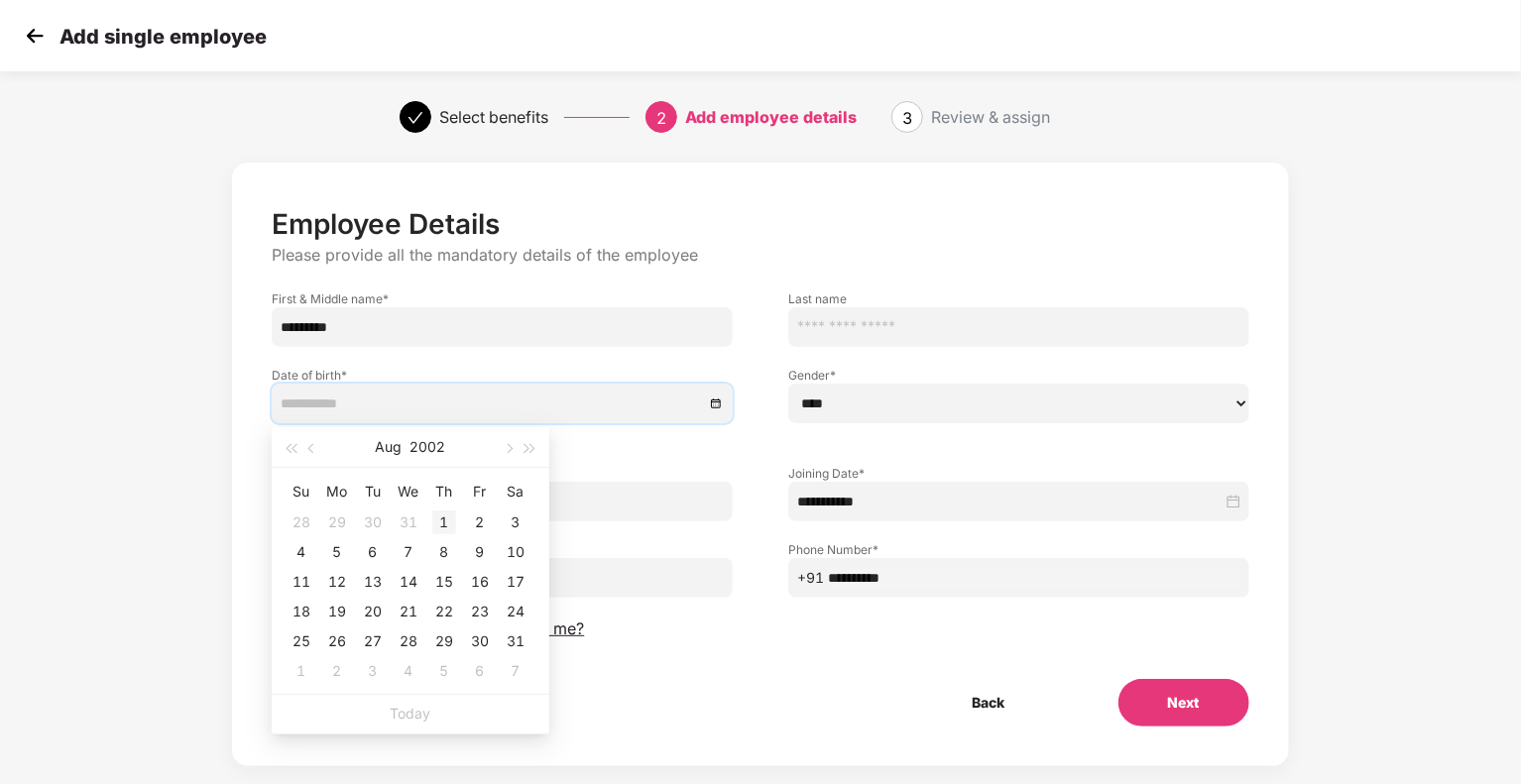 type on "**********" 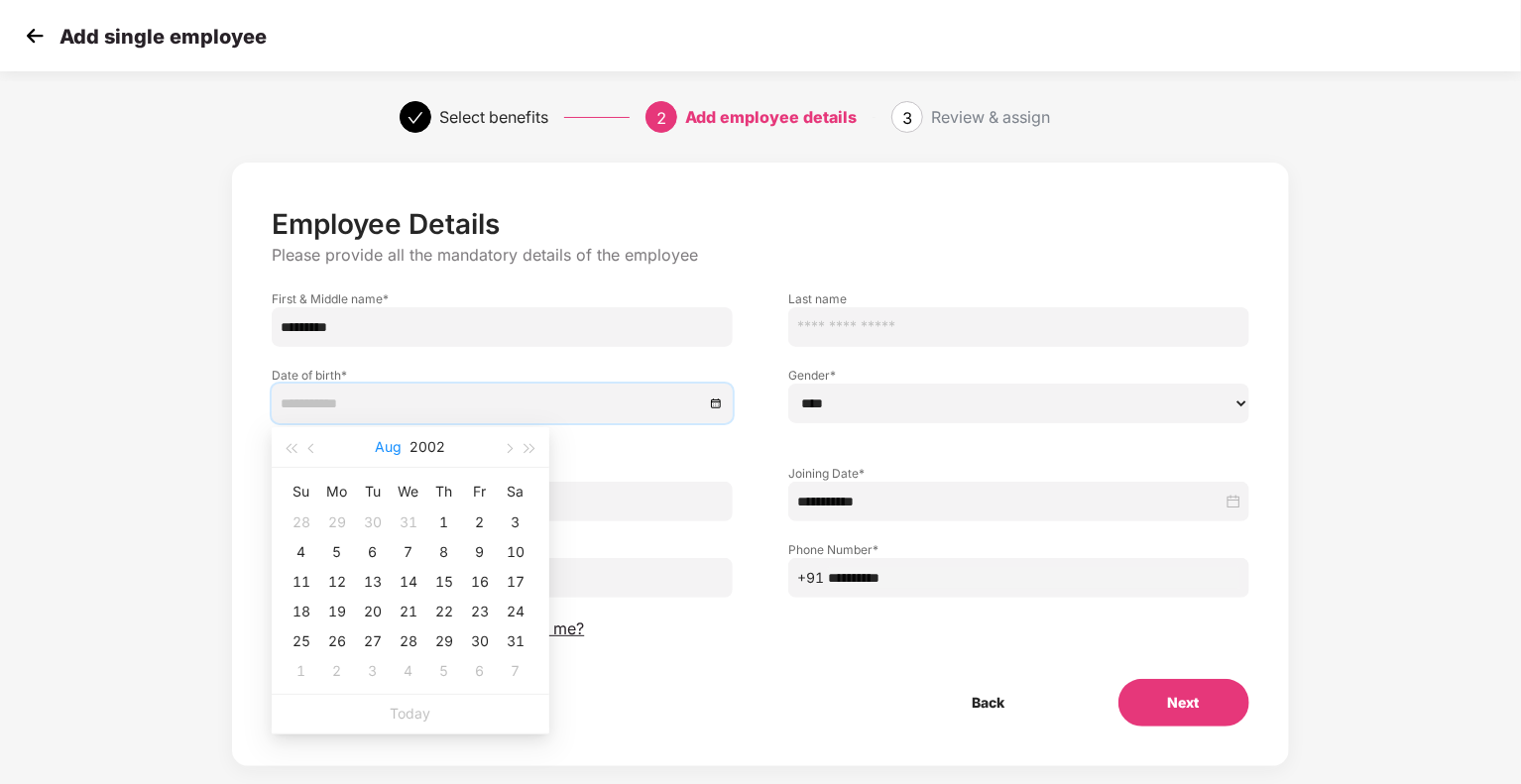 click on "Aug" at bounding box center [389, 447] 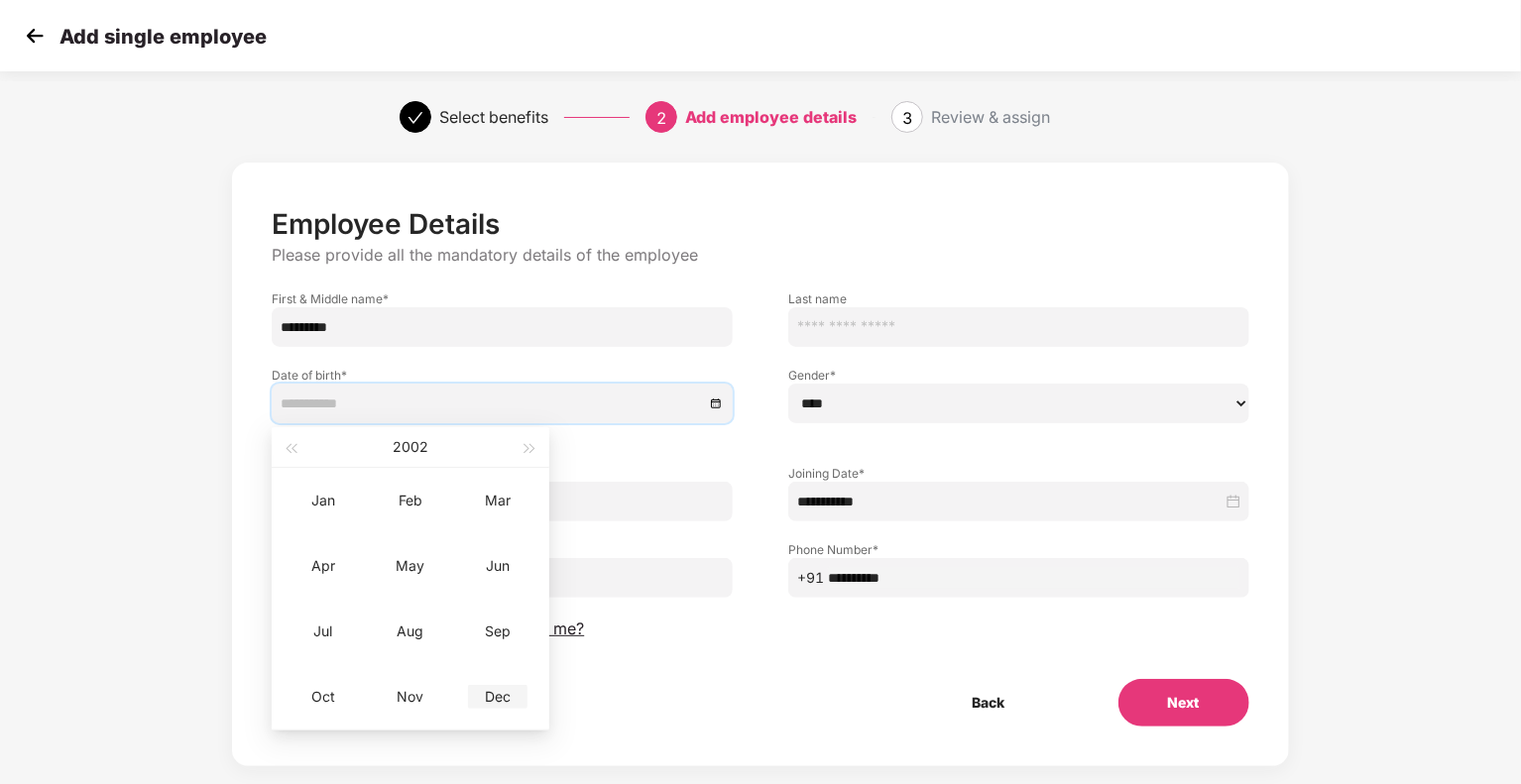 type on "**********" 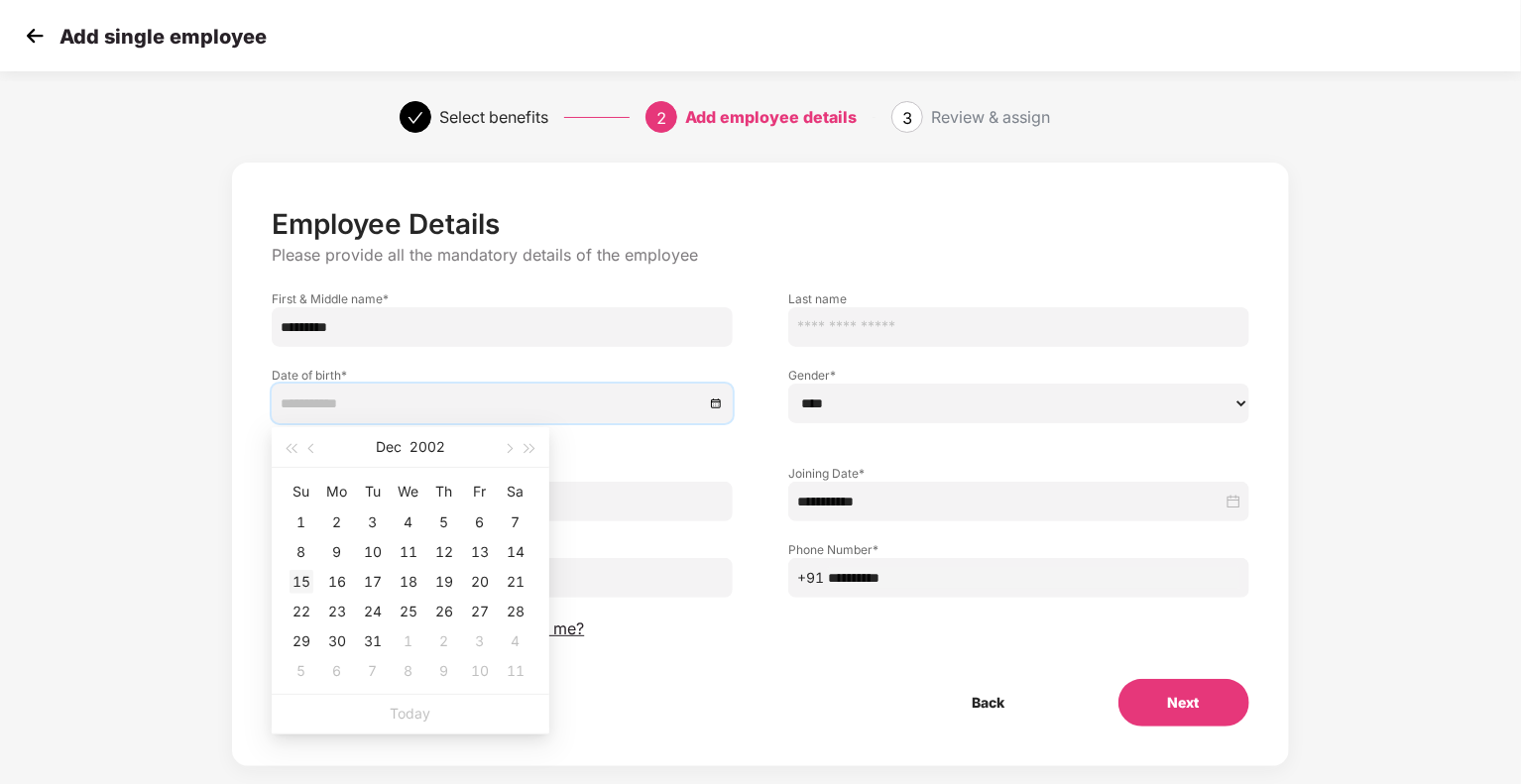 type on "**********" 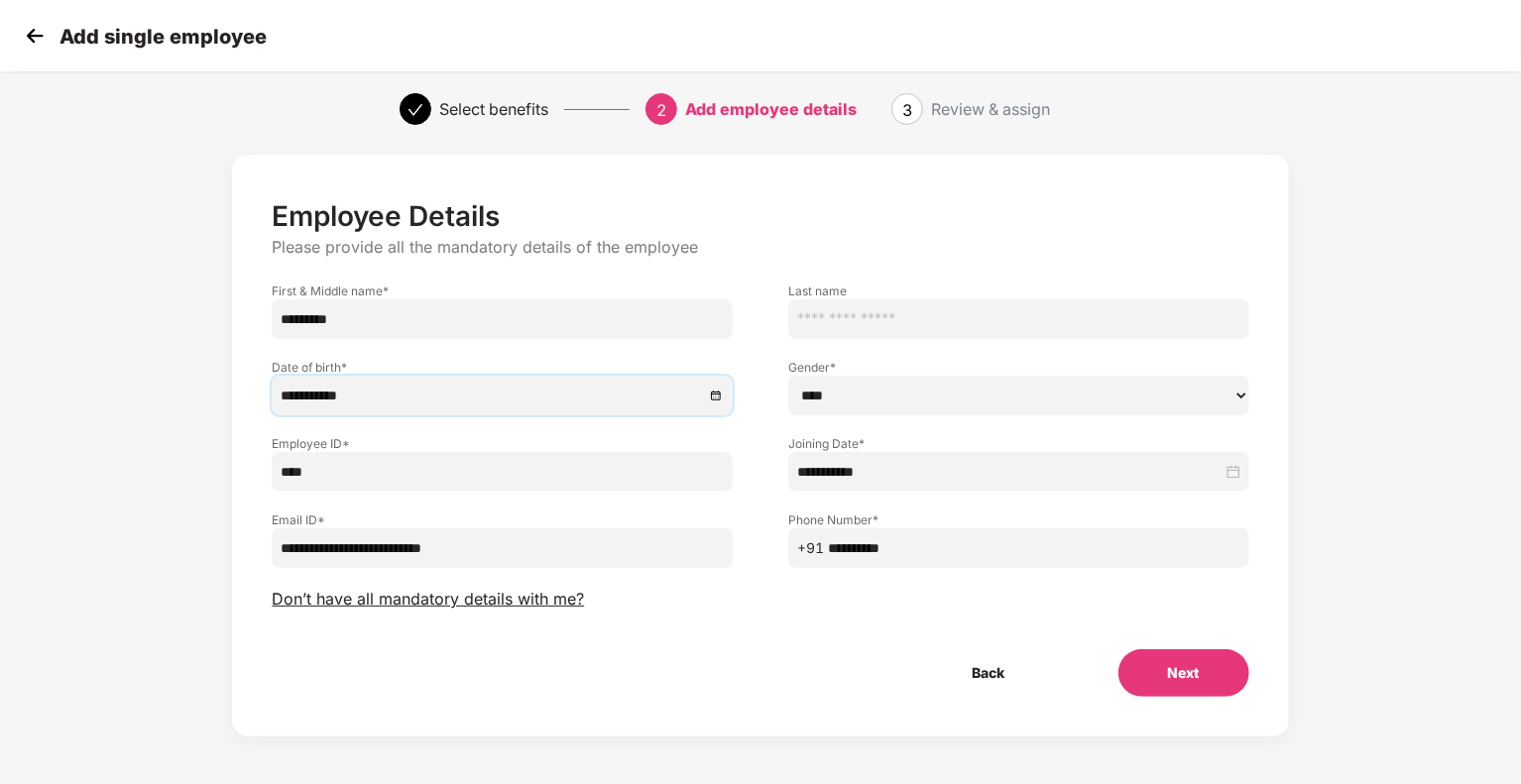 scroll, scrollTop: 9, scrollLeft: 0, axis: vertical 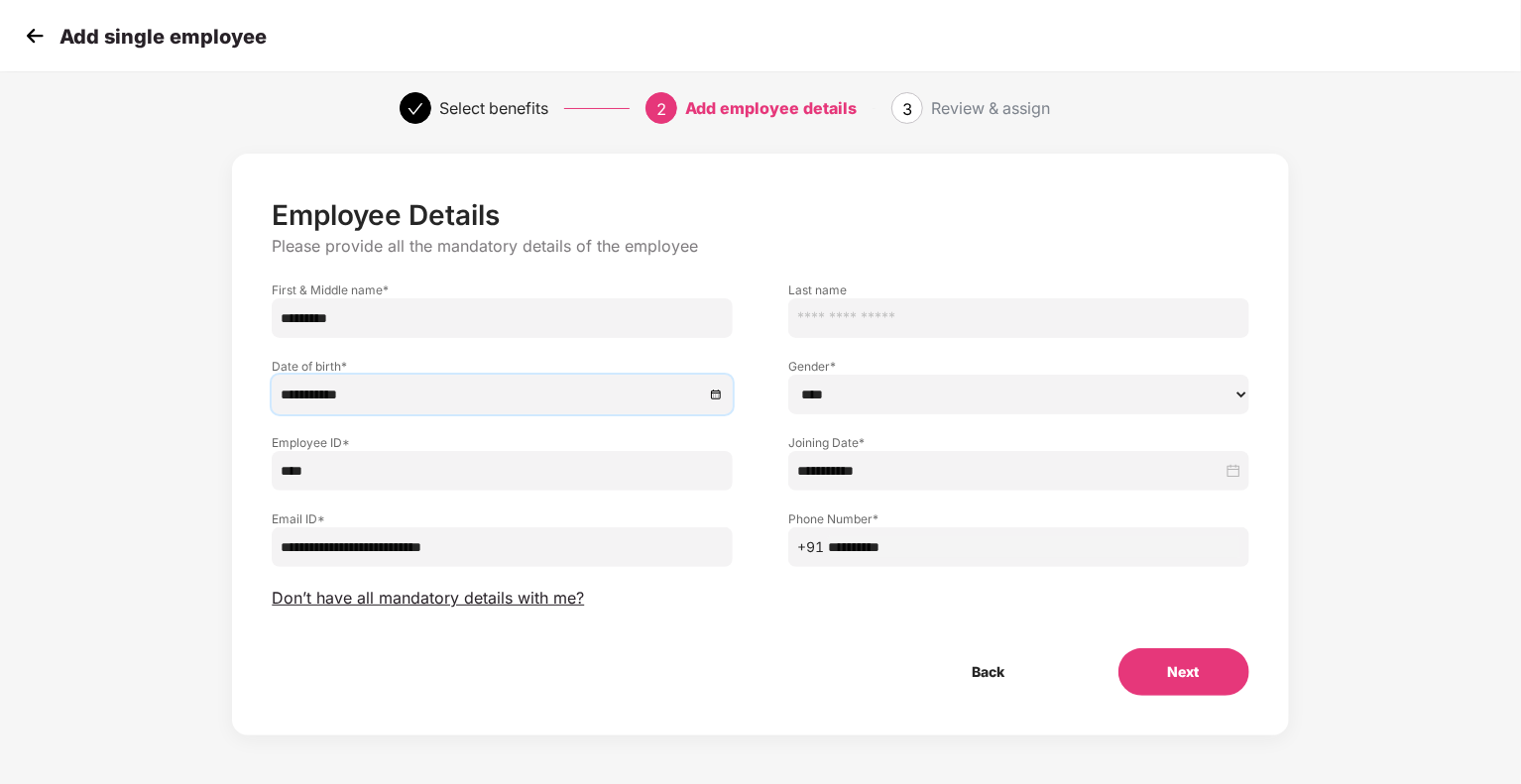 click on "Next" at bounding box center [1184, 672] 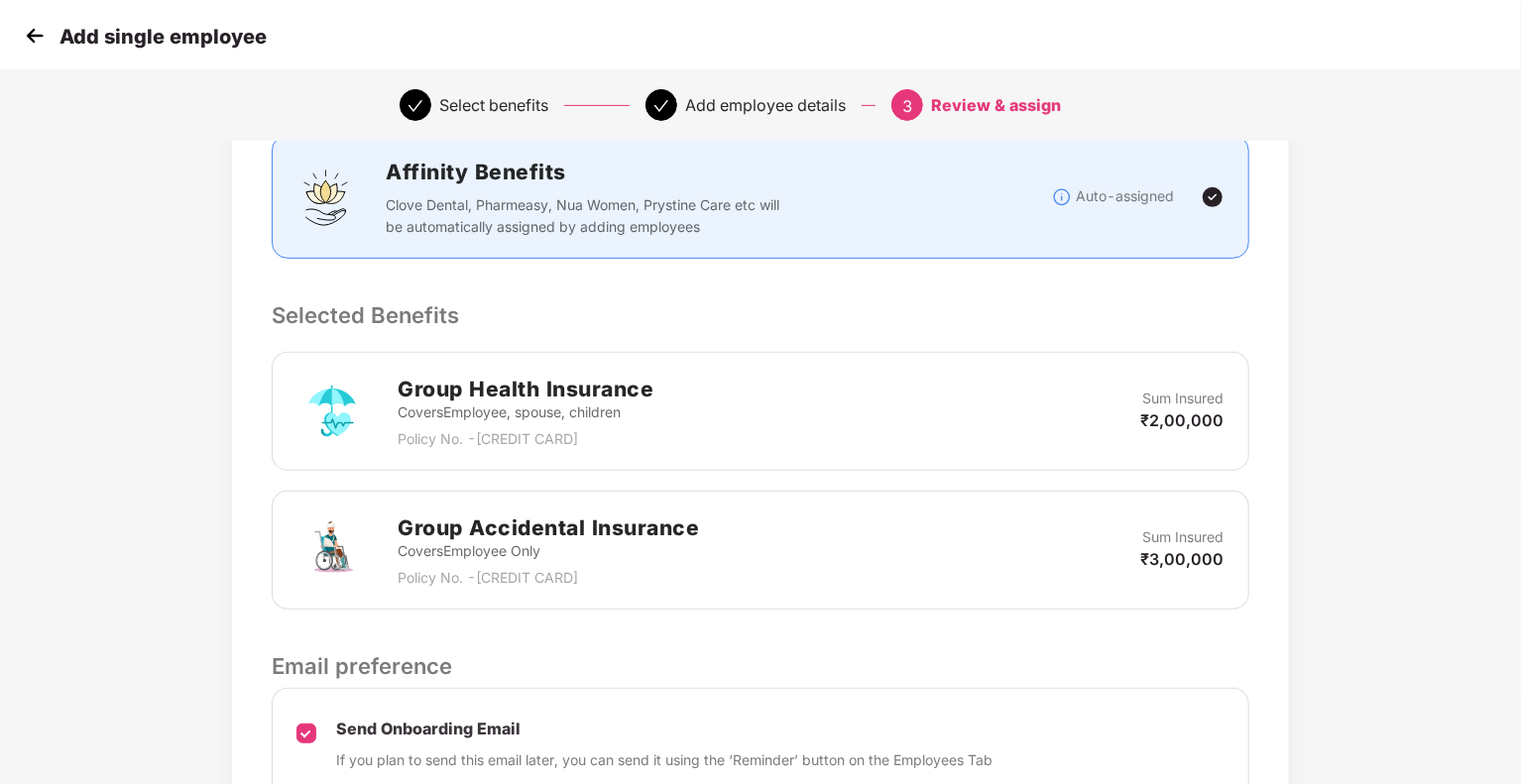 scroll, scrollTop: 496, scrollLeft: 0, axis: vertical 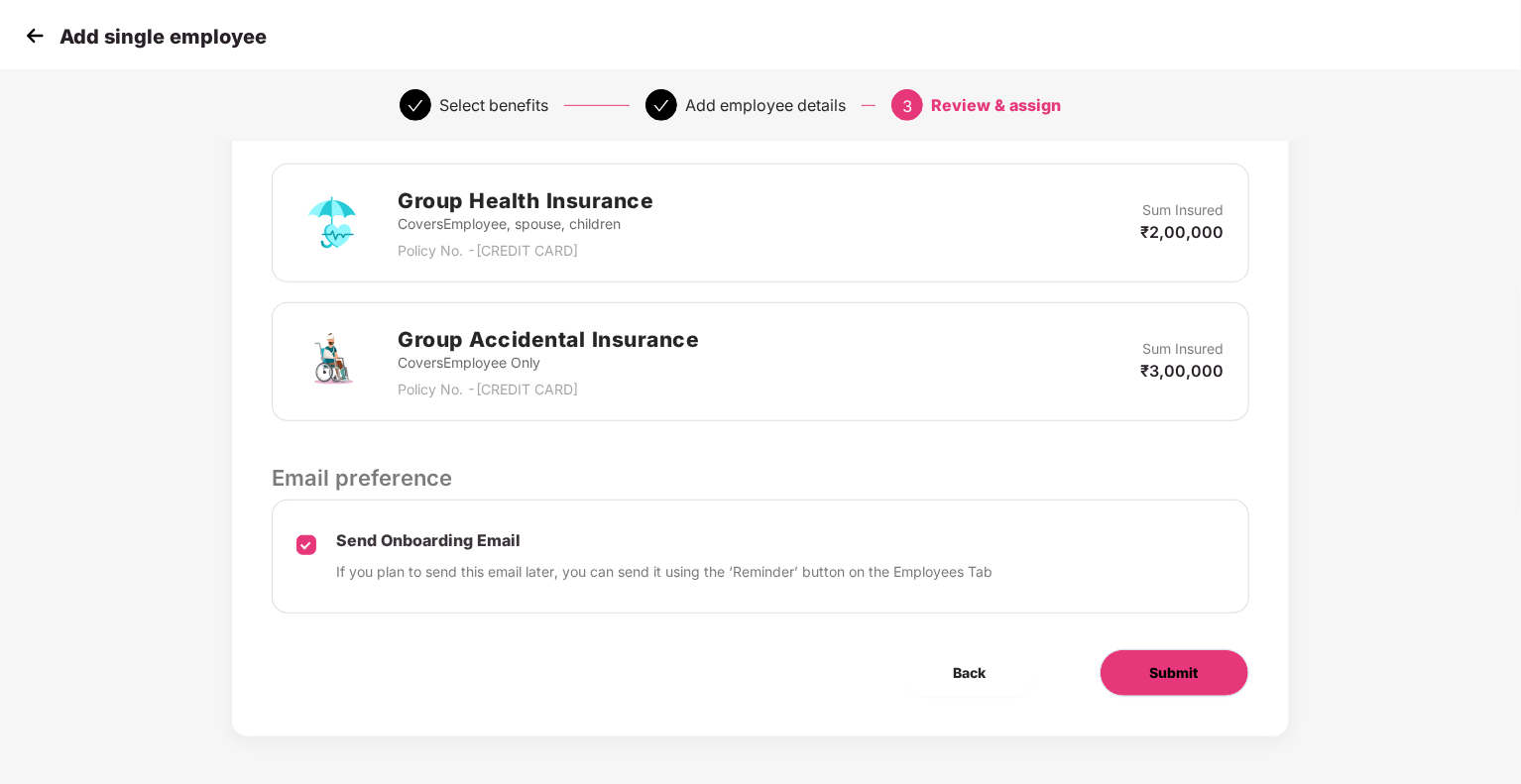 click on "Submit" at bounding box center (1174, 673) 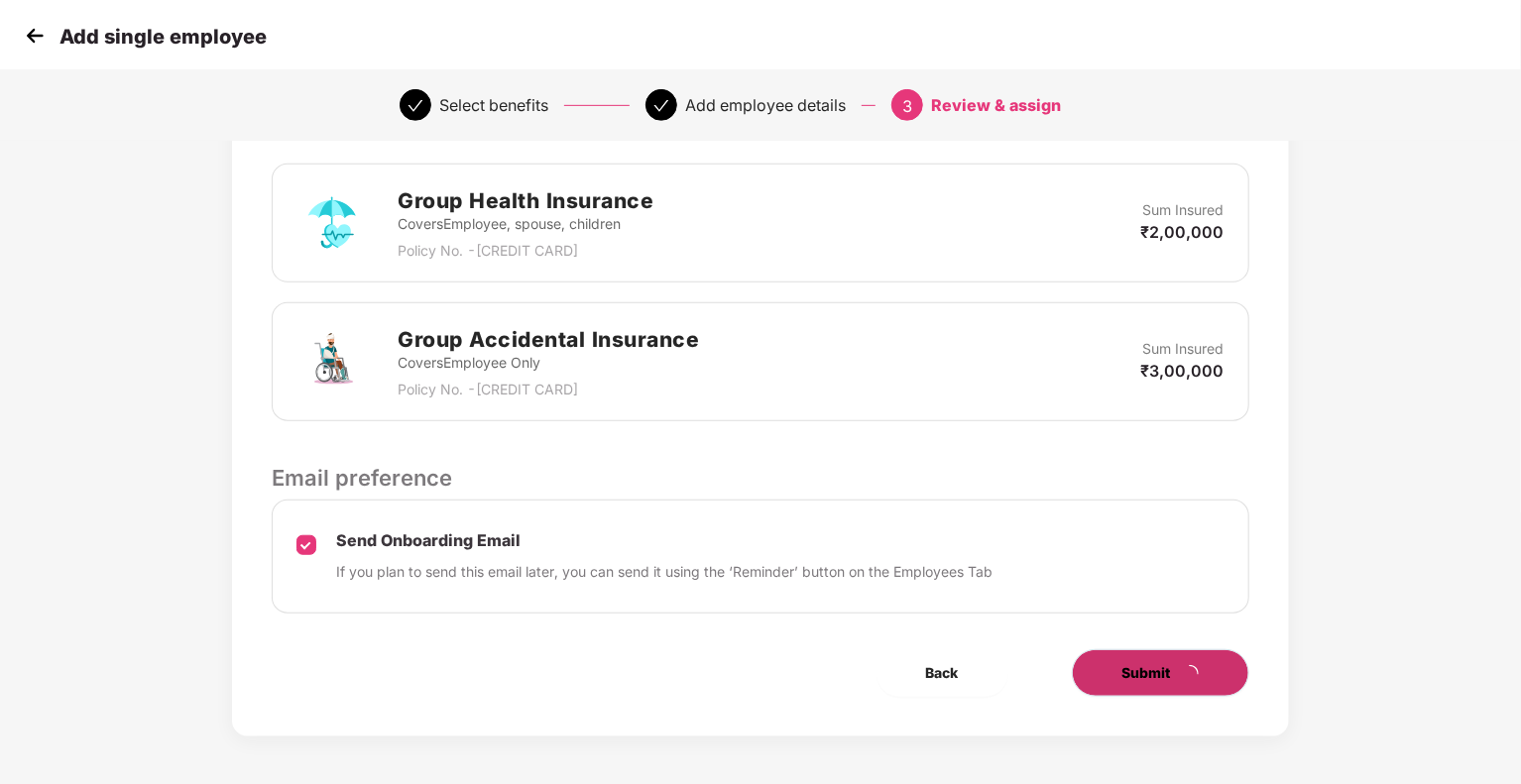 scroll, scrollTop: 0, scrollLeft: 0, axis: both 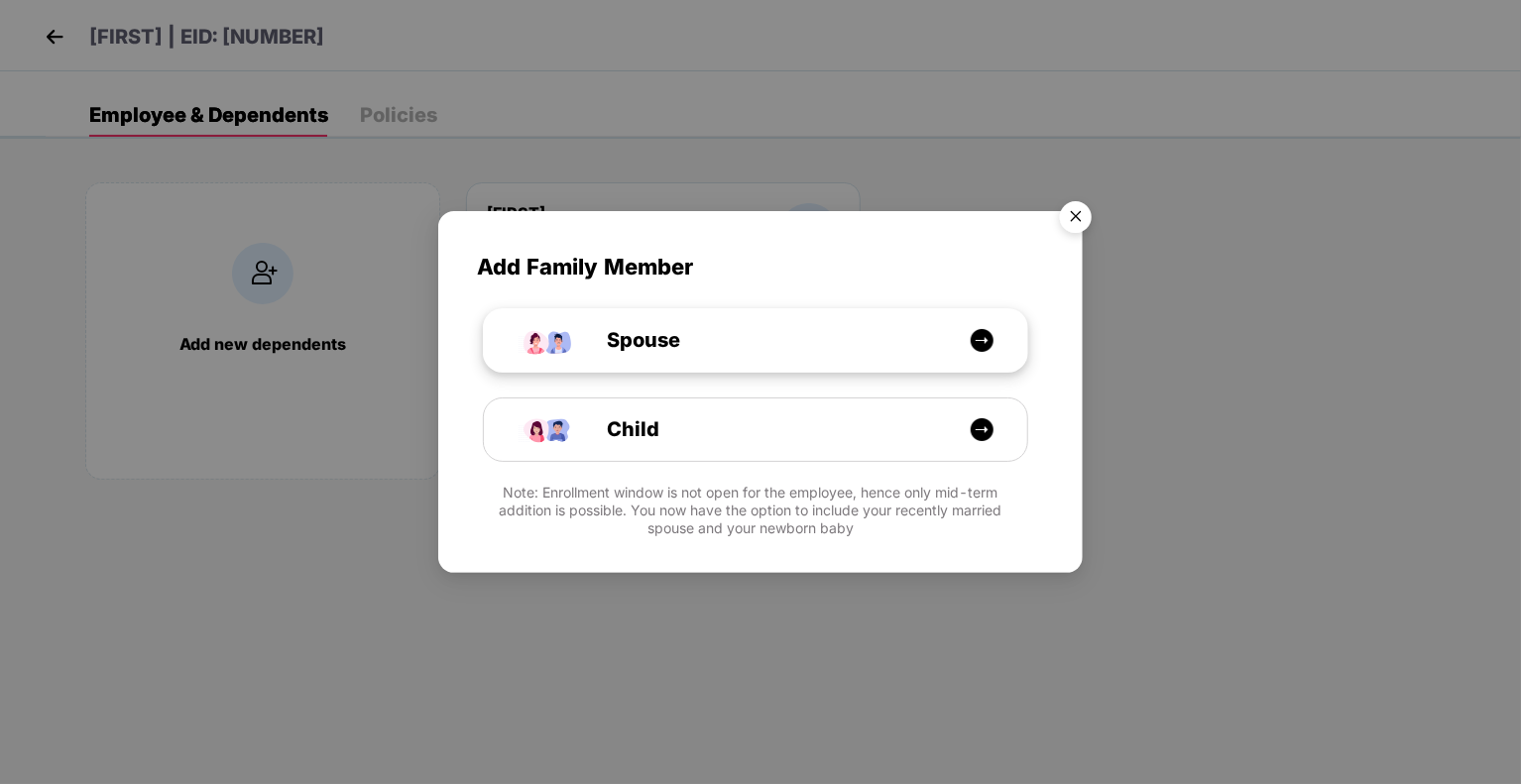 click on "Spouse" at bounding box center (756, 340) 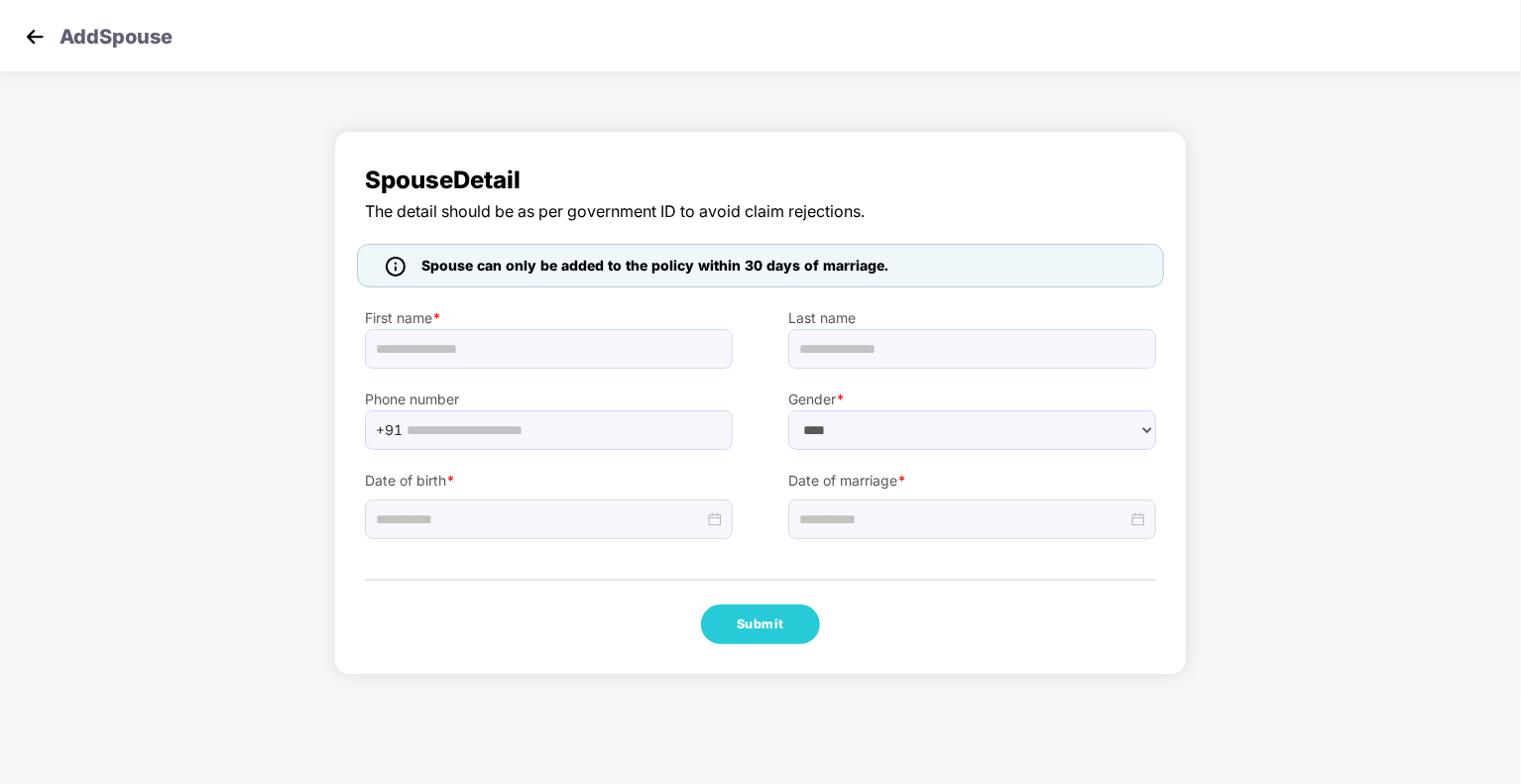 click at bounding box center [35, 37] 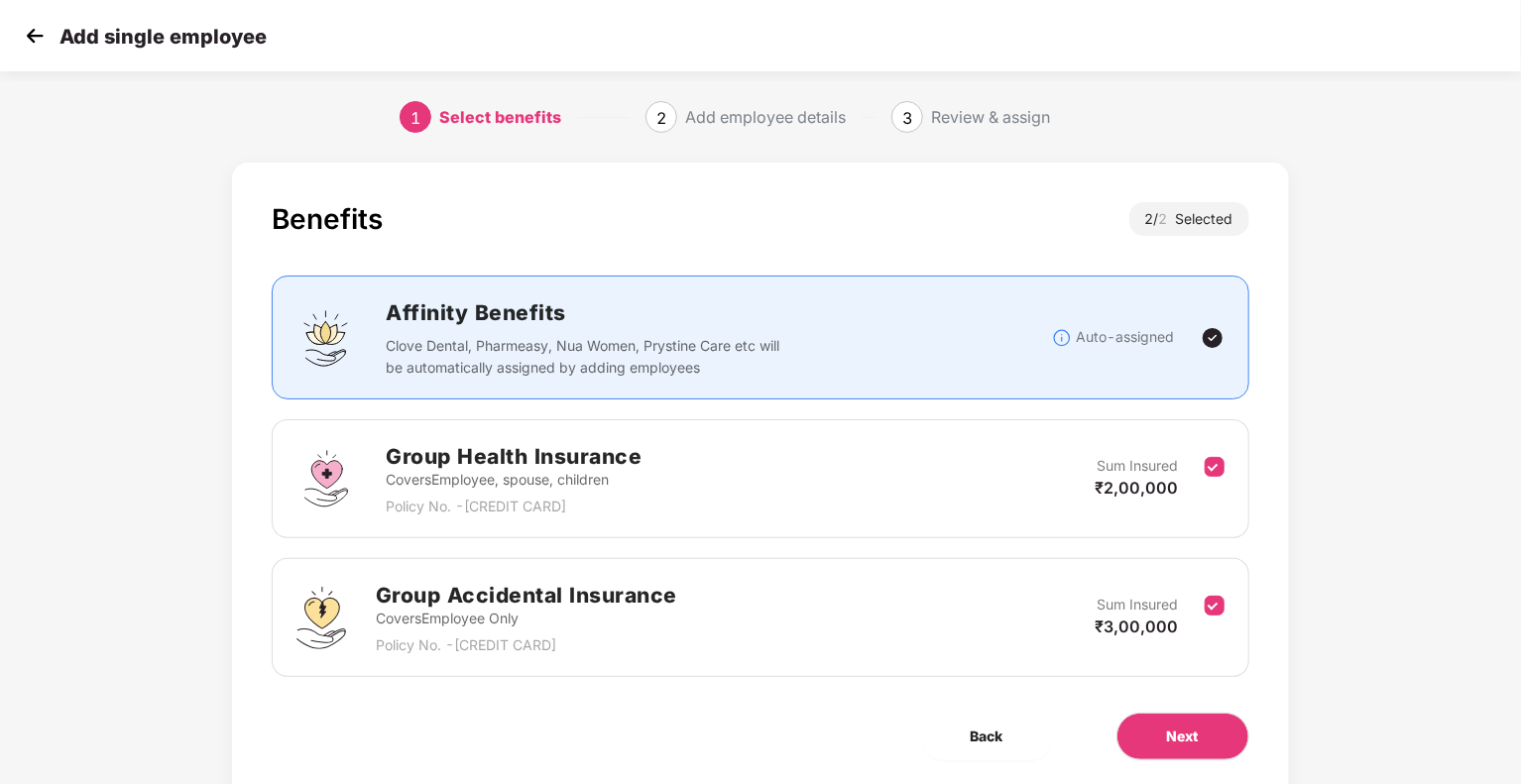 click at bounding box center [35, 36] 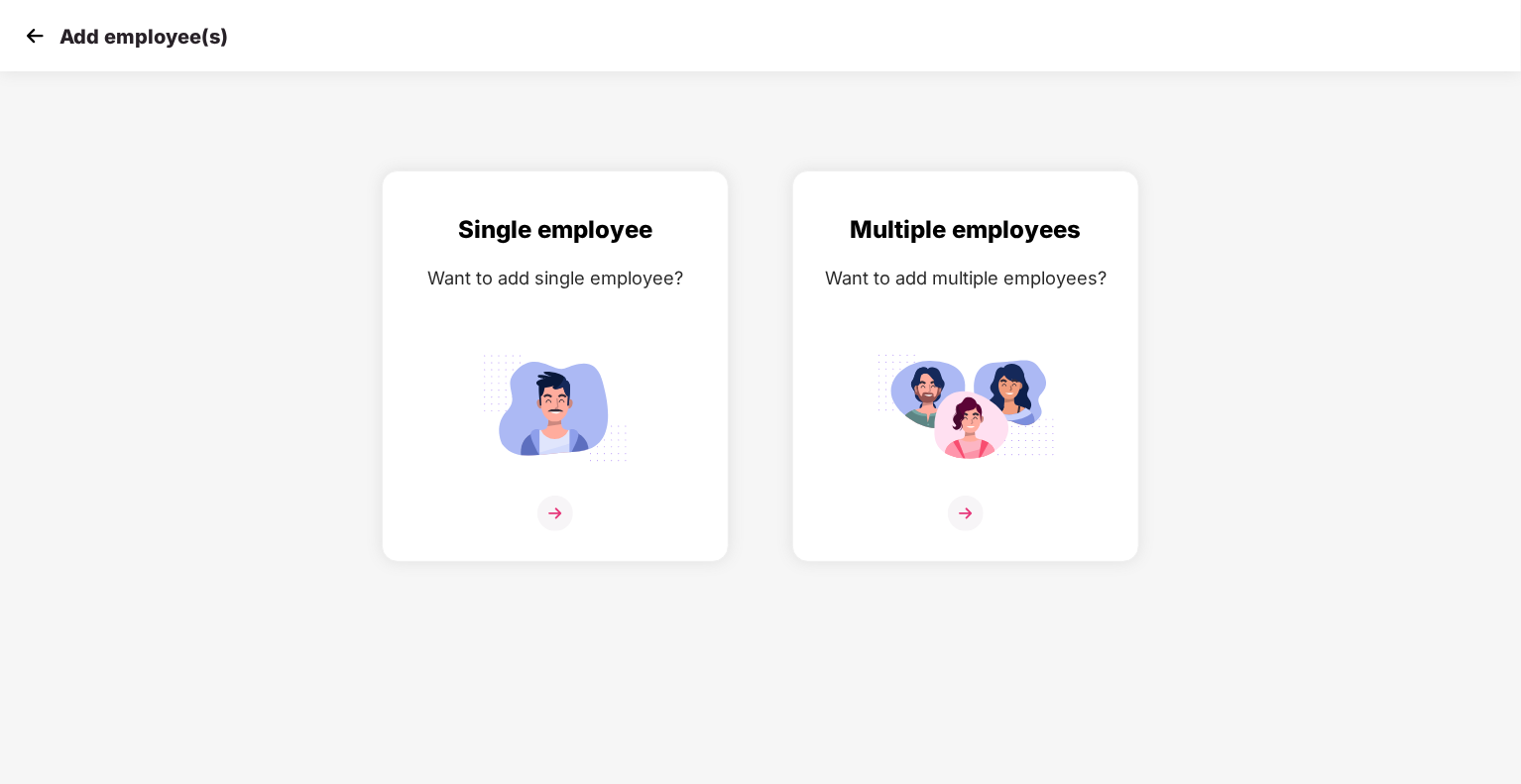 click at bounding box center [35, 36] 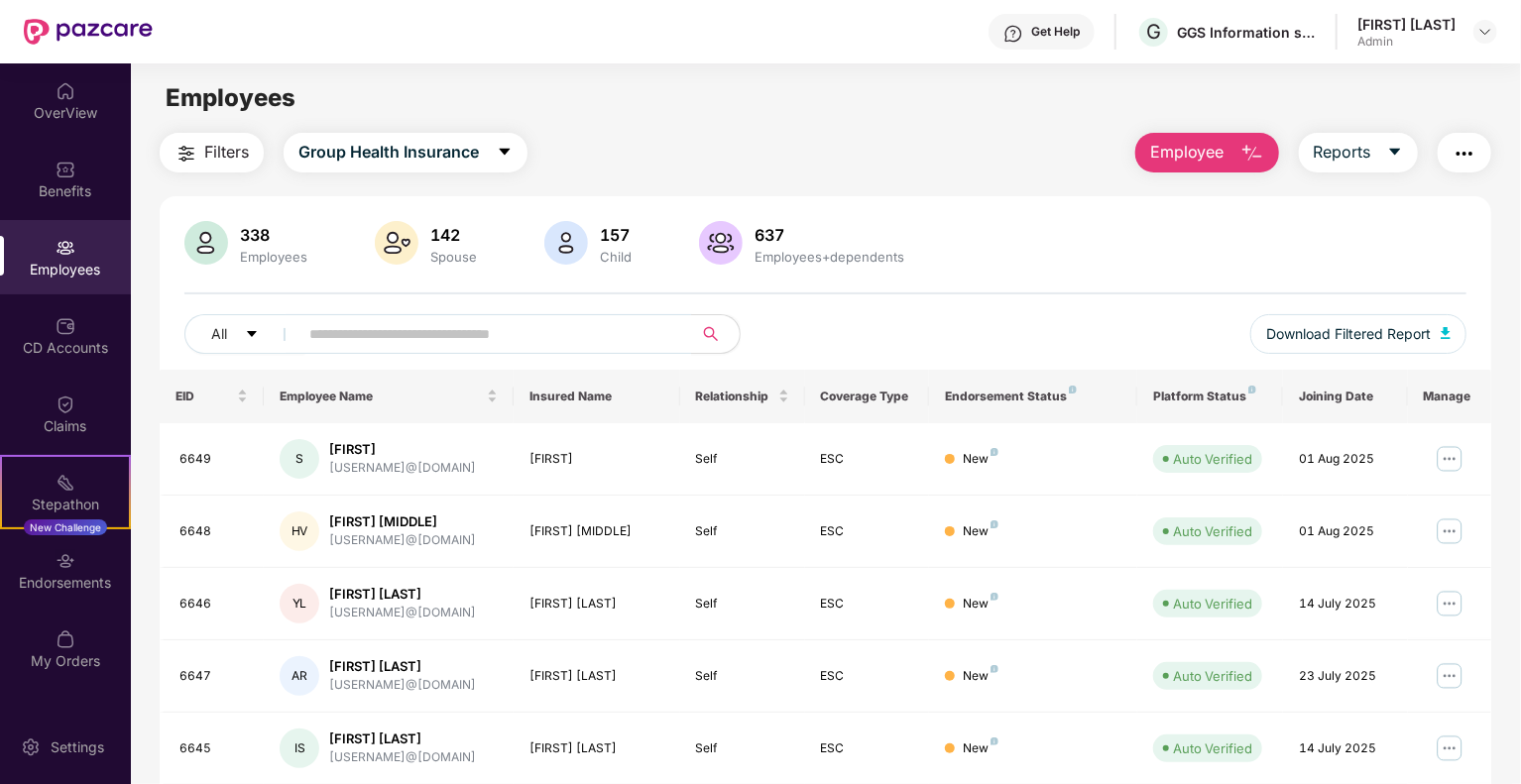 click on "Employee" at bounding box center (1187, 152) 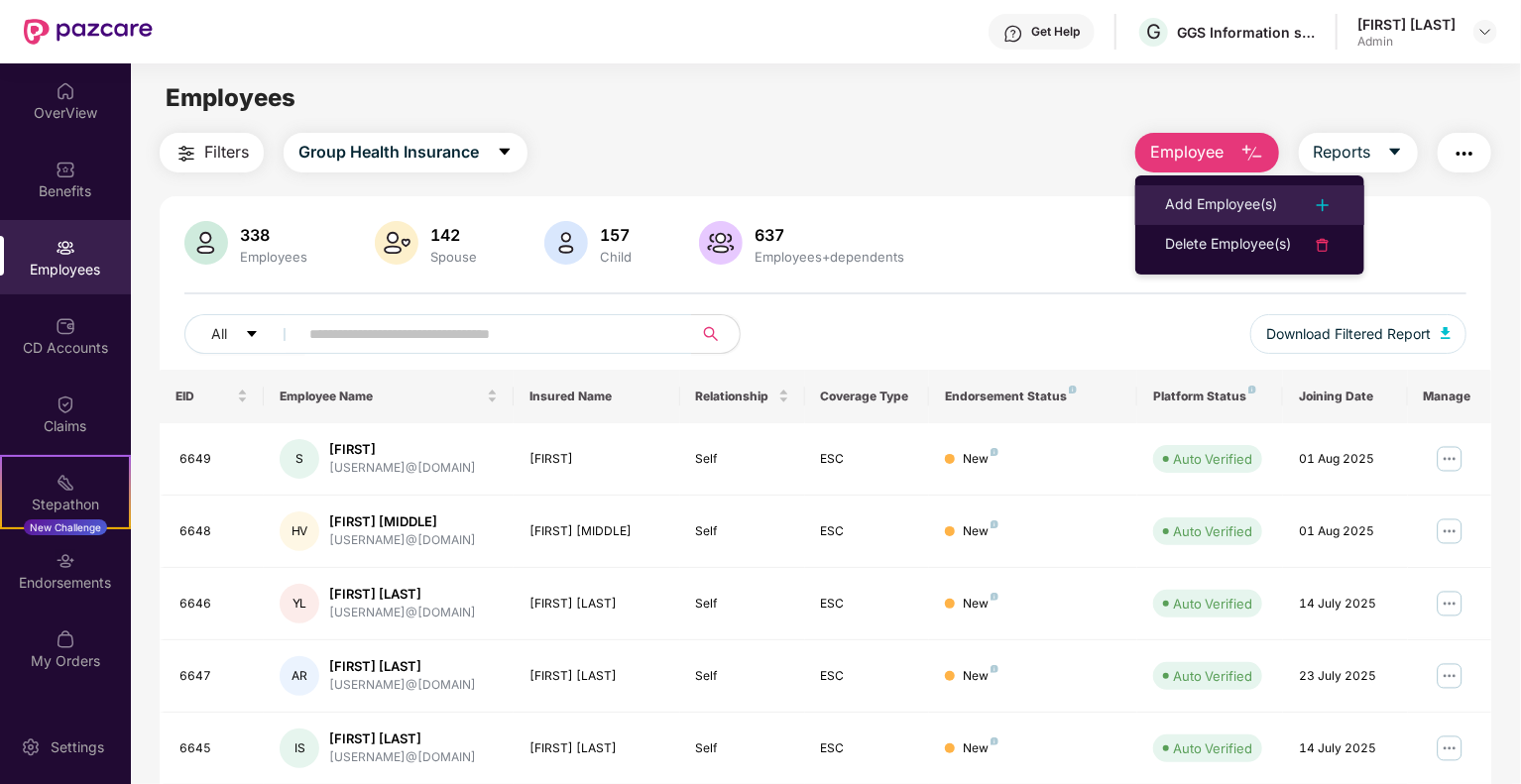 click on "Add Employee(s)" at bounding box center (1221, 205) 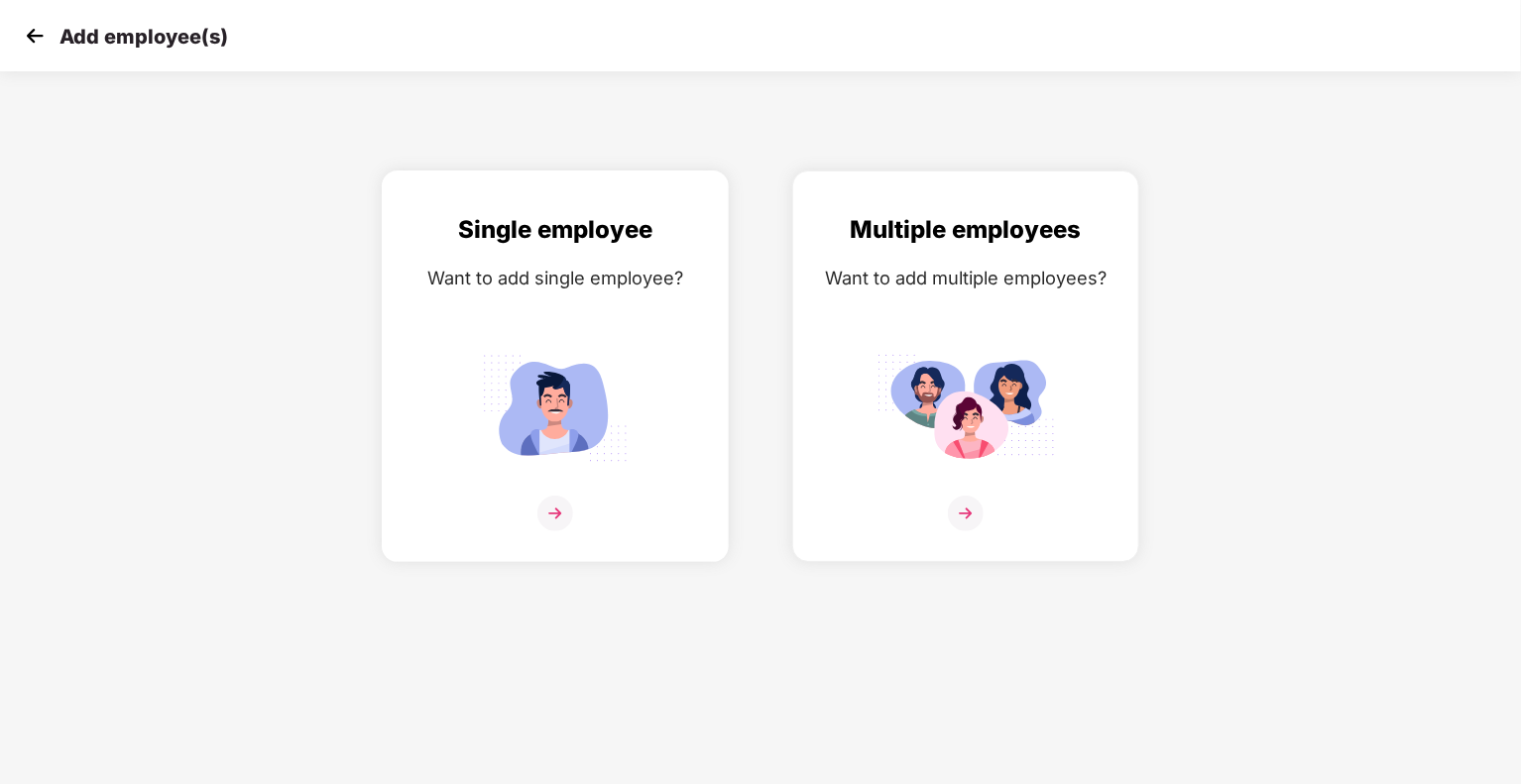 click on "Single employee Want to add single employee?" at bounding box center [555, 384] 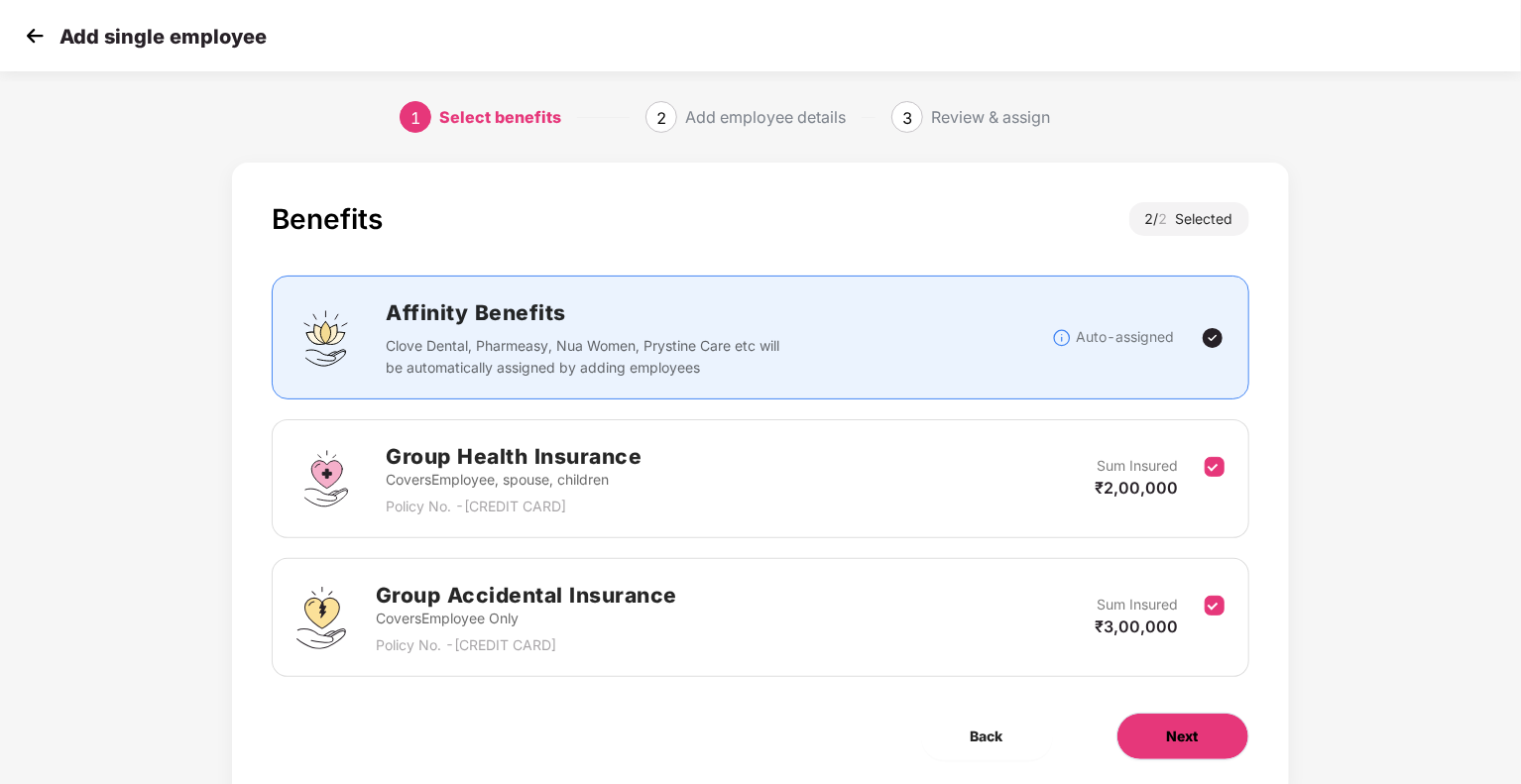 click on "Next" at bounding box center (1183, 736) 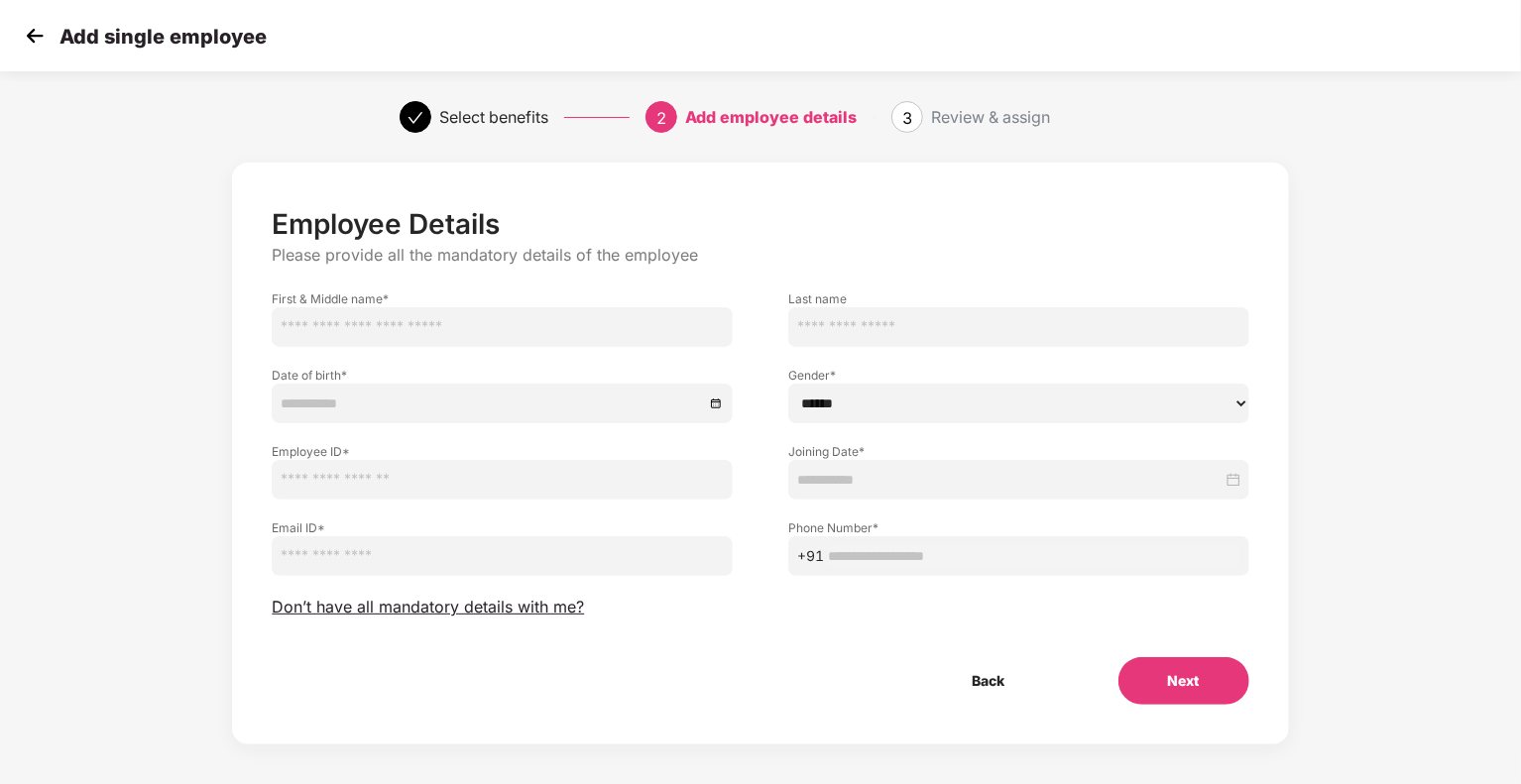 click at bounding box center (502, 480) 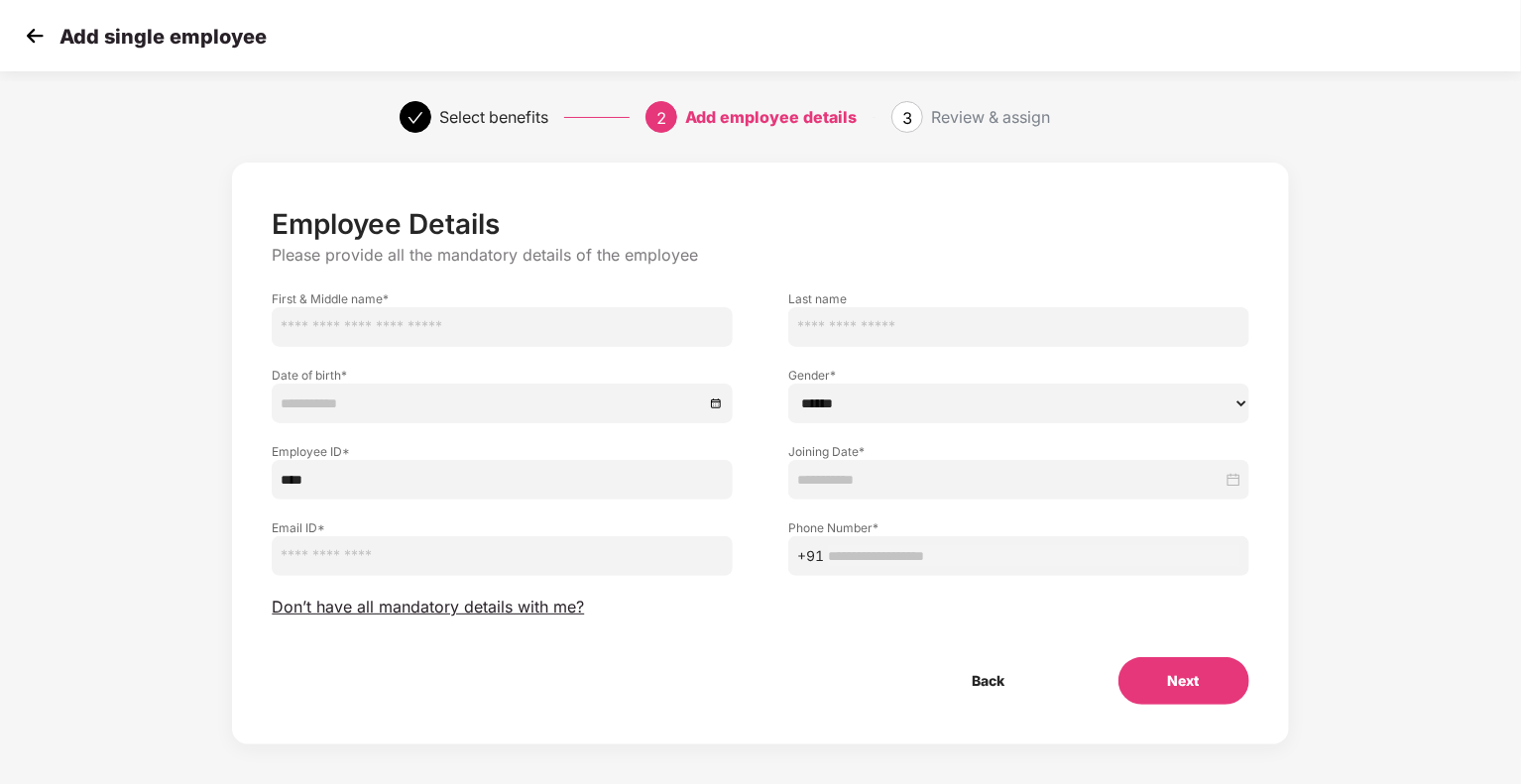 type on "****" 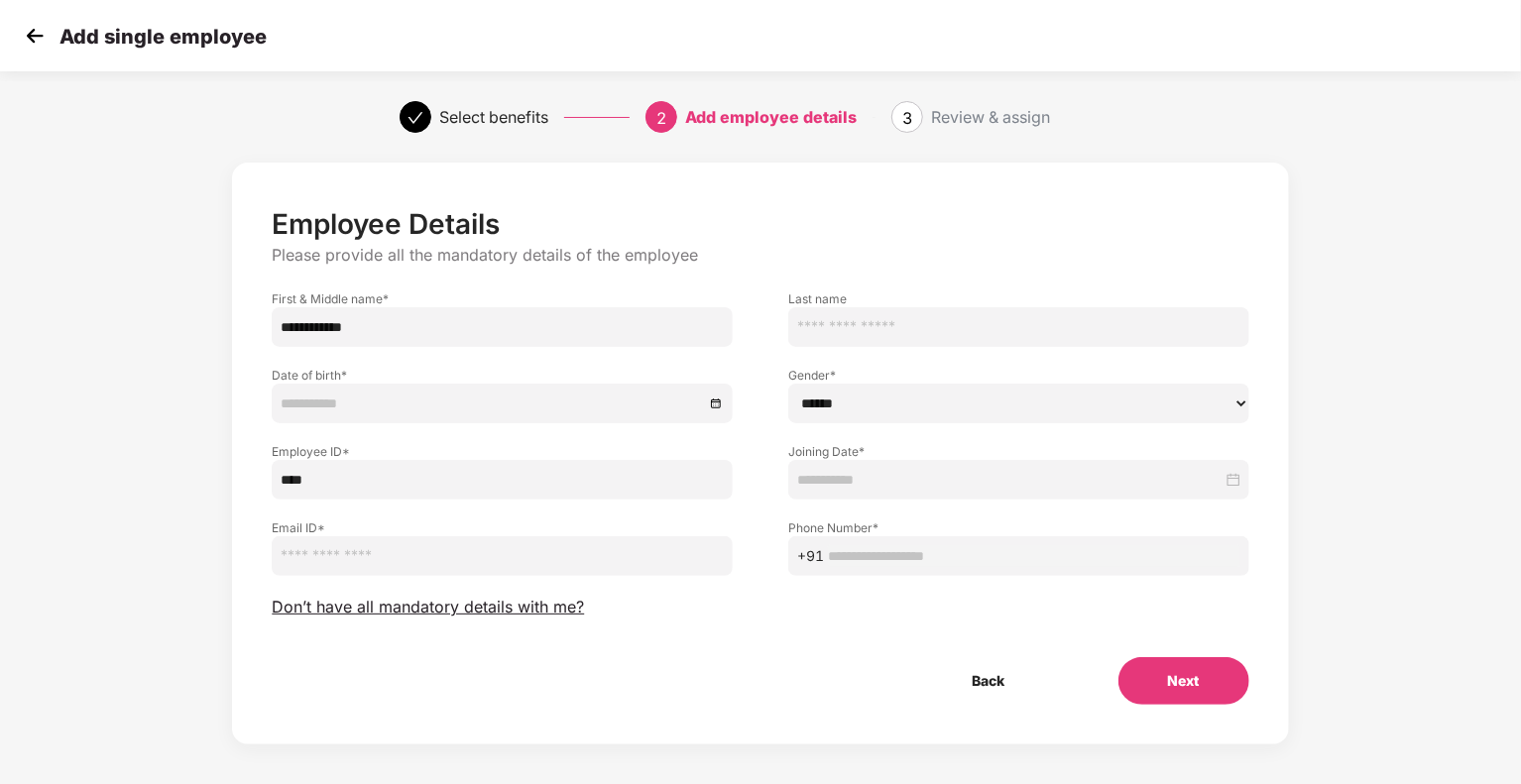 type on "**********" 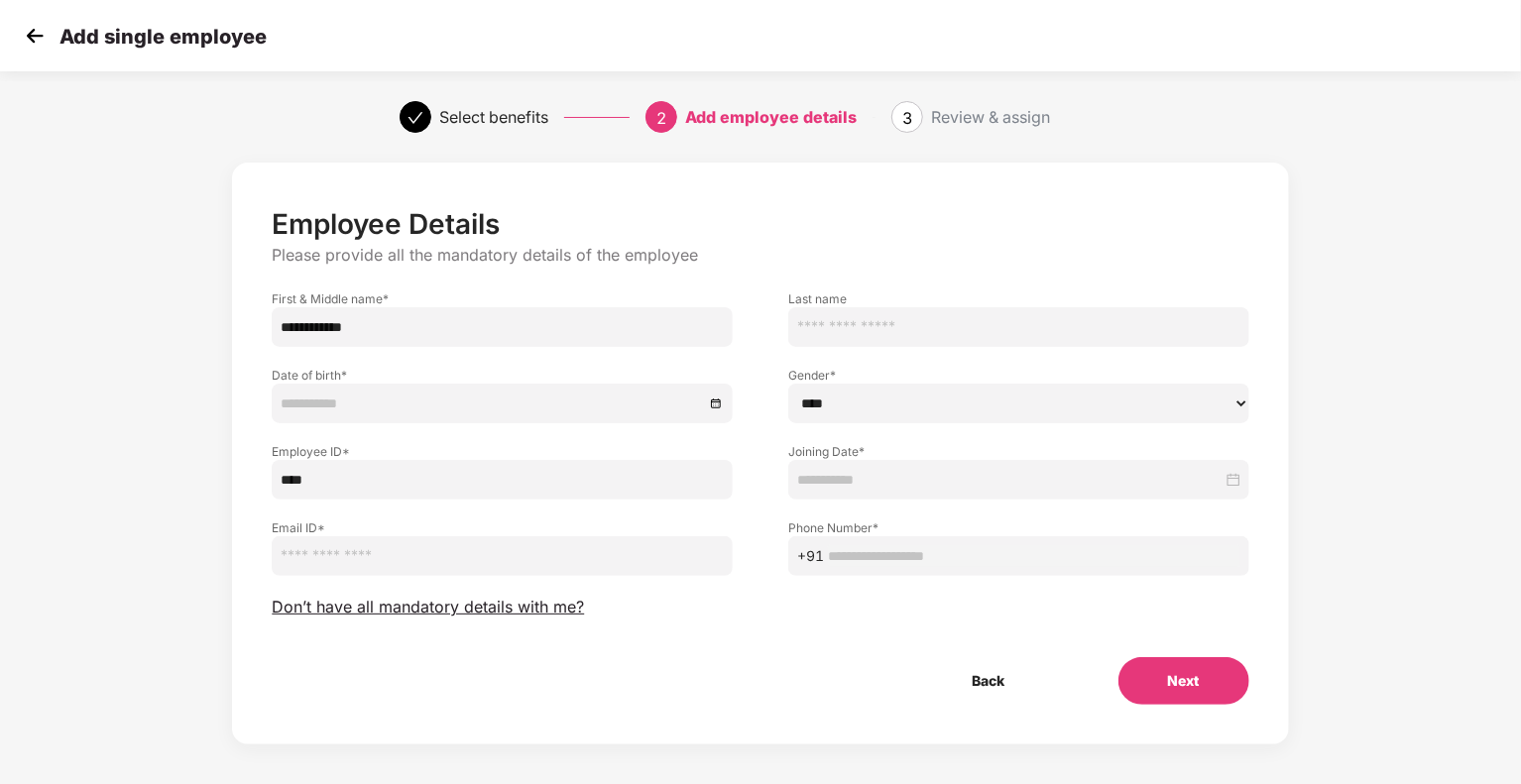 click on "****** **** ******" at bounding box center (1018, 403) 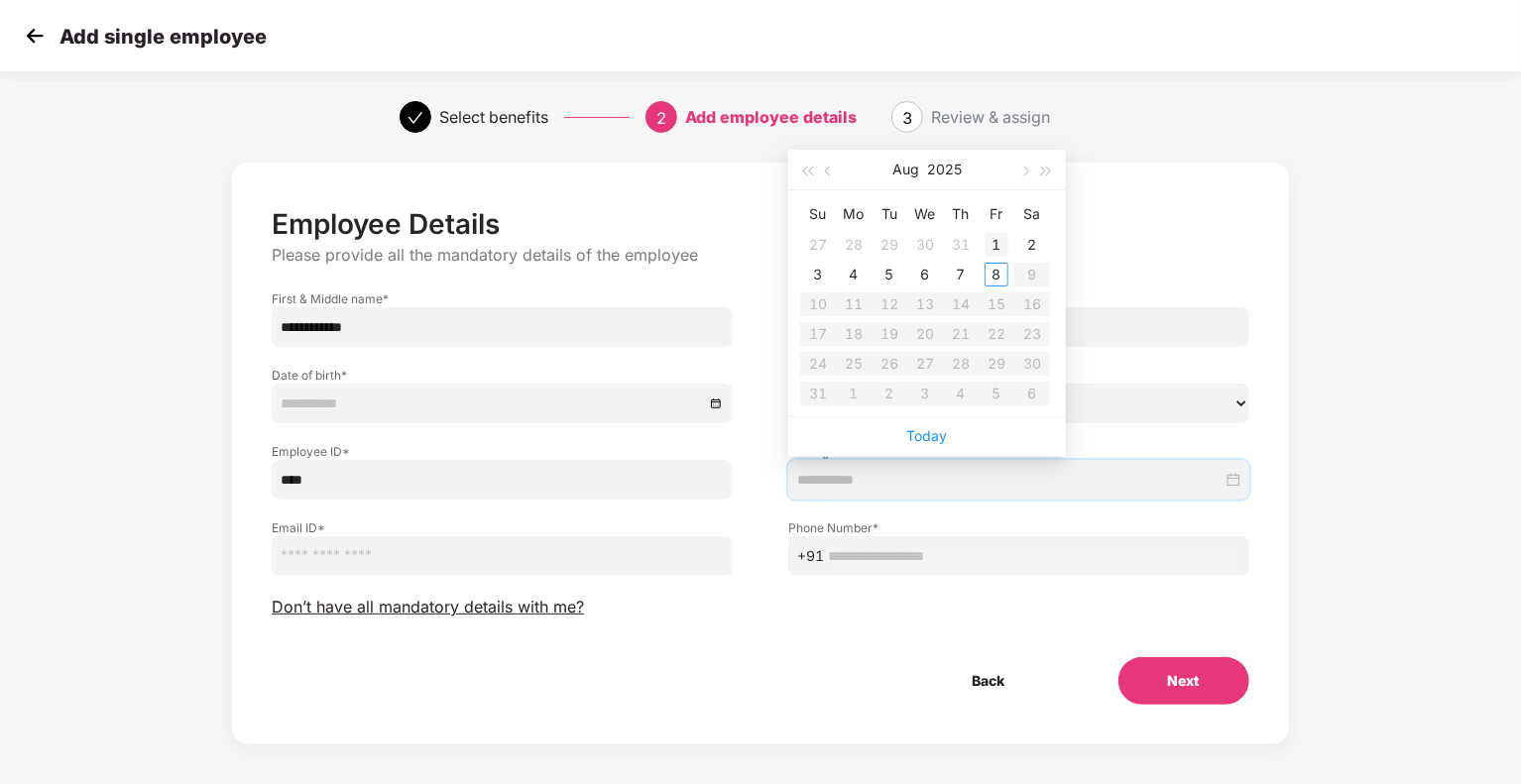 type on "**********" 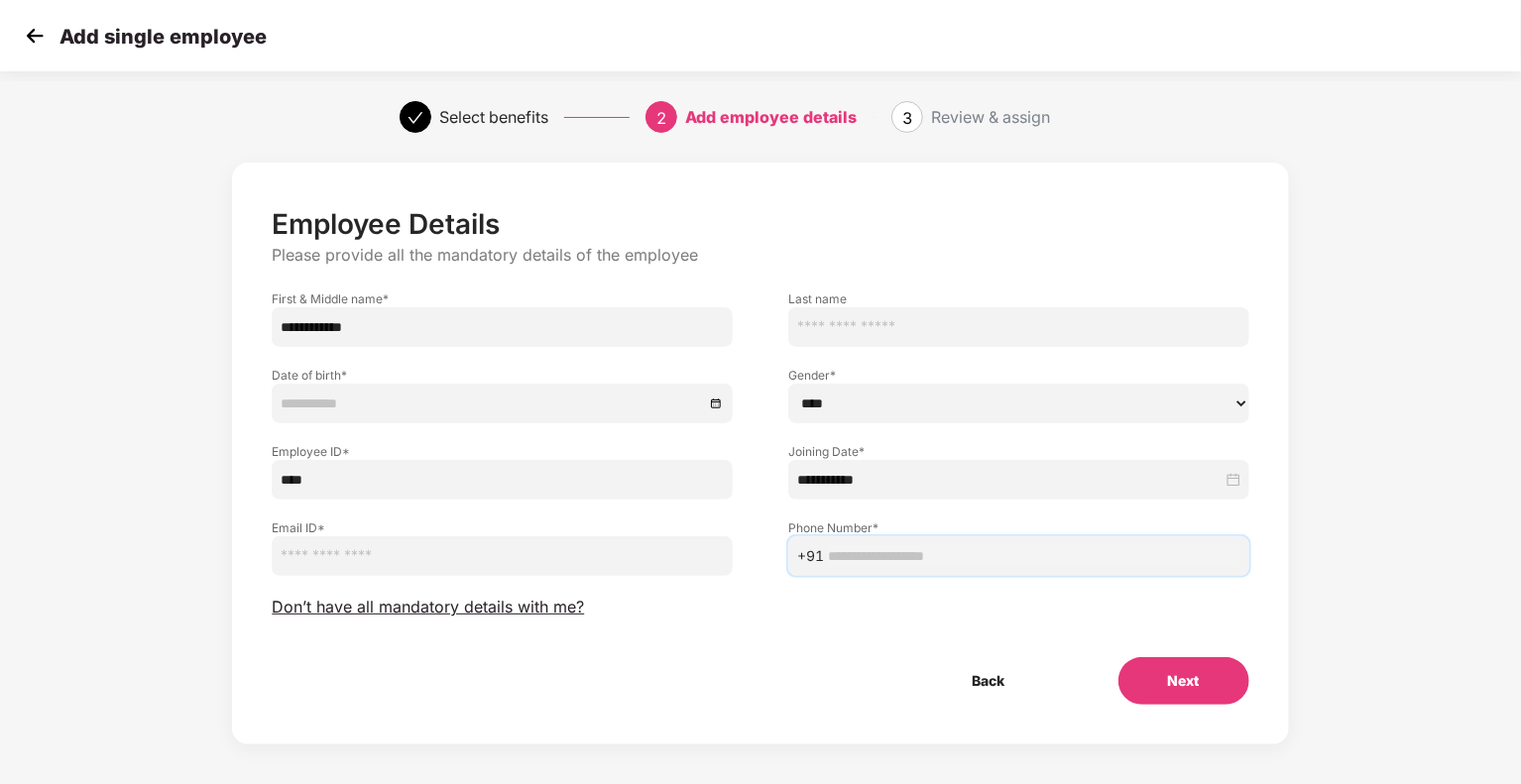 click at bounding box center [1034, 556] 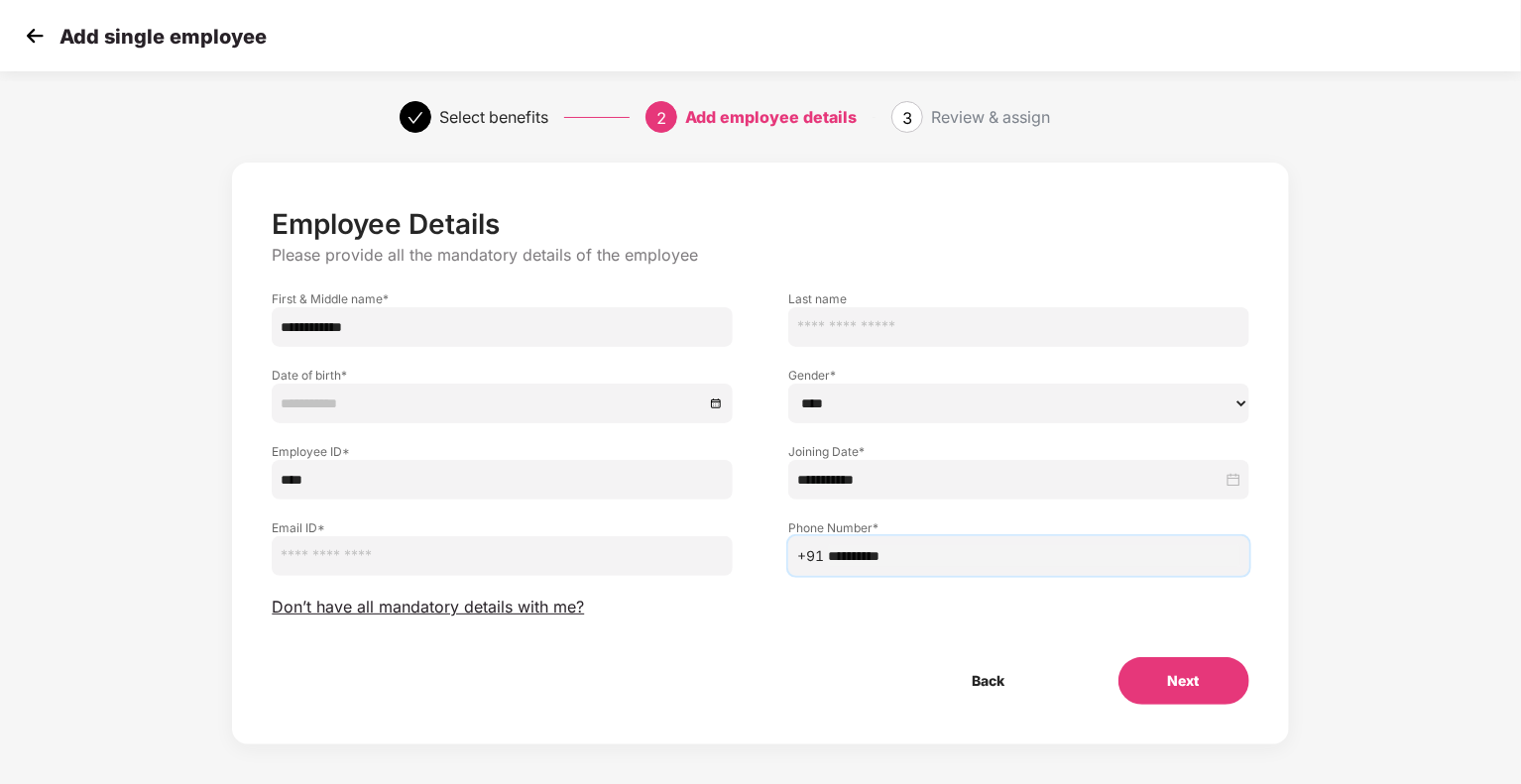 type on "**********" 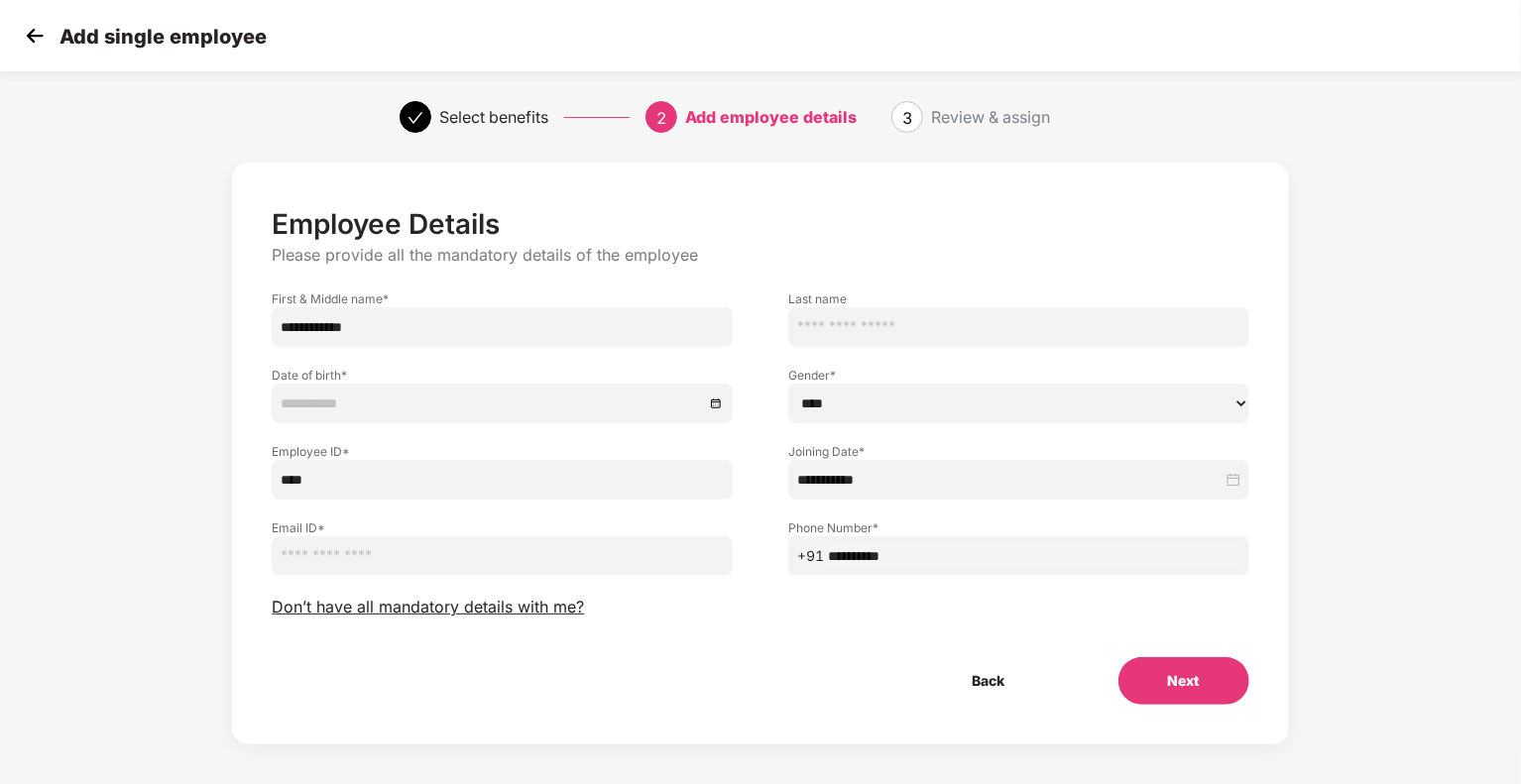 paste on "**********" 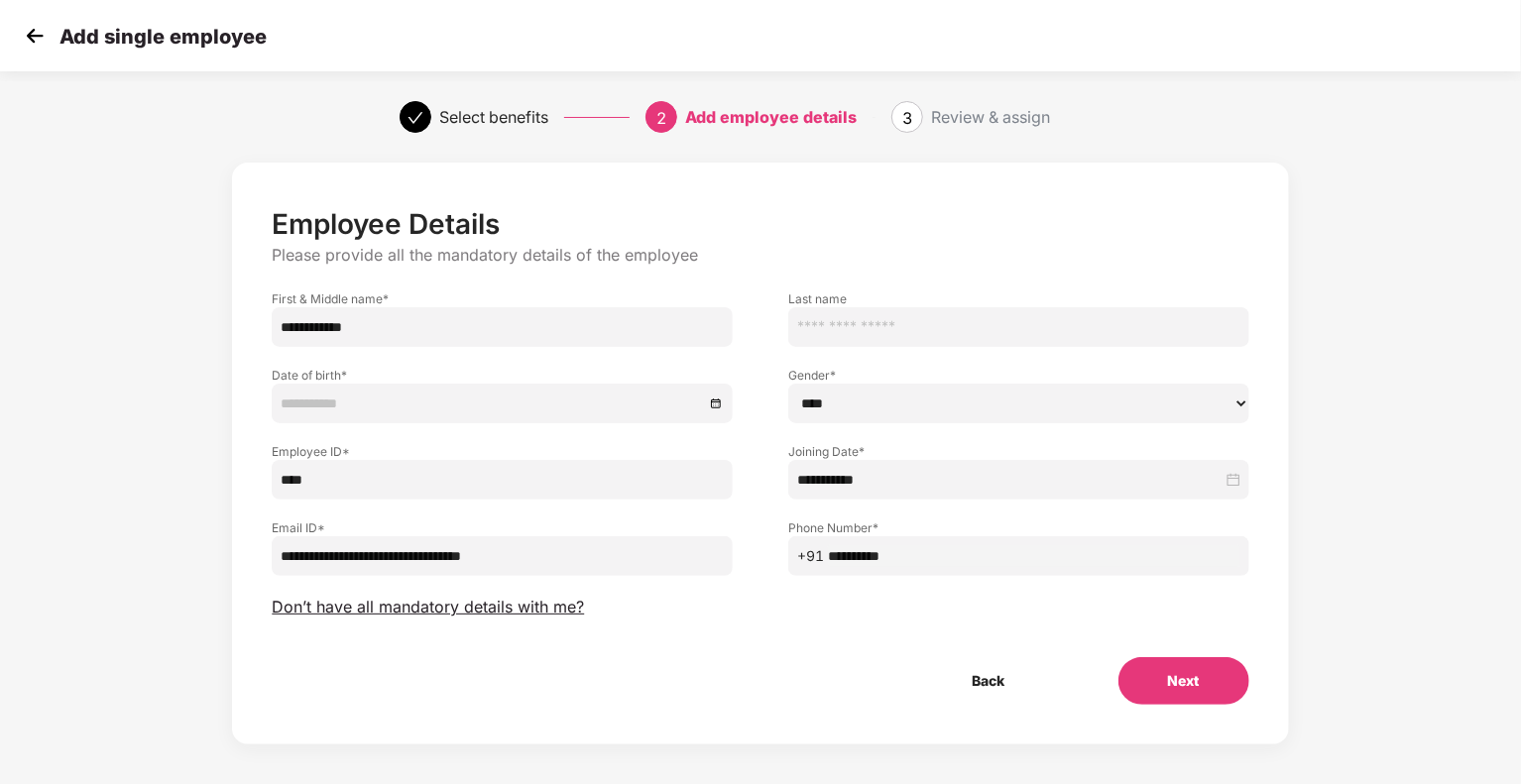 type on "**********" 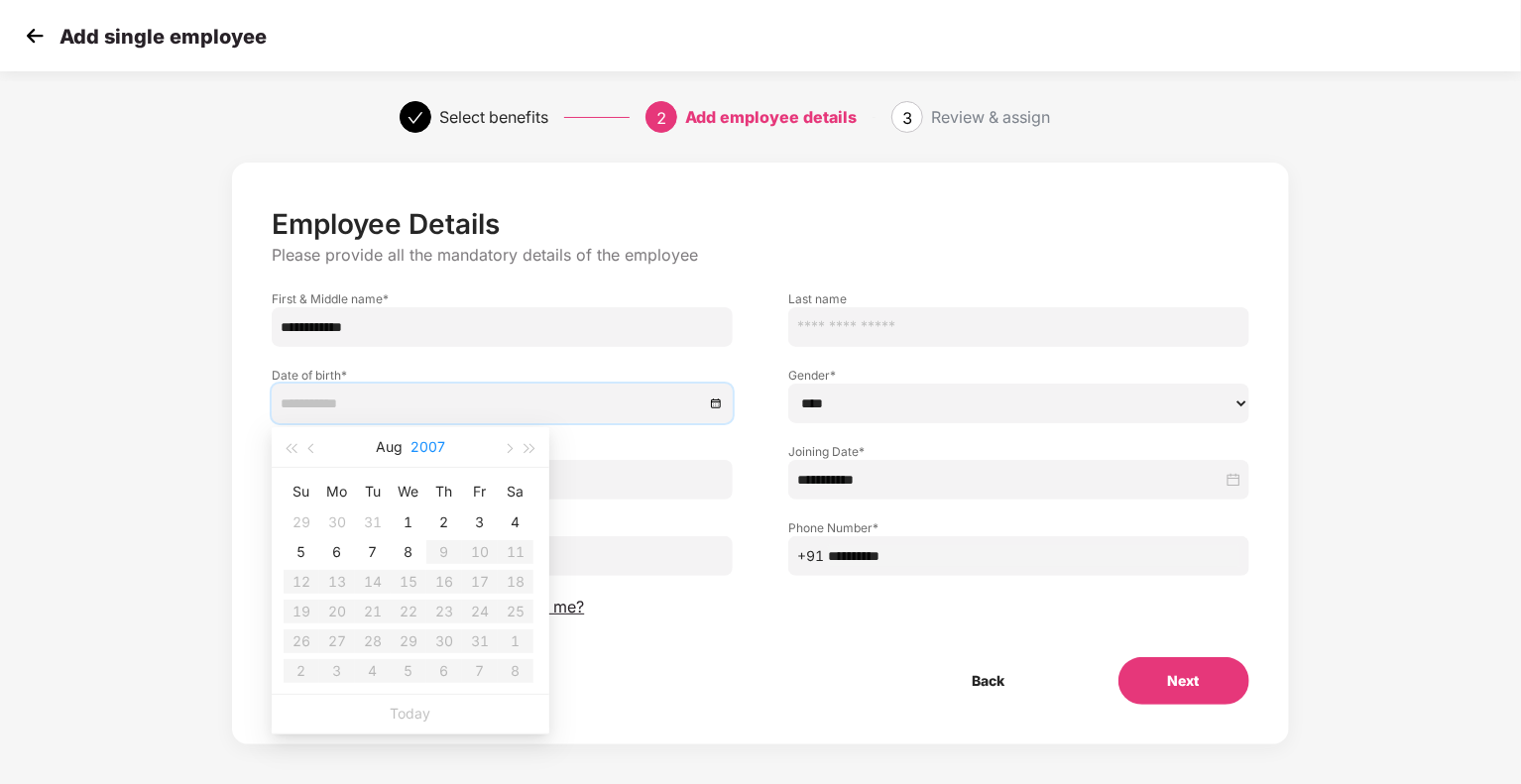 click on "2007" at bounding box center (427, 447) 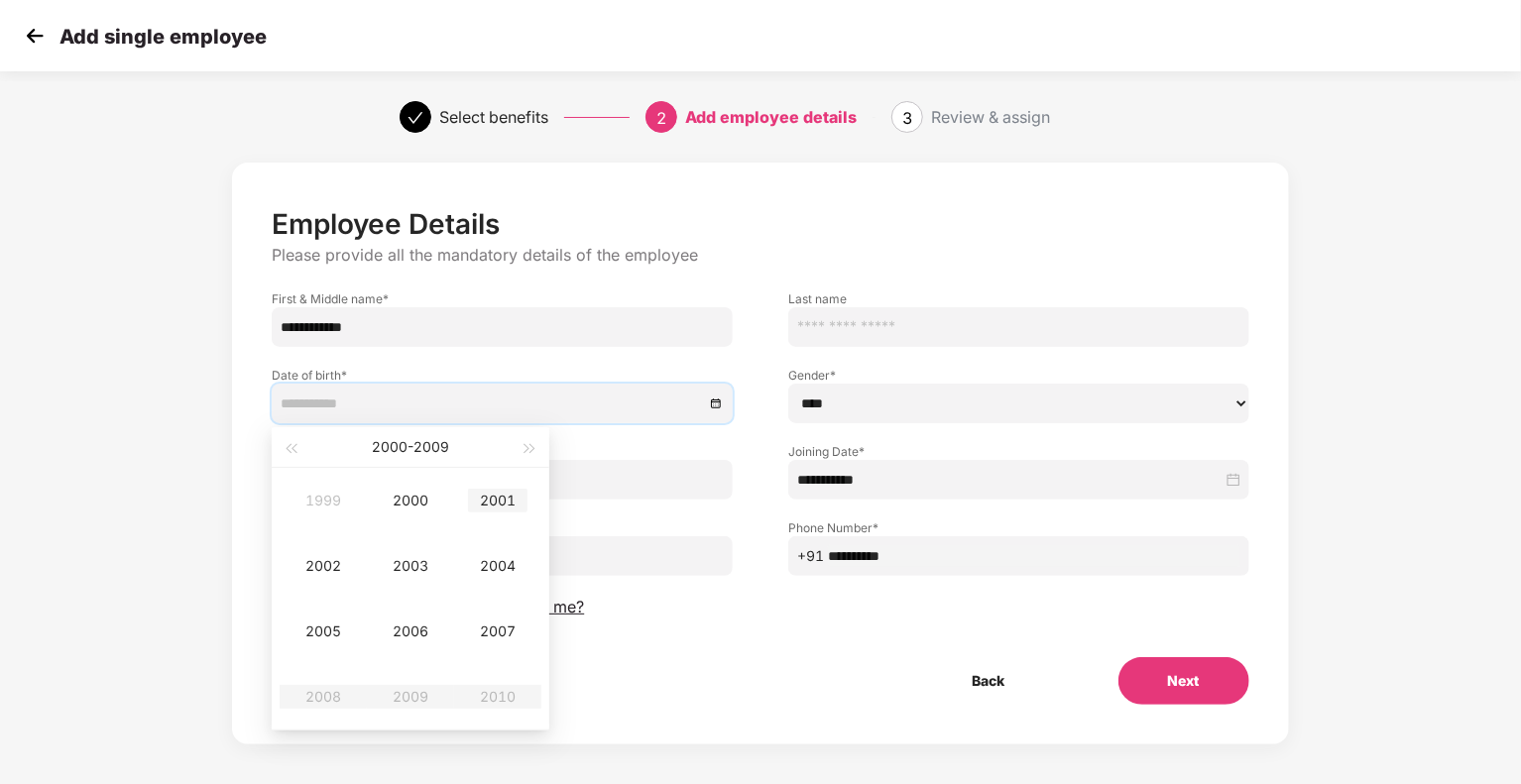 type on "**********" 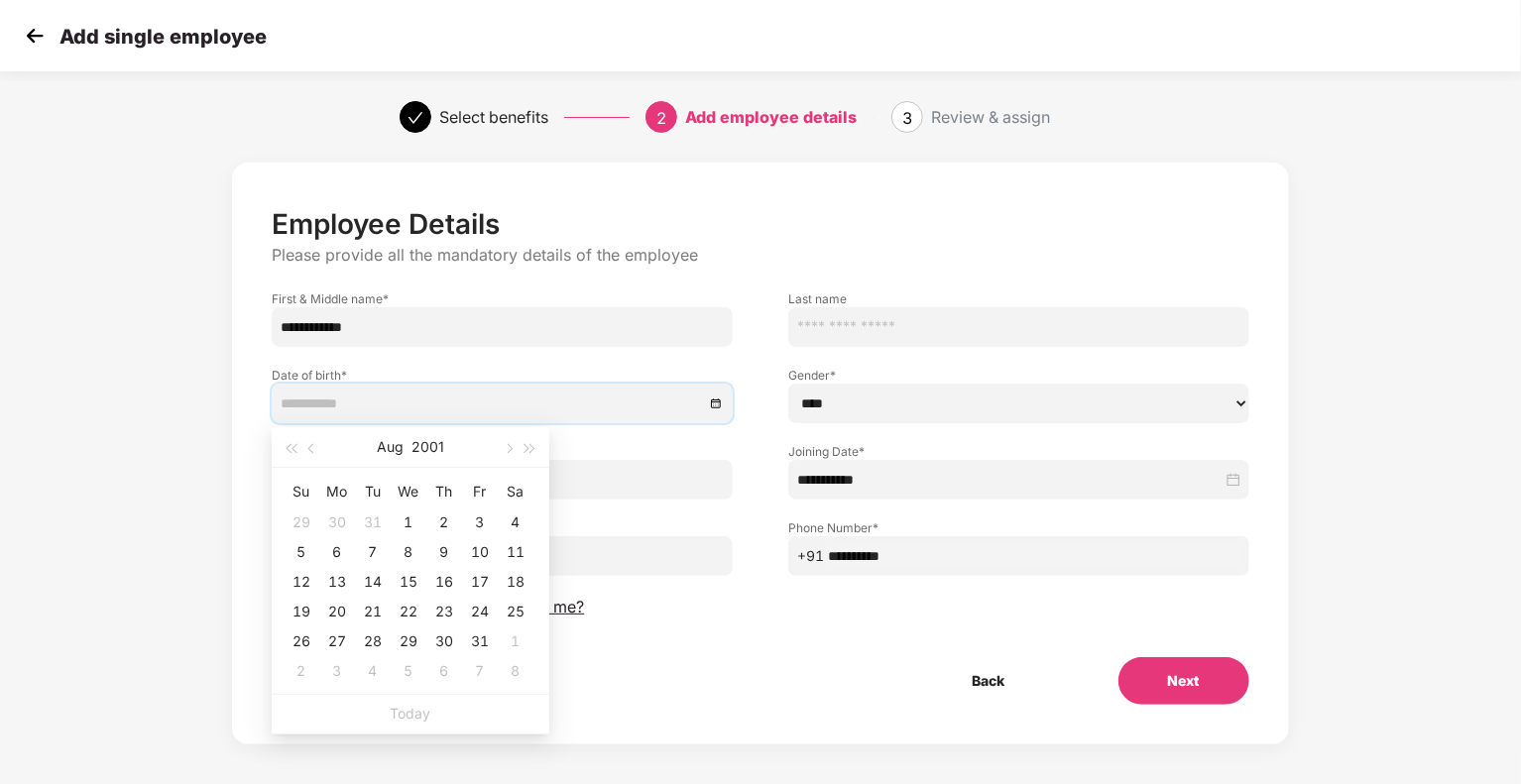 type on "**********" 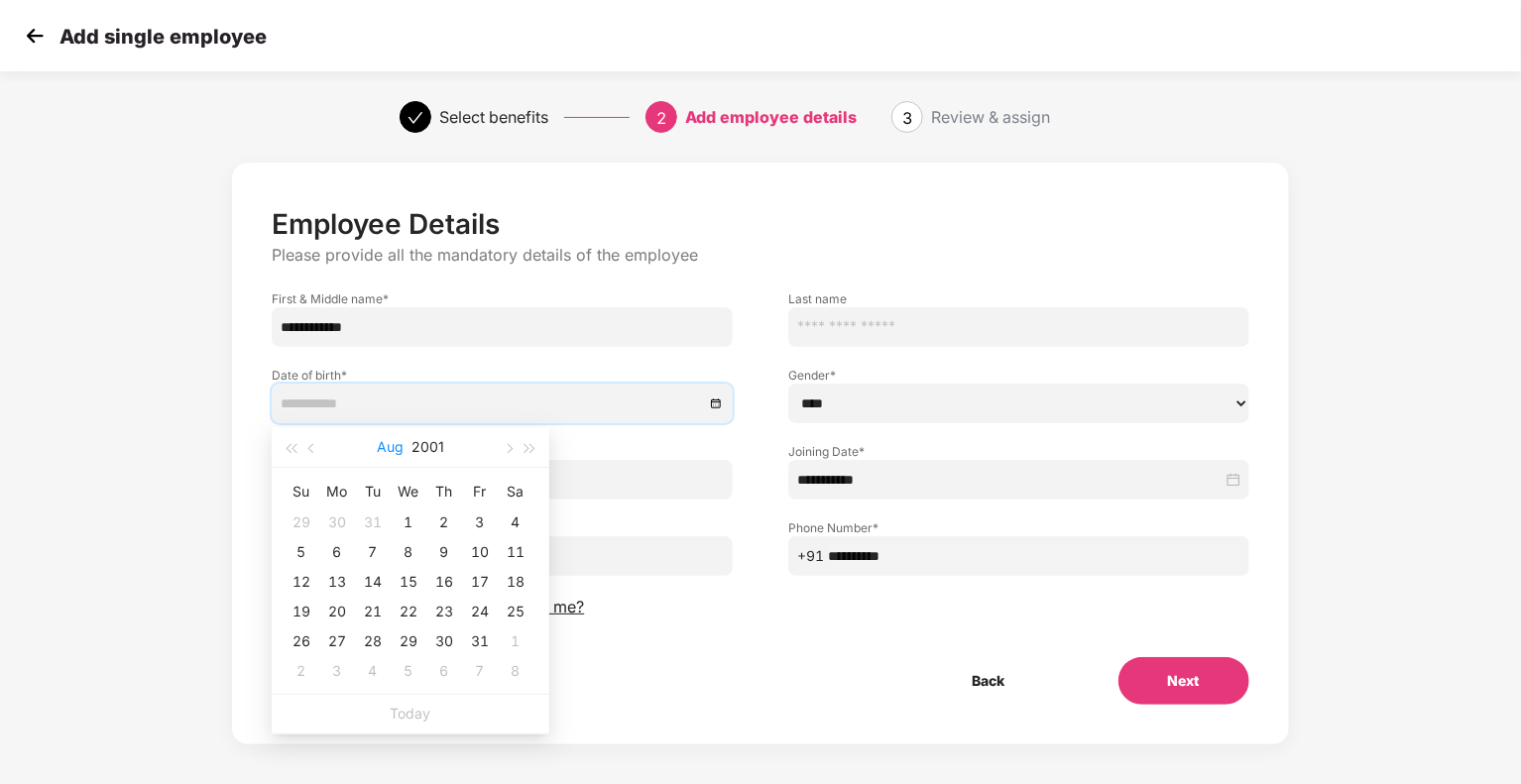 click on "Aug" at bounding box center [390, 447] 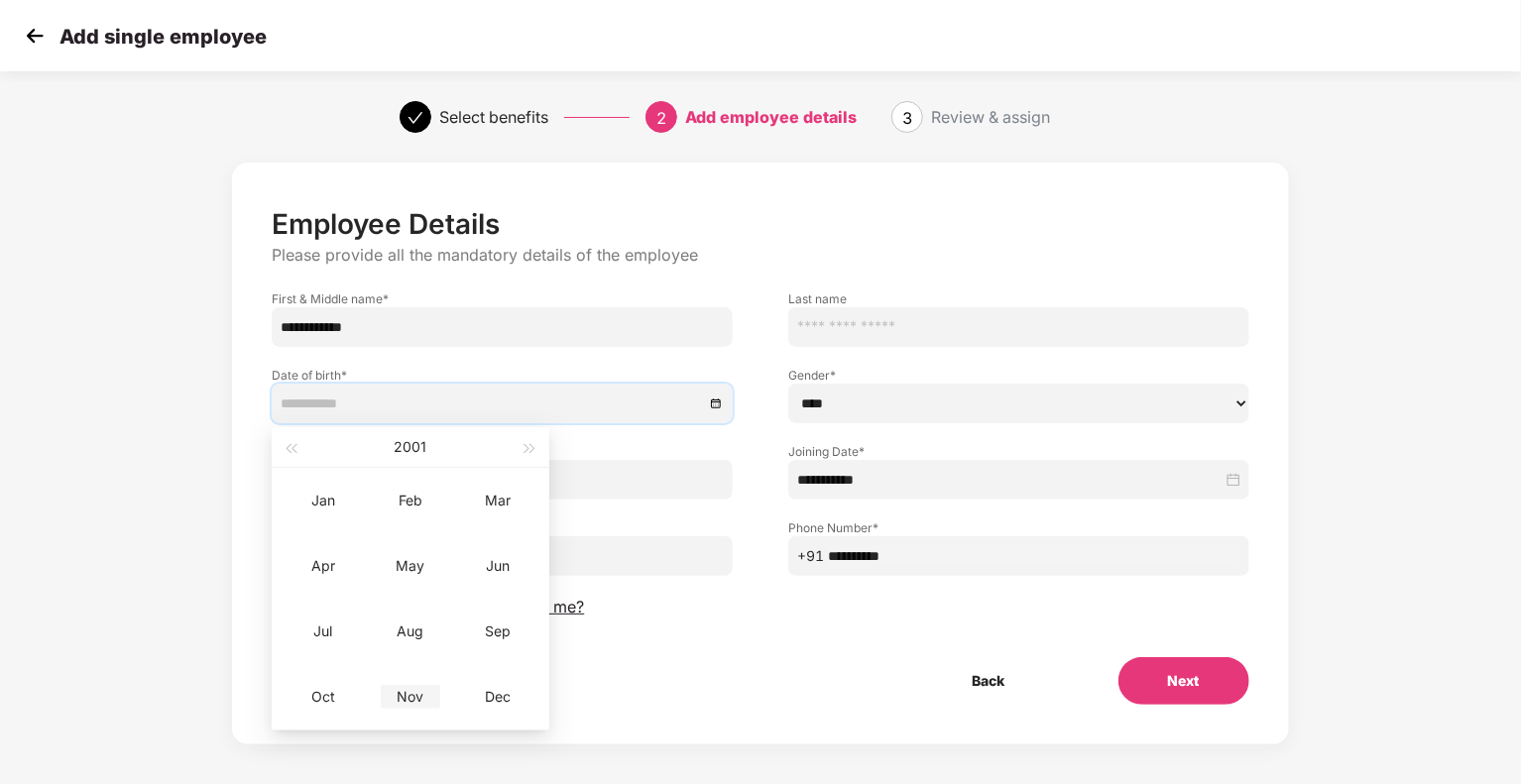 type on "**********" 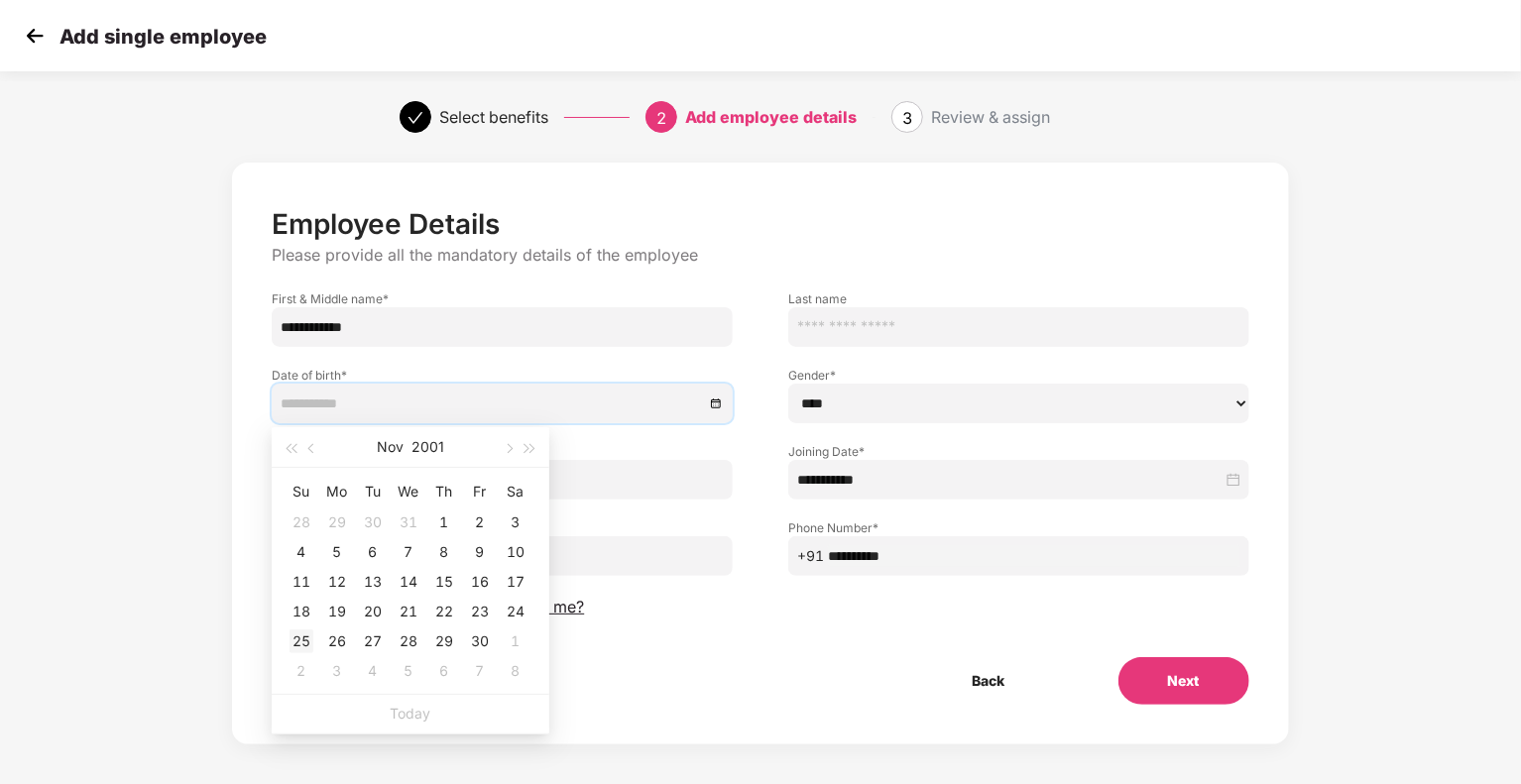 type on "**********" 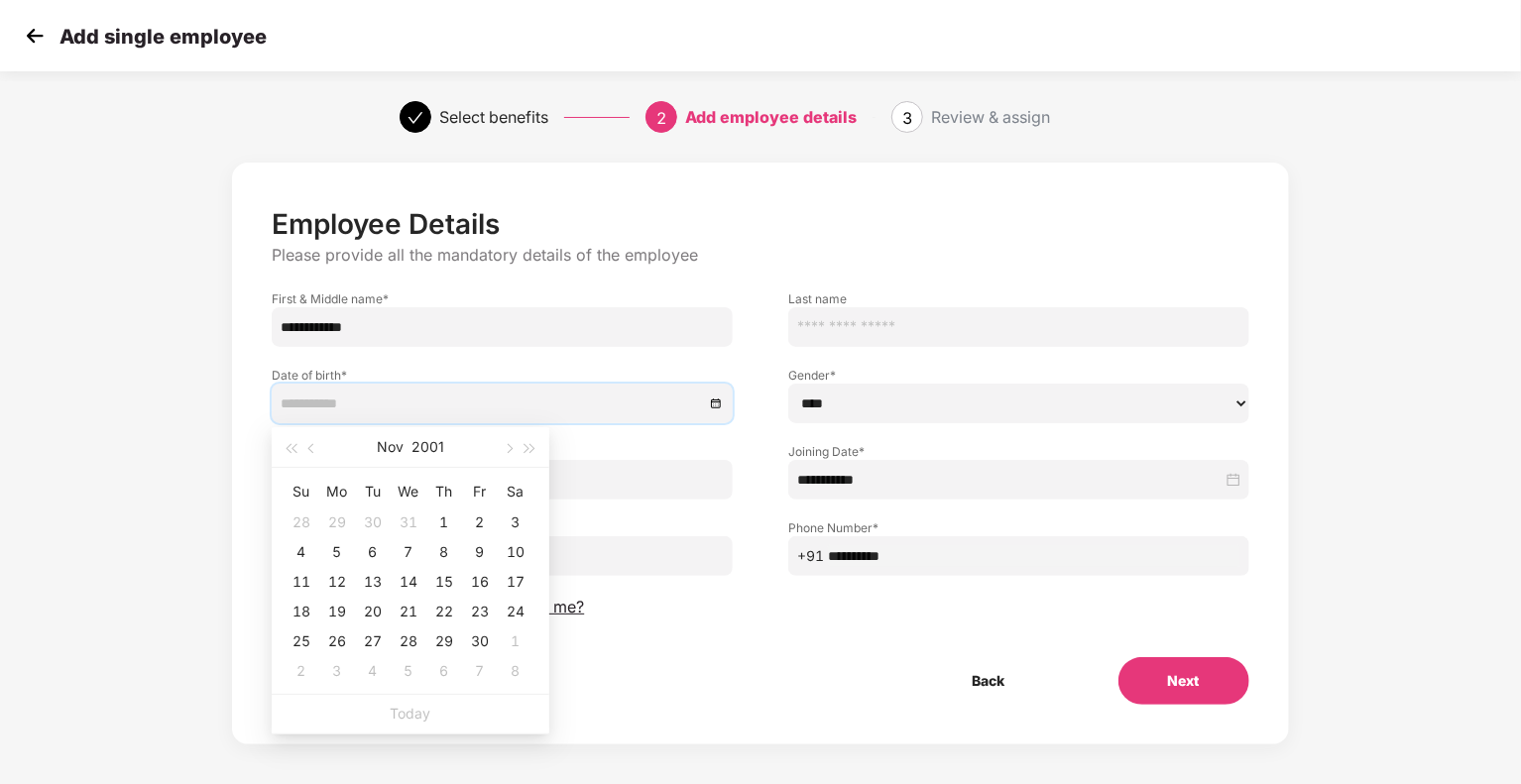 click on "25" at bounding box center (301, 641) 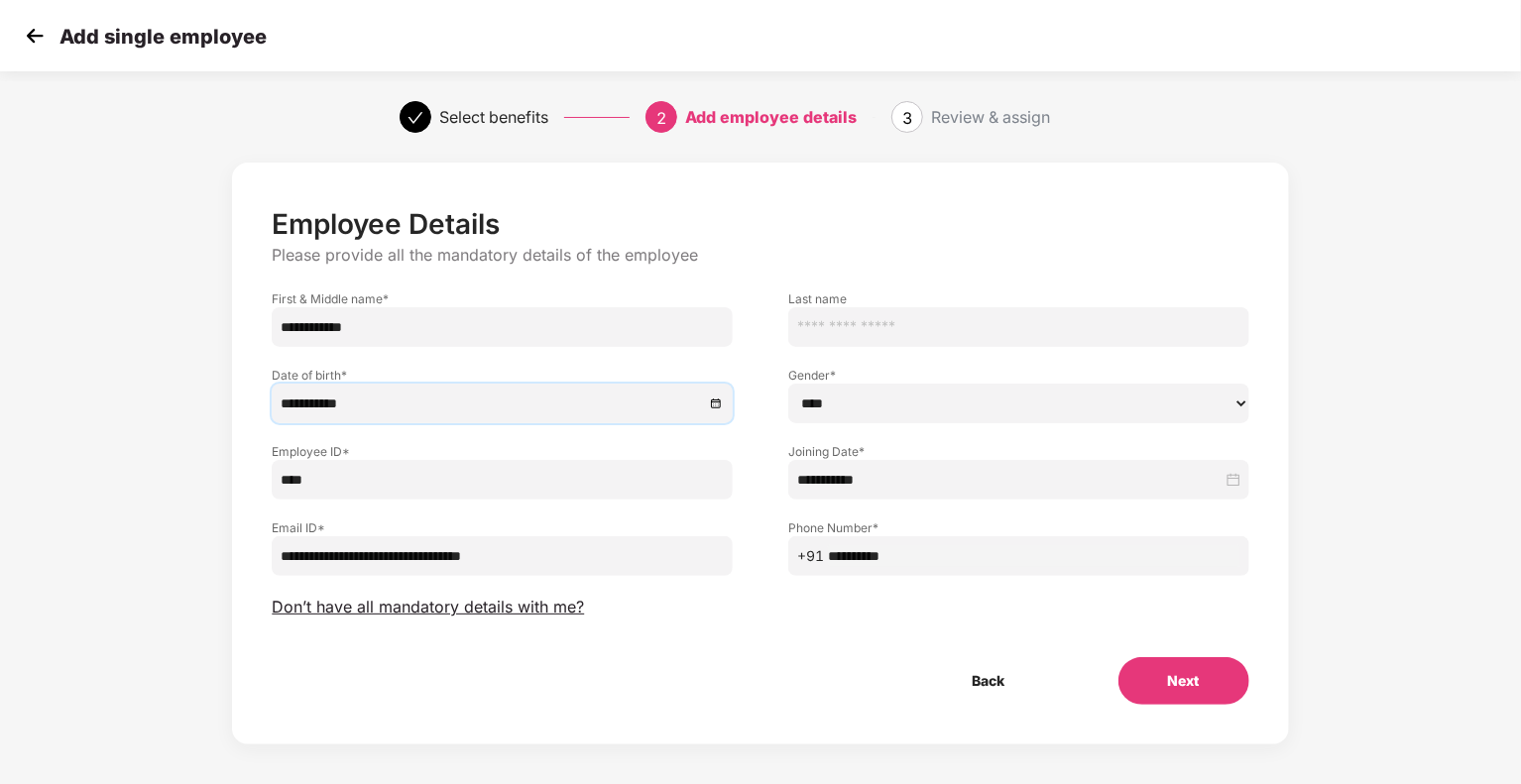 click on "Next" at bounding box center [1184, 681] 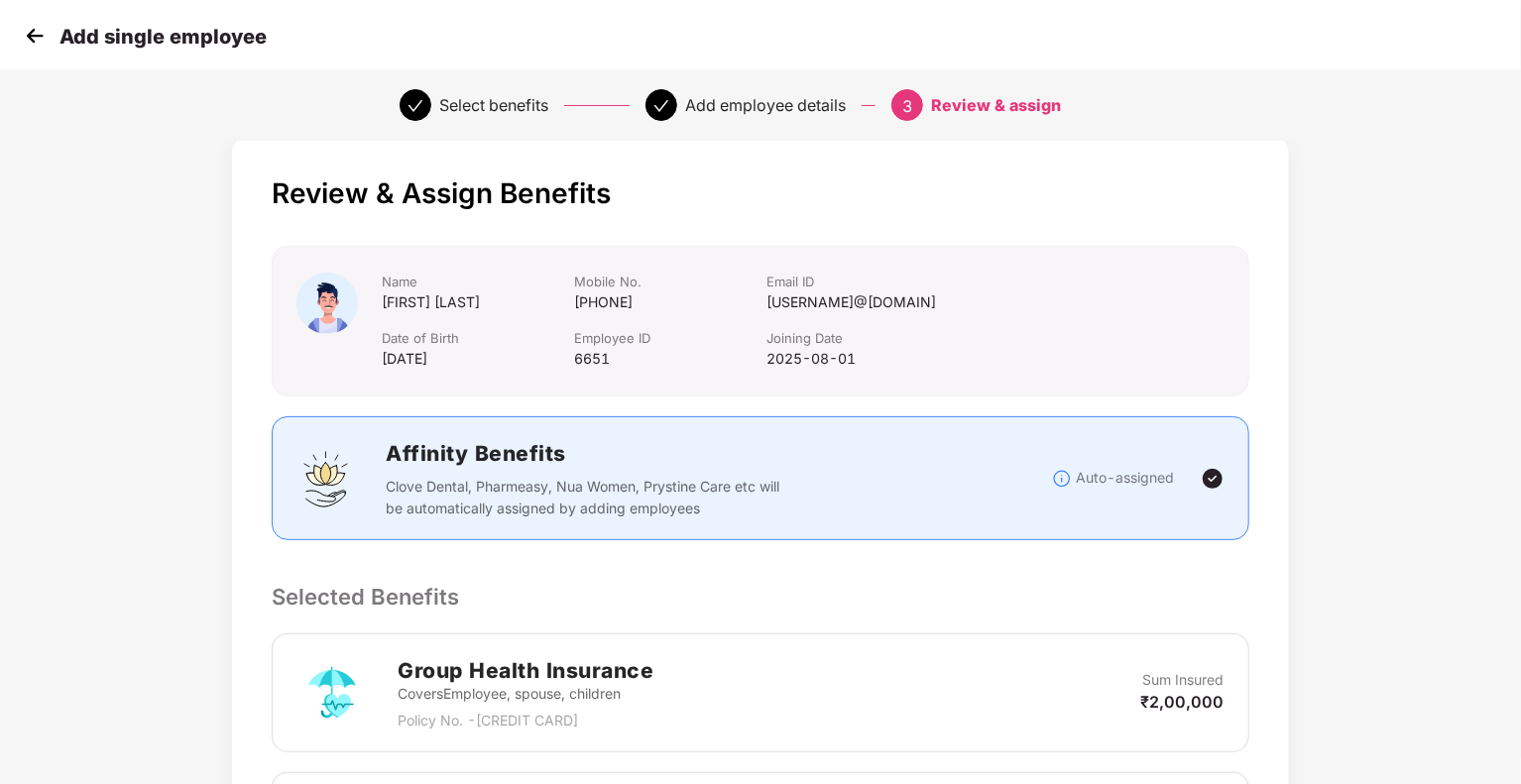 scroll, scrollTop: 496, scrollLeft: 0, axis: vertical 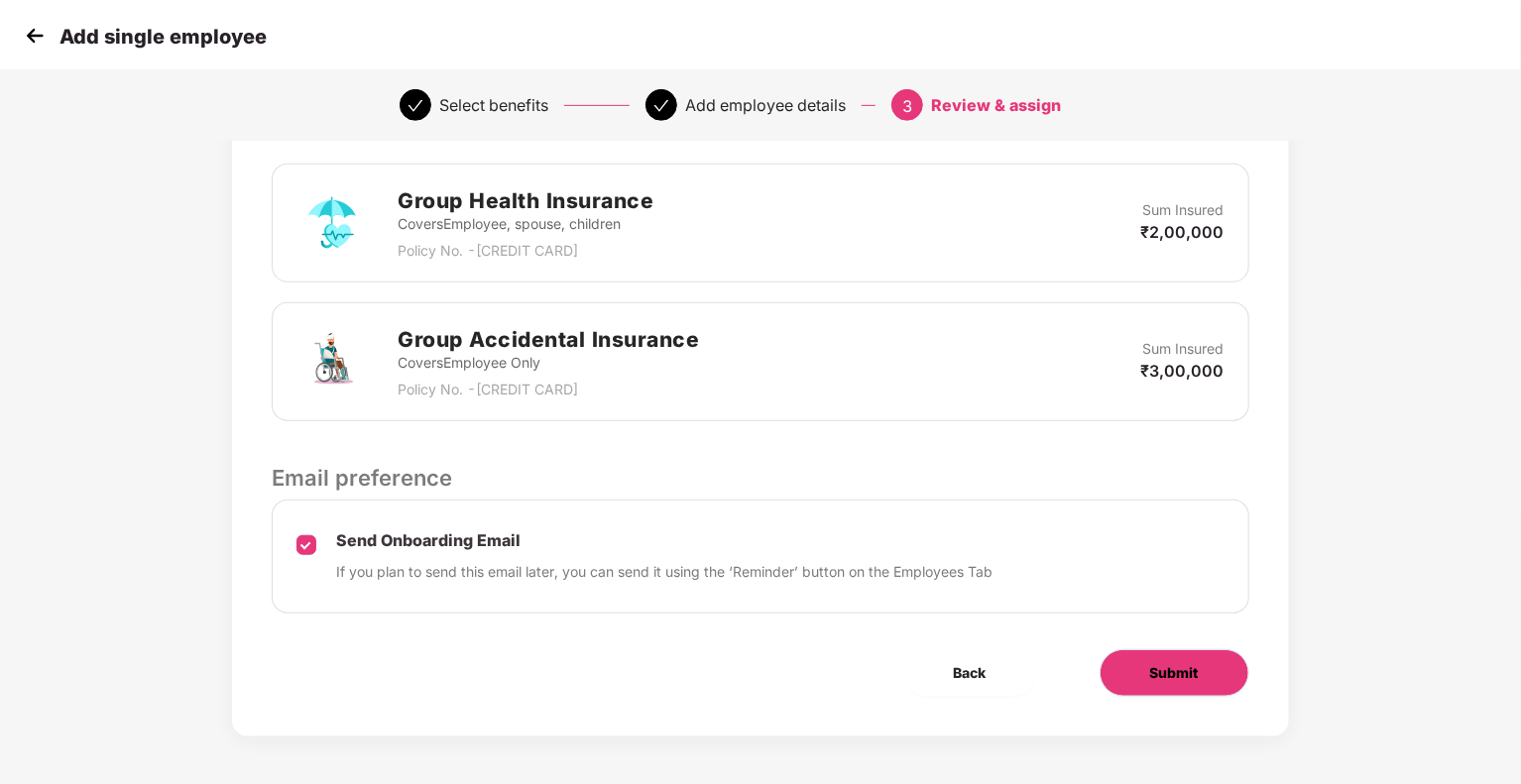 click on "Submit" at bounding box center [1174, 673] 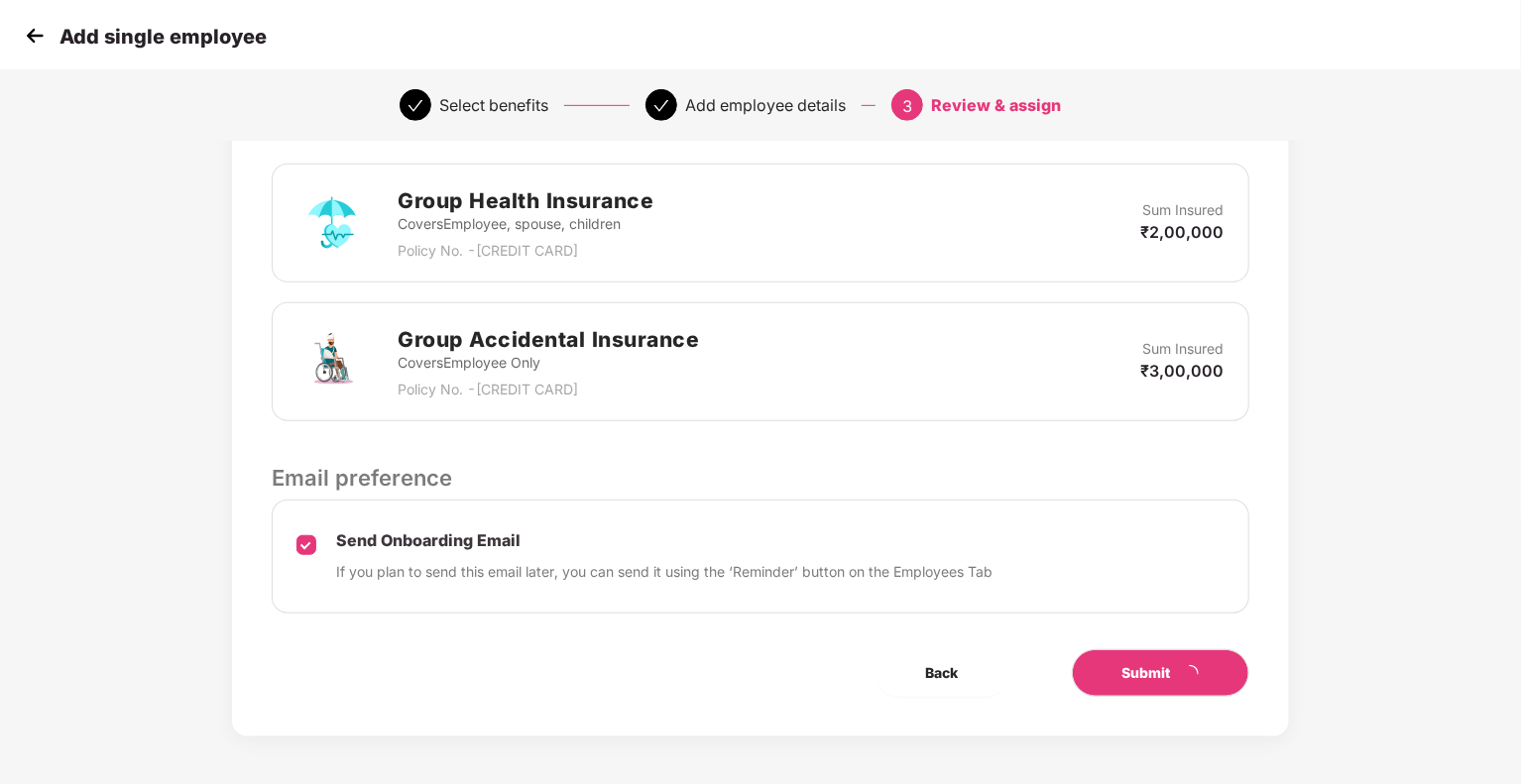scroll, scrollTop: 0, scrollLeft: 0, axis: both 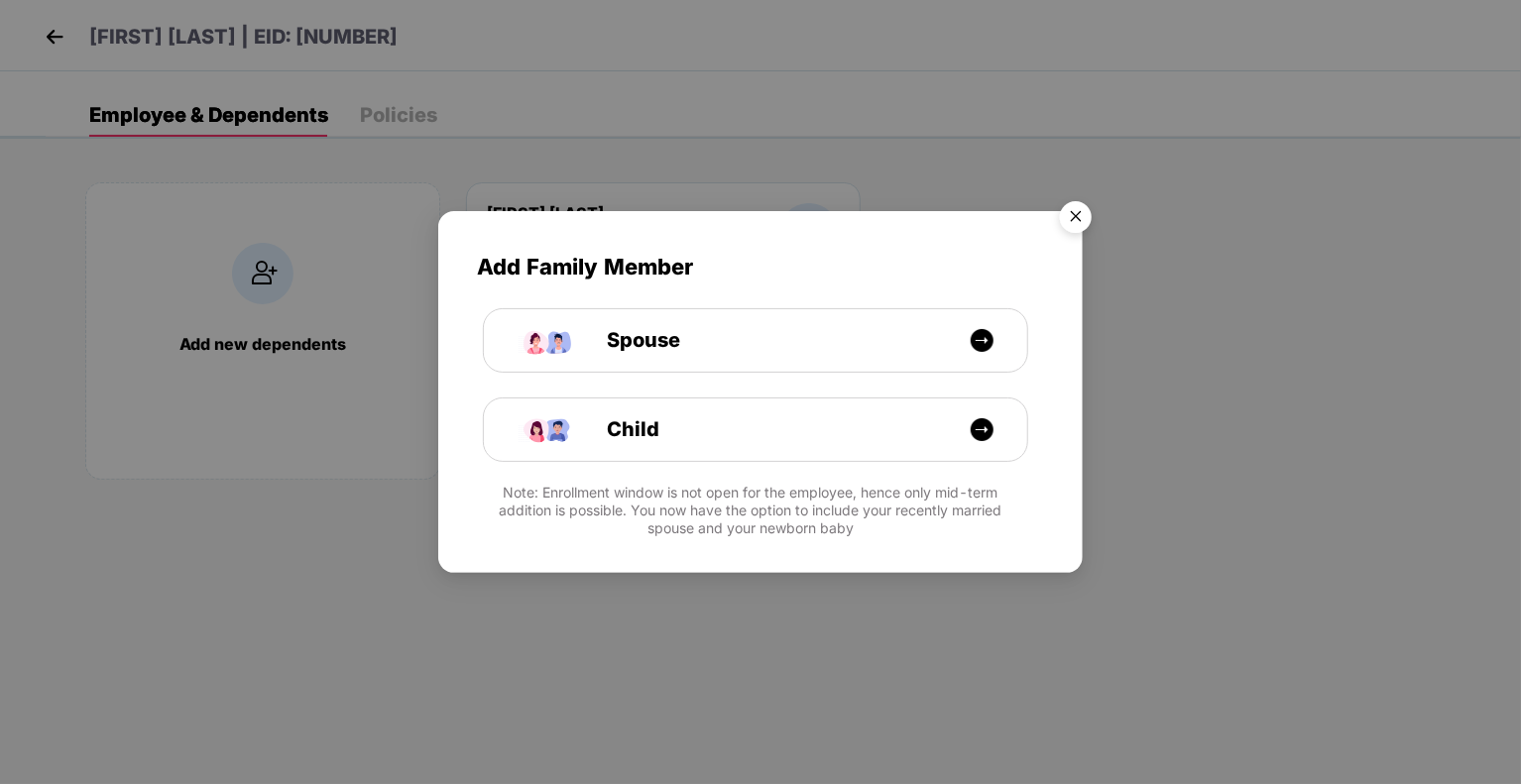 click at bounding box center [1076, 220] 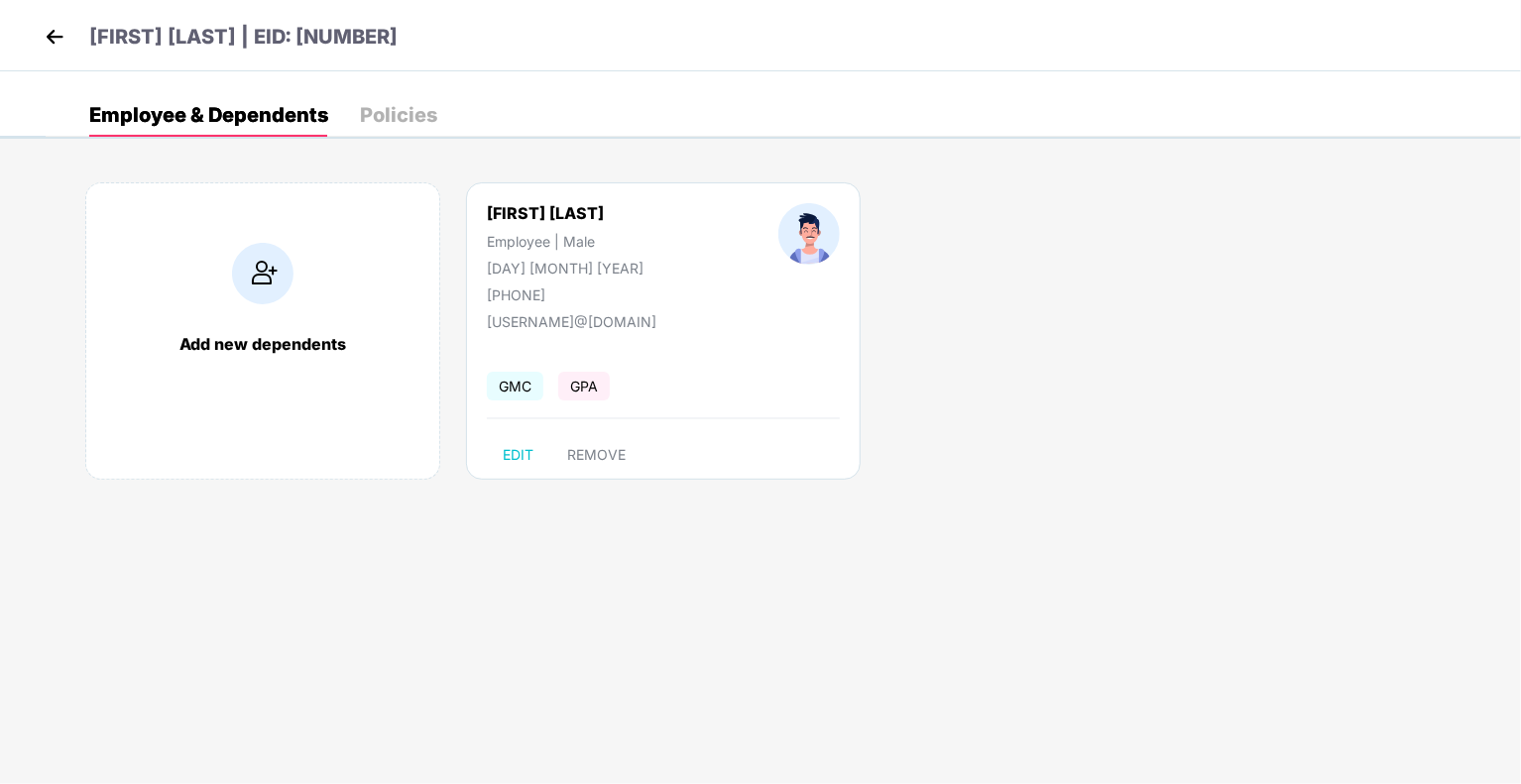 click at bounding box center (55, 37) 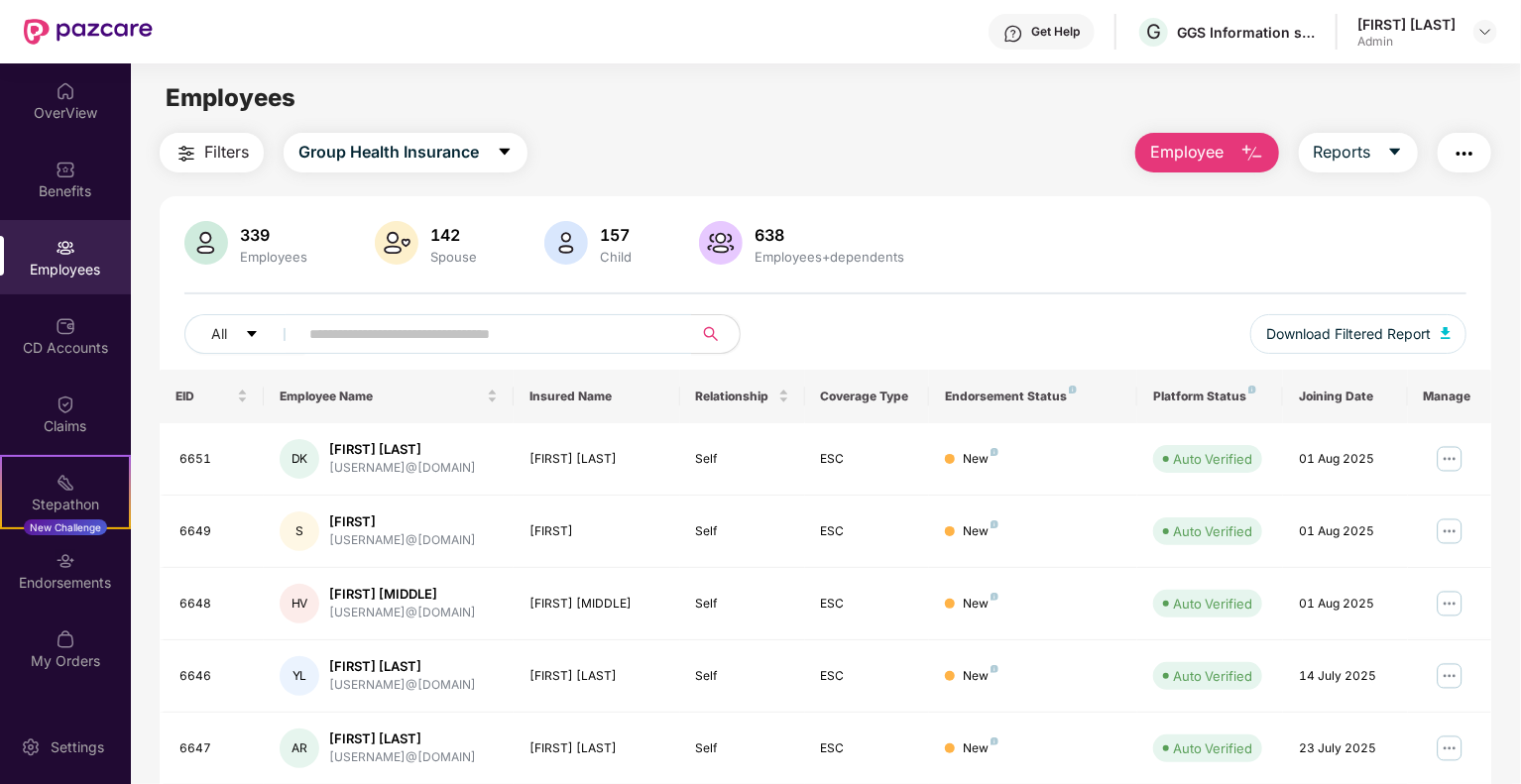 drag, startPoint x: 1178, startPoint y: 167, endPoint x: 1187, endPoint y: 173, distance: 10.816654 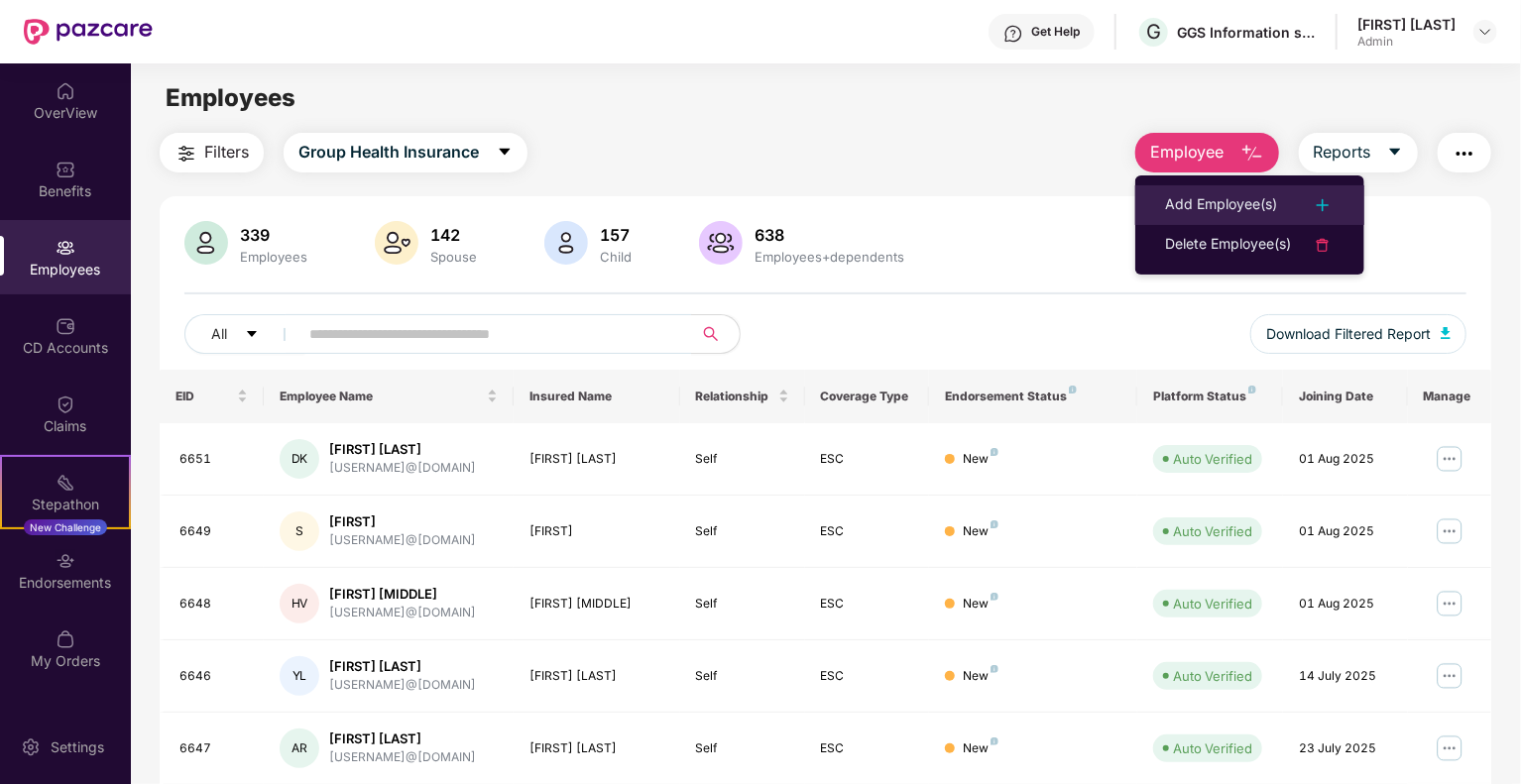 click on "Add Employee(s)" at bounding box center (1221, 205) 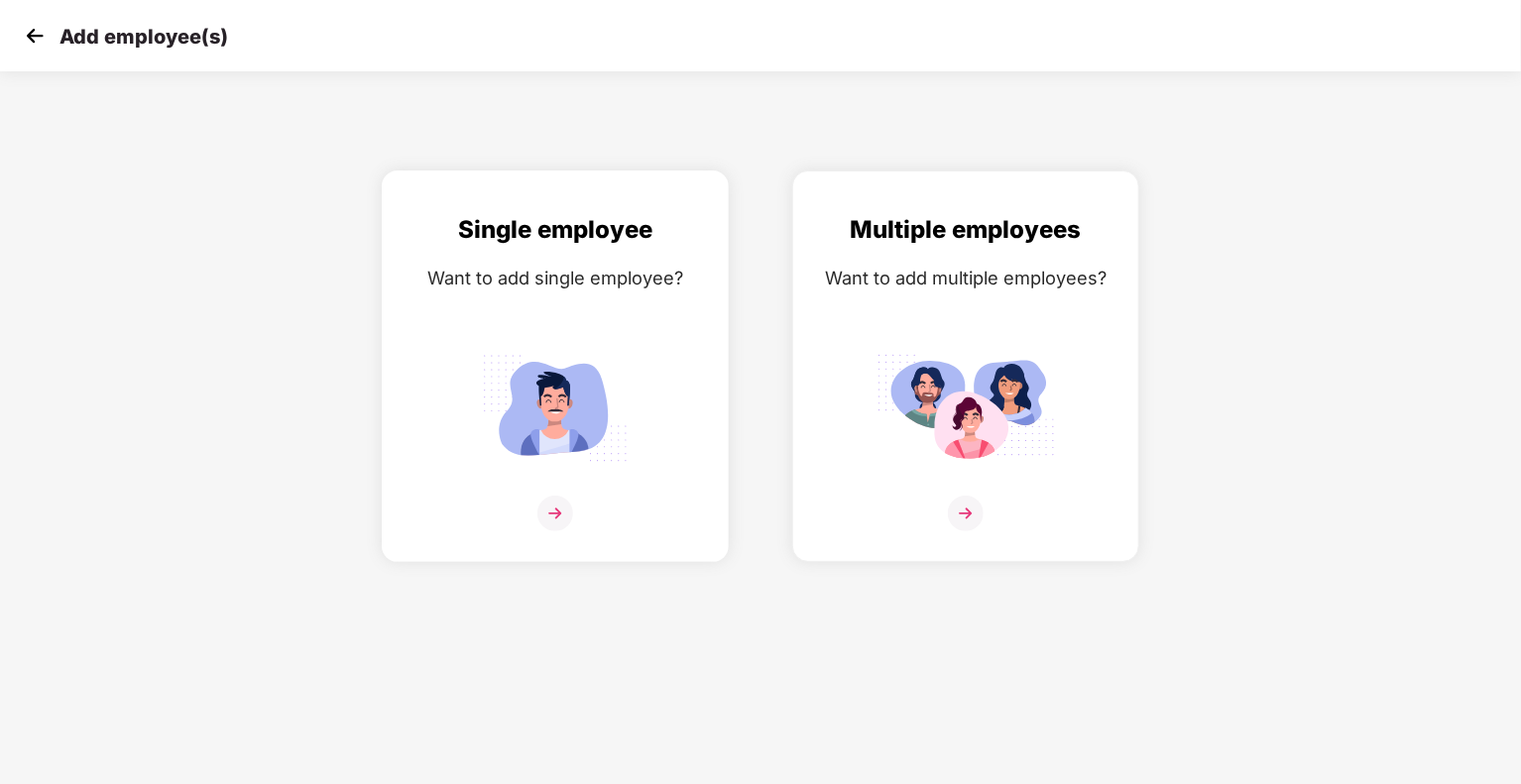 click on "Single employee Want to add single employee?" at bounding box center [555, 384] 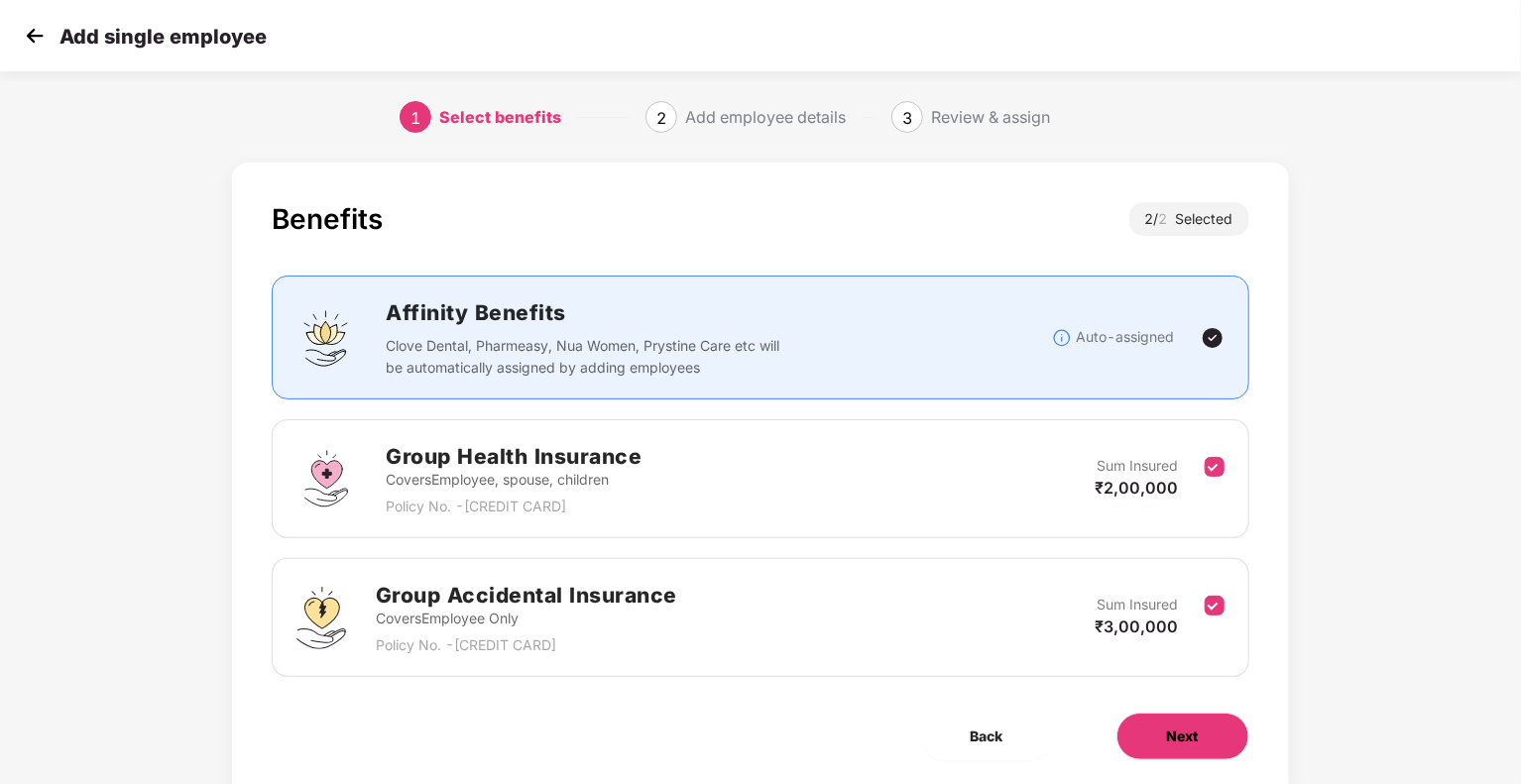 click on "Next" at bounding box center (1183, 736) 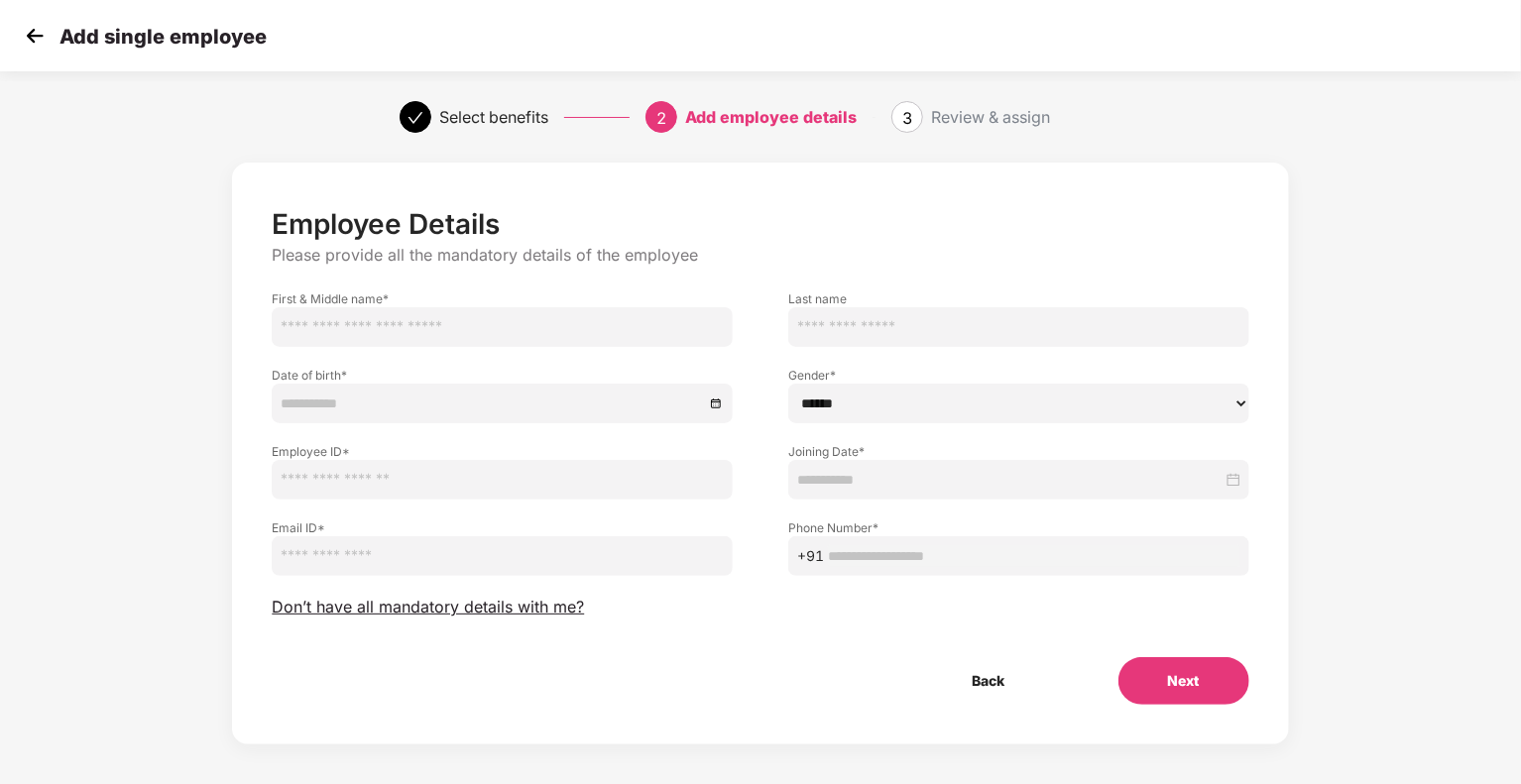 click at bounding box center [502, 556] 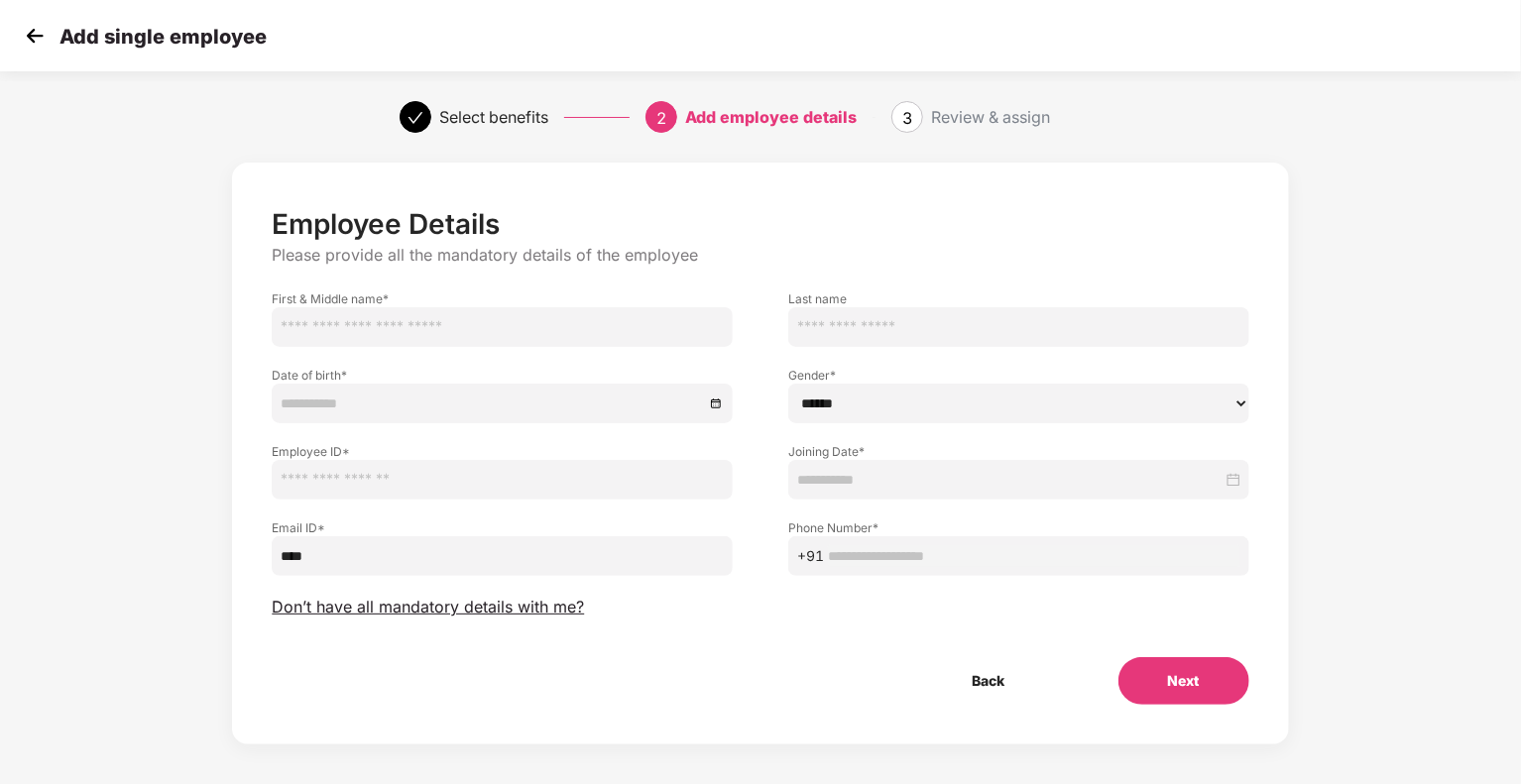 type on "****" 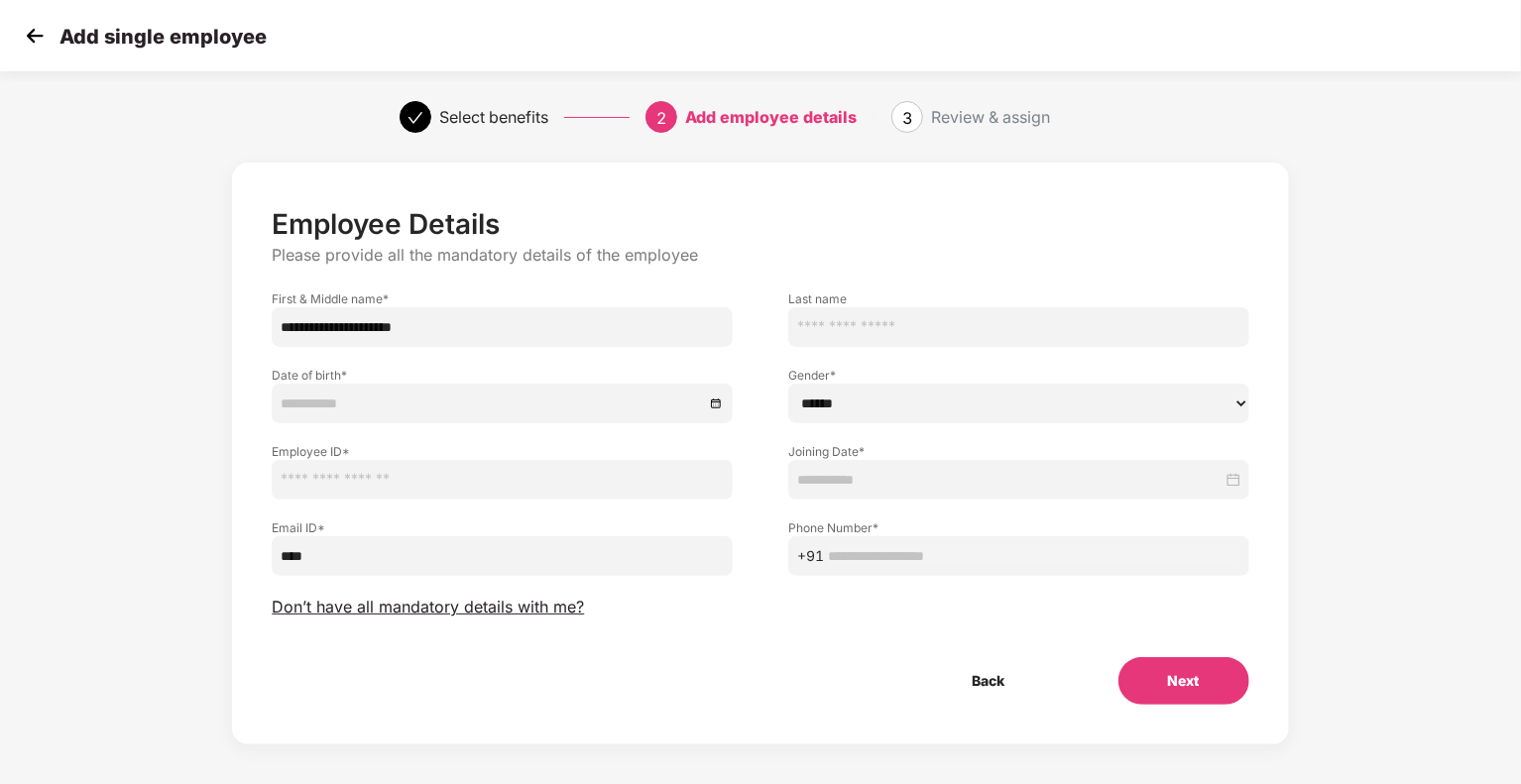 type on "**********" 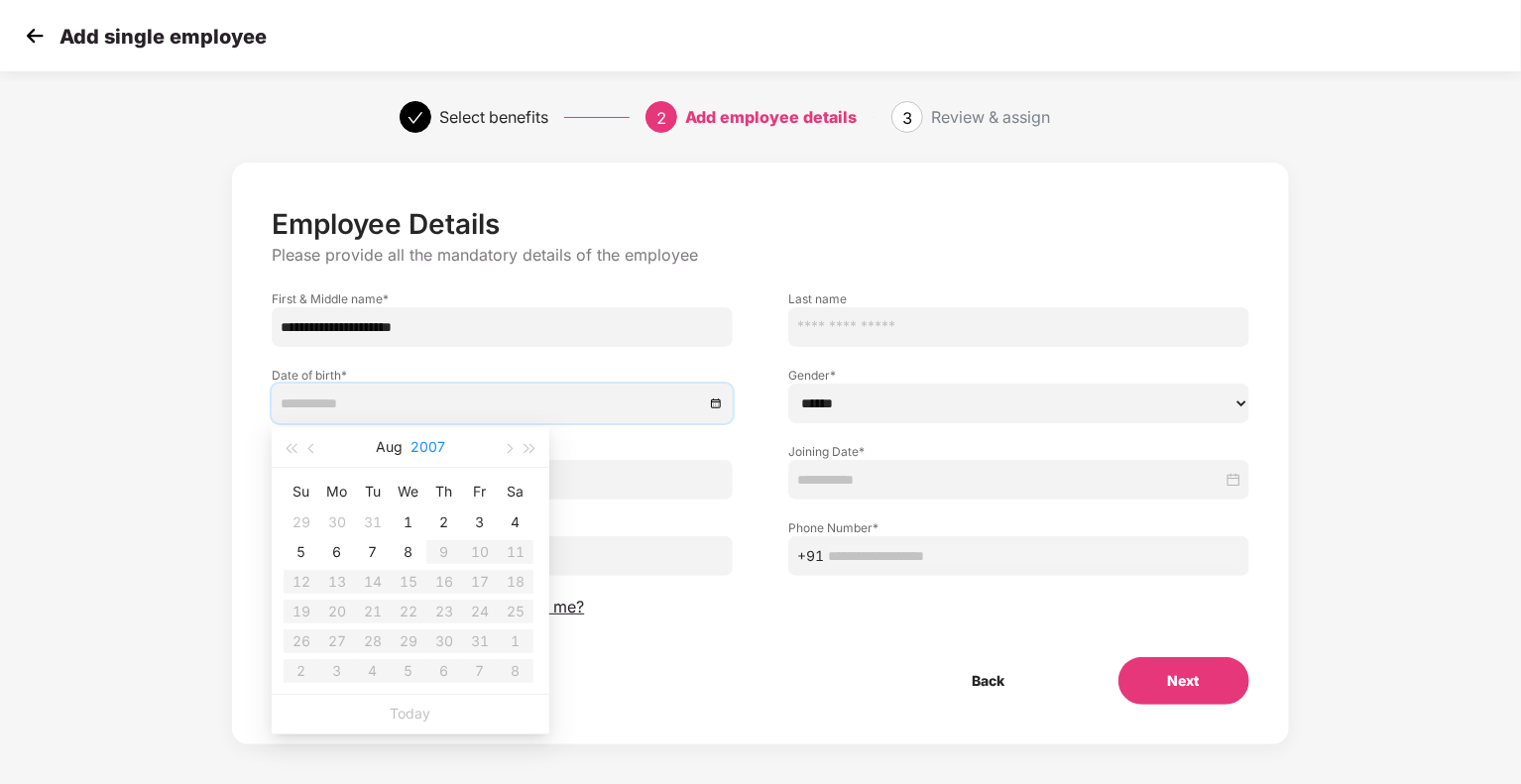 click on "2007" at bounding box center [427, 447] 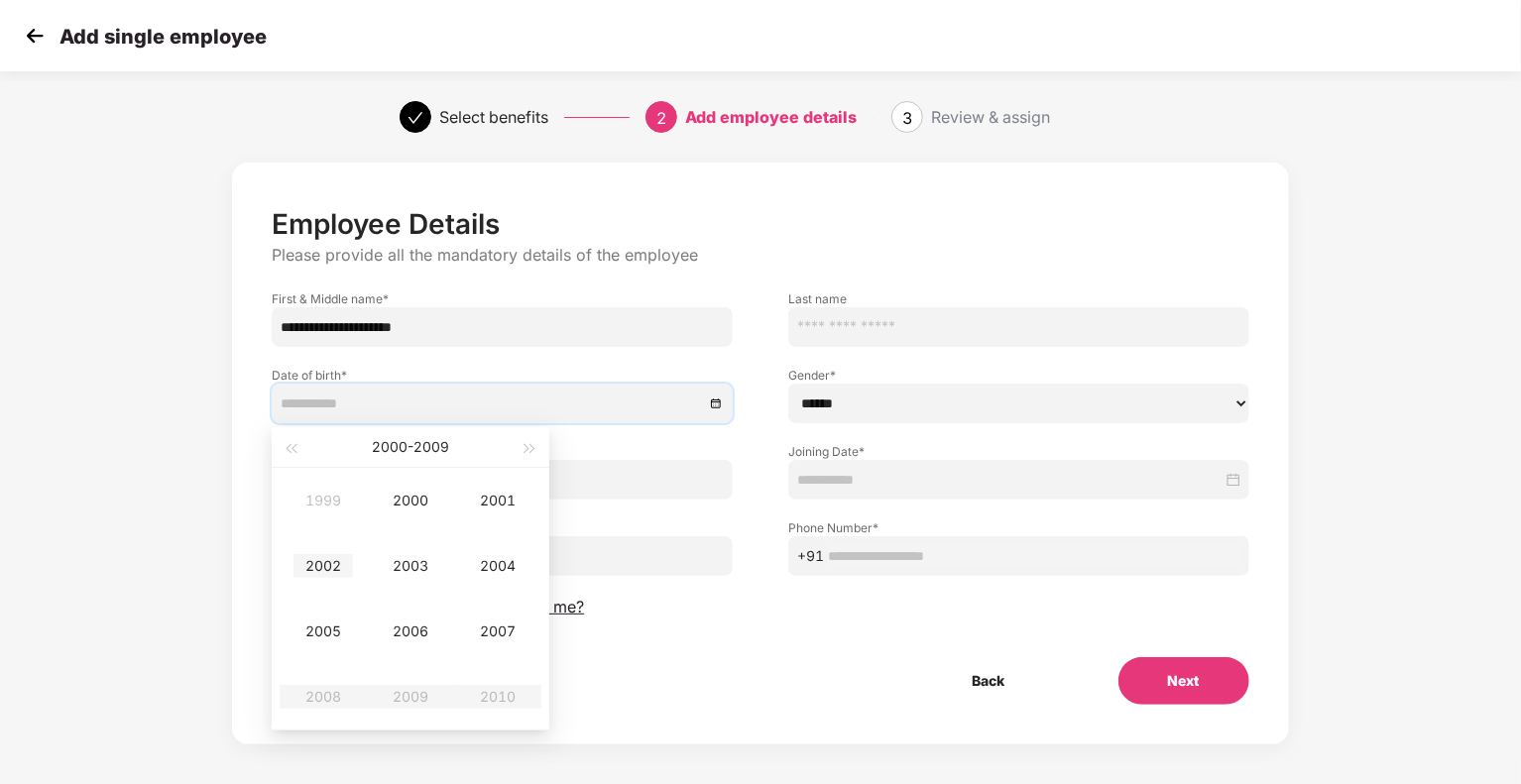 type on "**********" 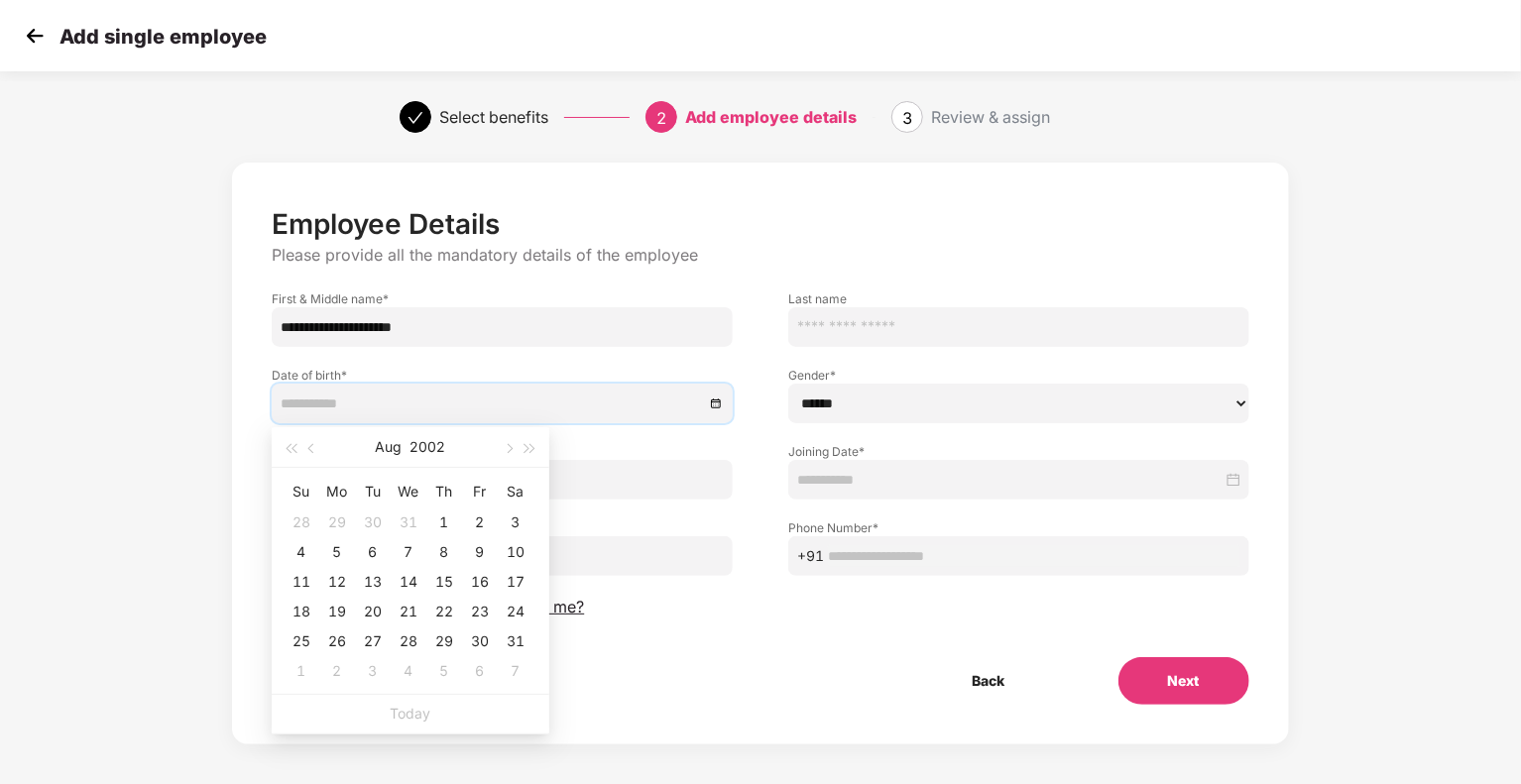 type on "**********" 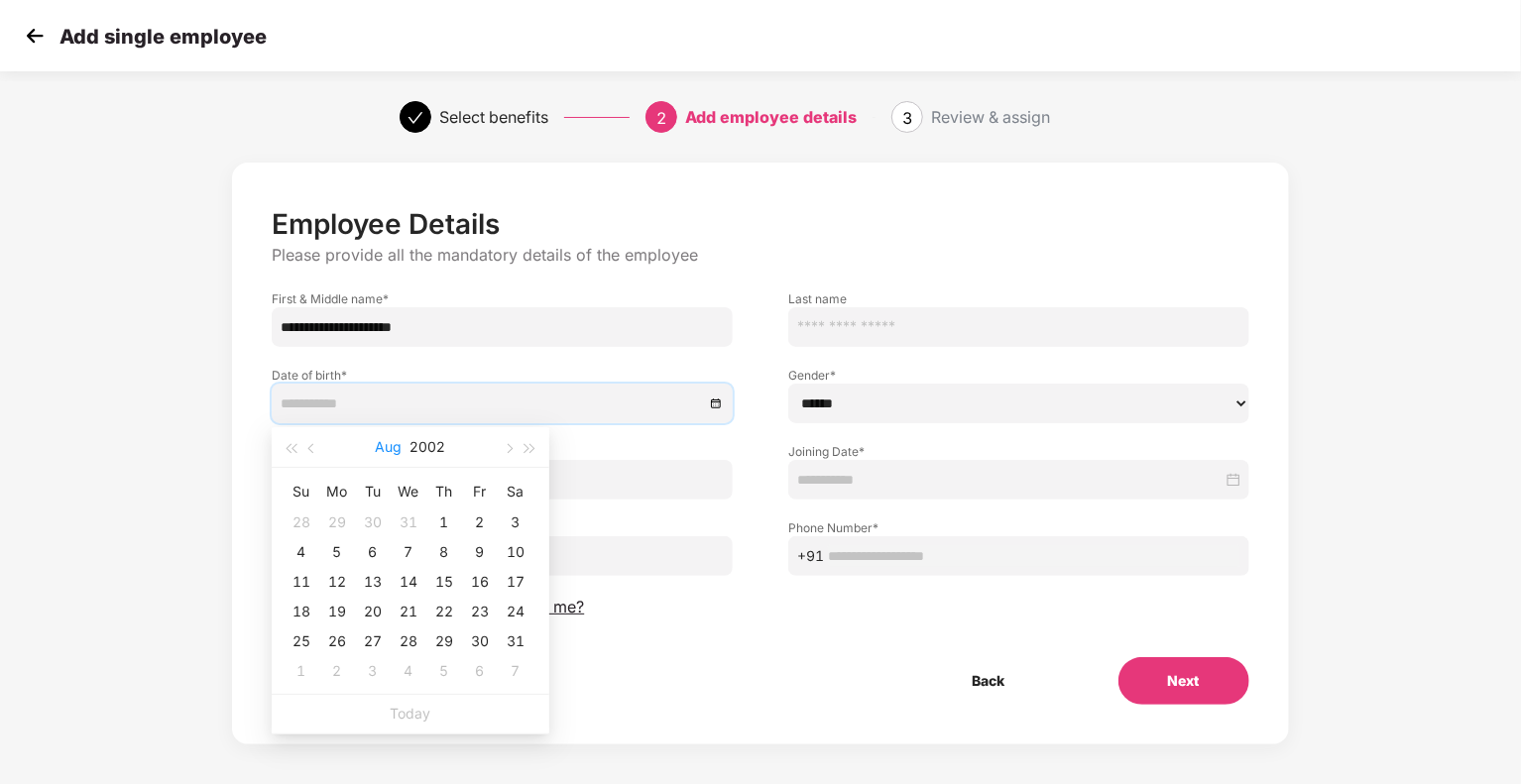 click on "Aug" at bounding box center [389, 447] 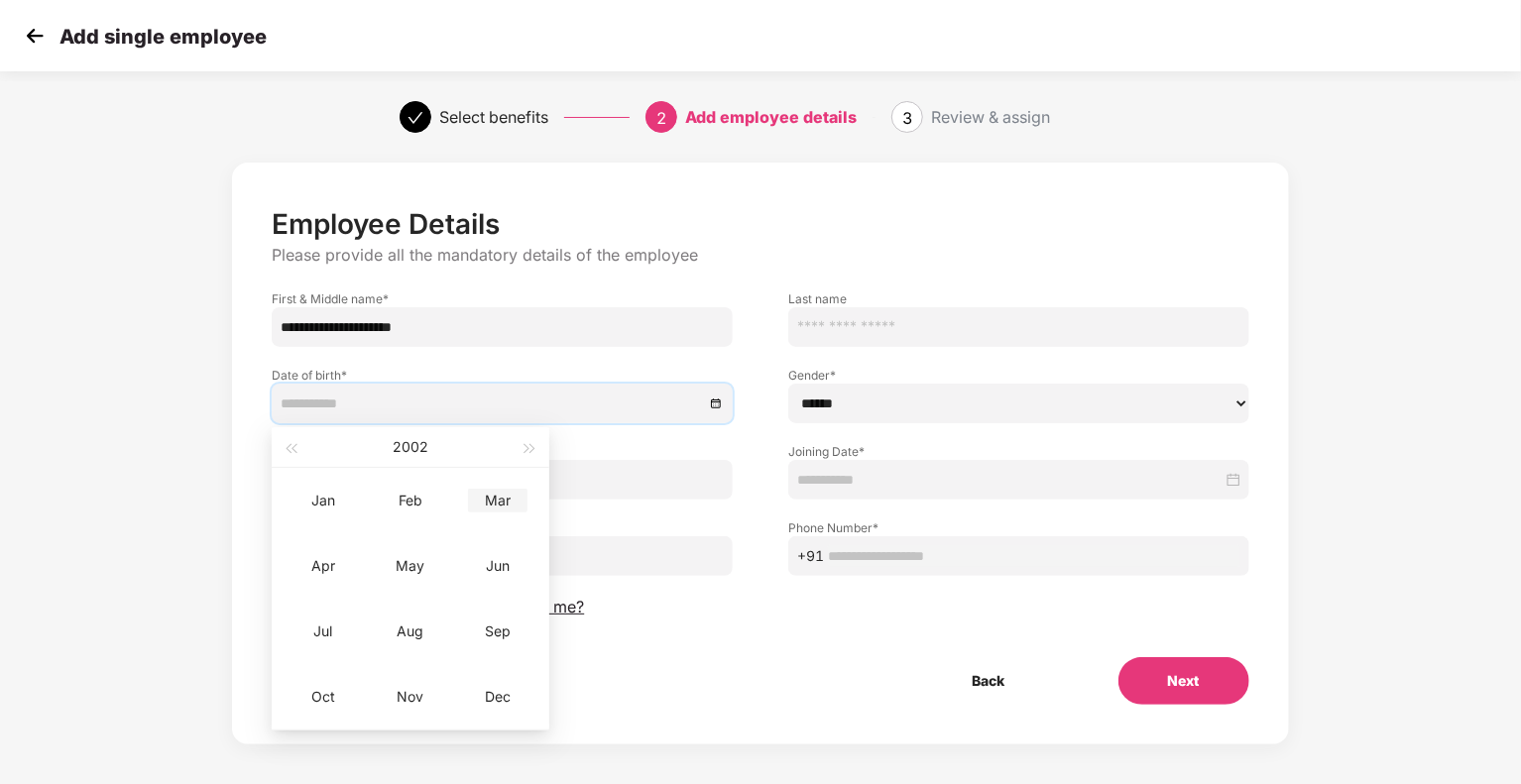 type on "**********" 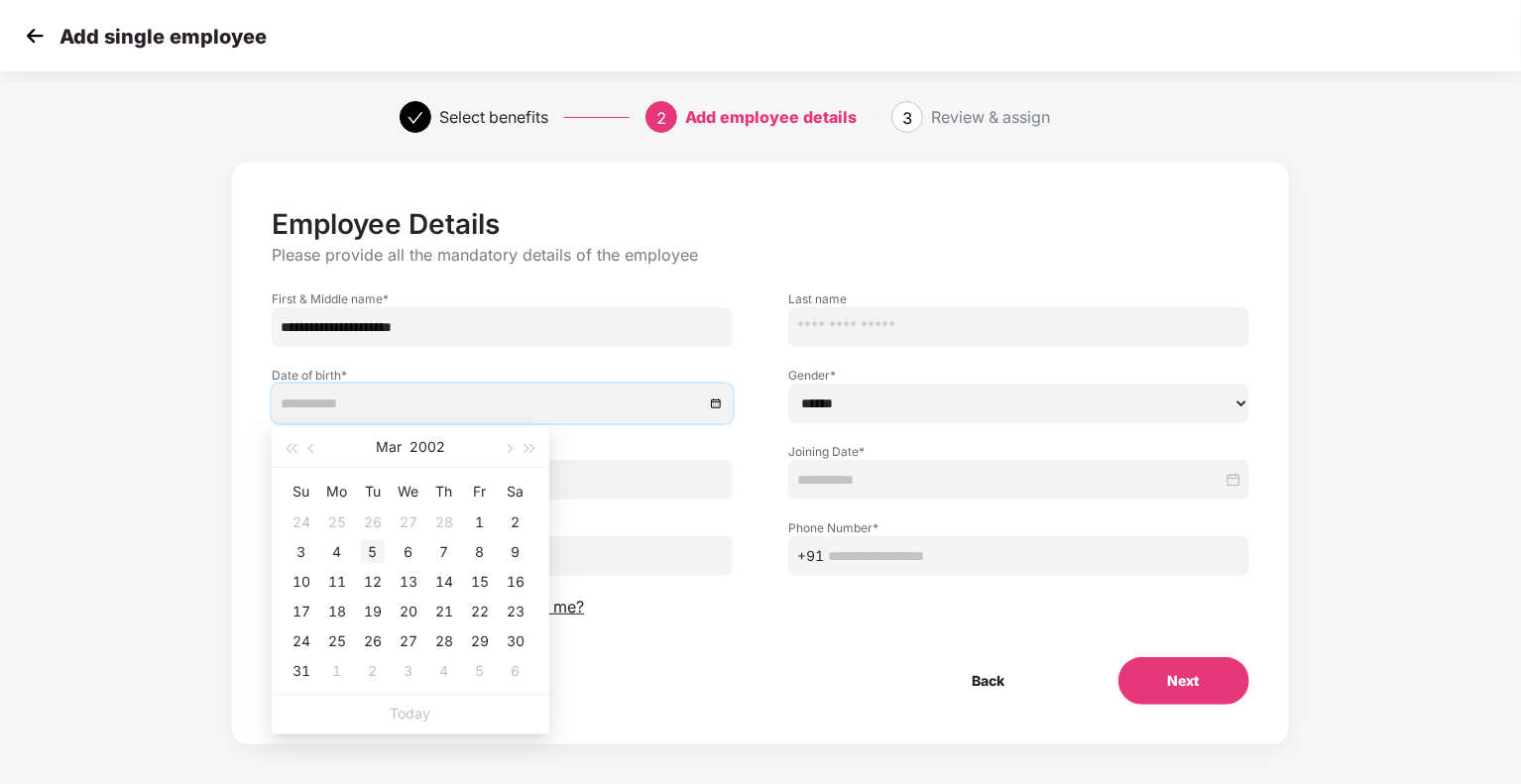 type on "**********" 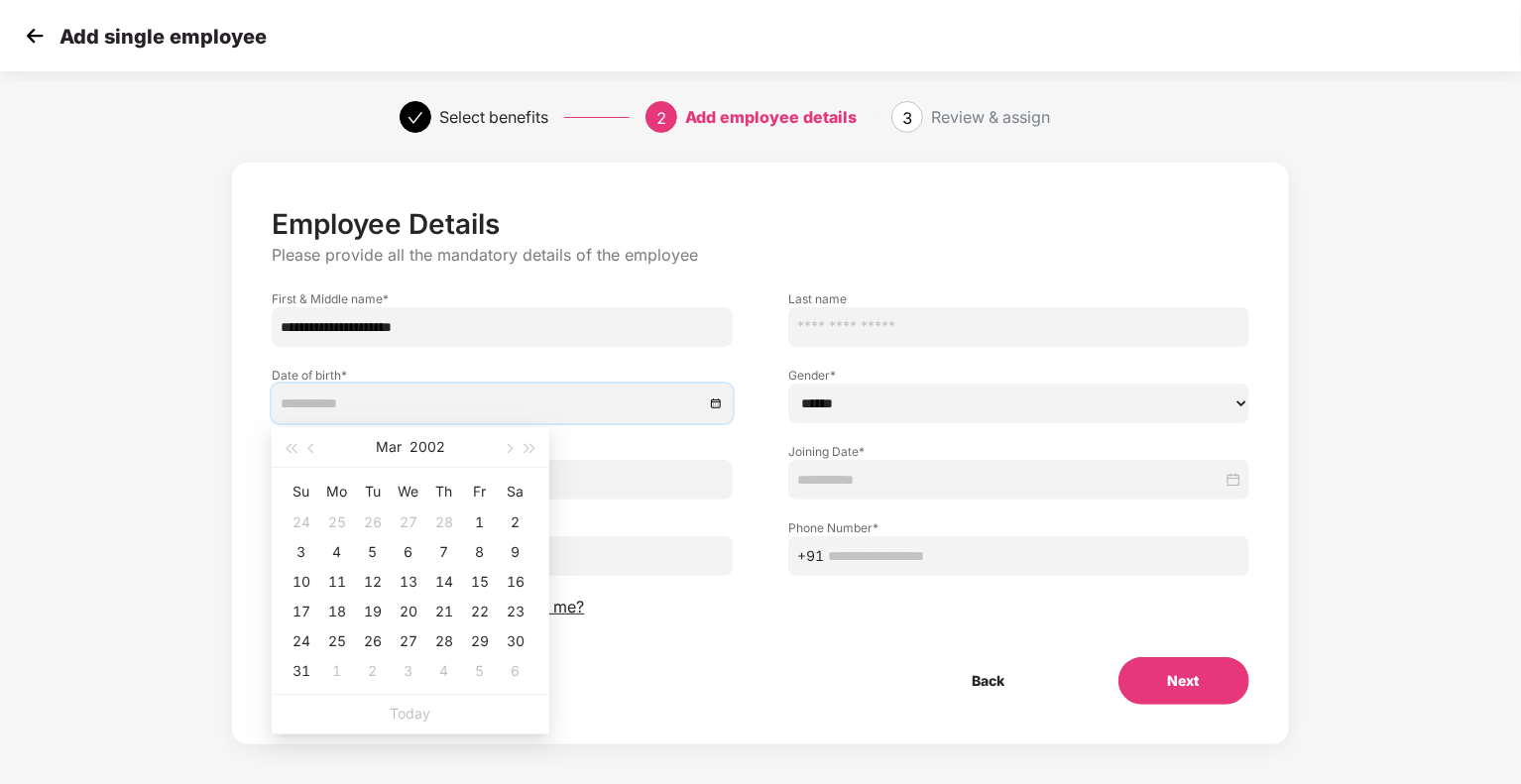 click on "5" at bounding box center (373, 552) 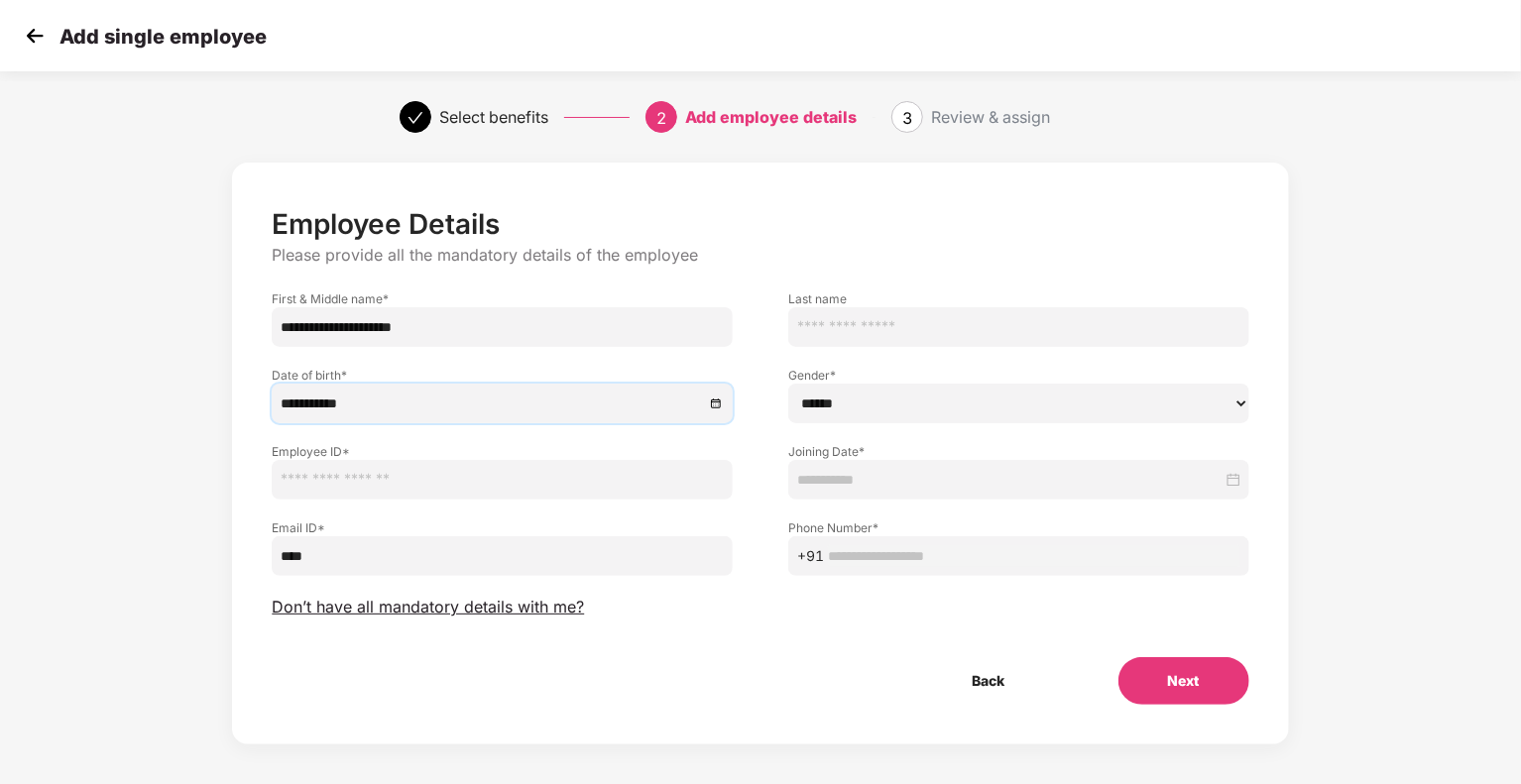 click on "****** **** ******" at bounding box center [1018, 403] 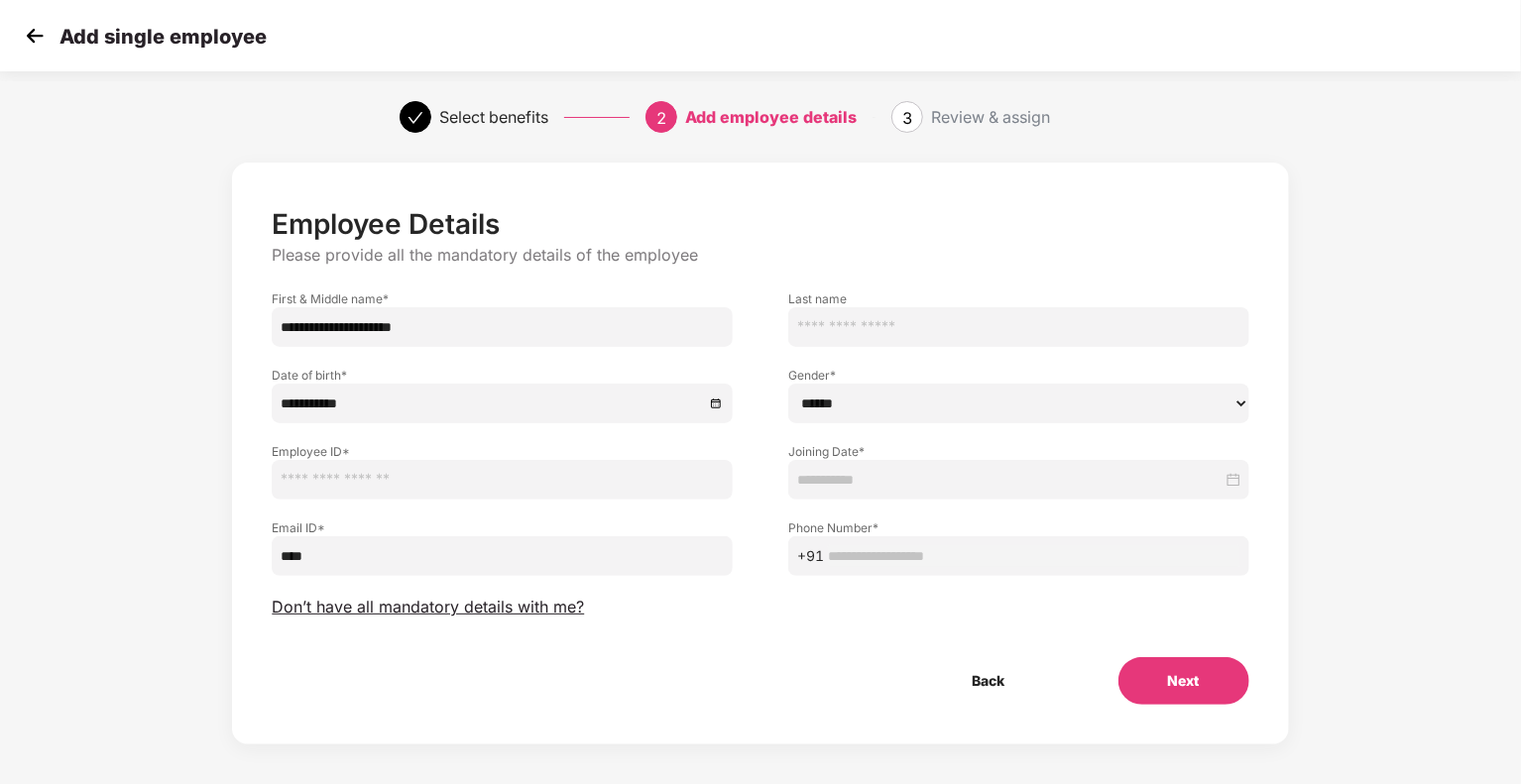 select on "****" 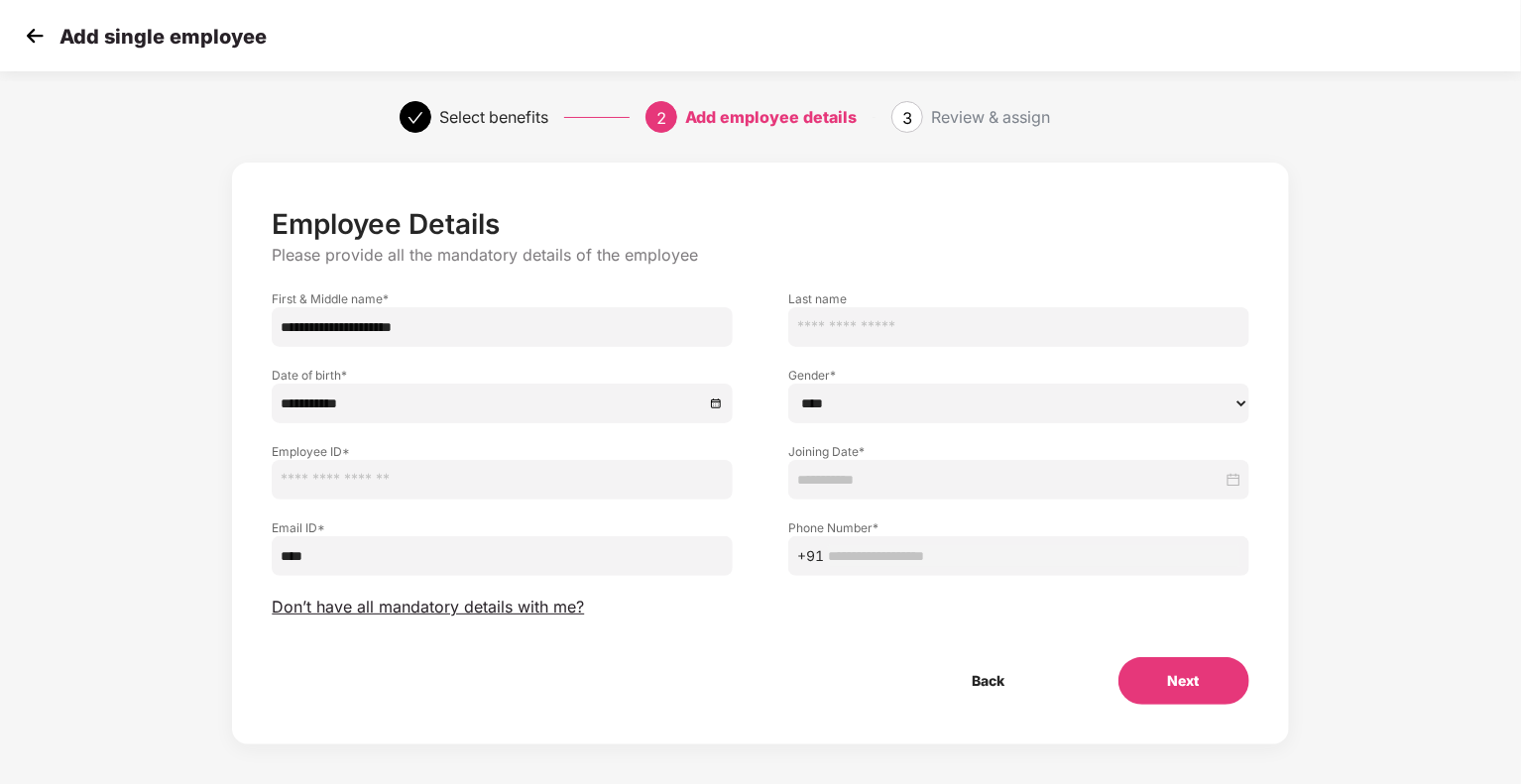 click on "****** **** ******" at bounding box center [1018, 403] 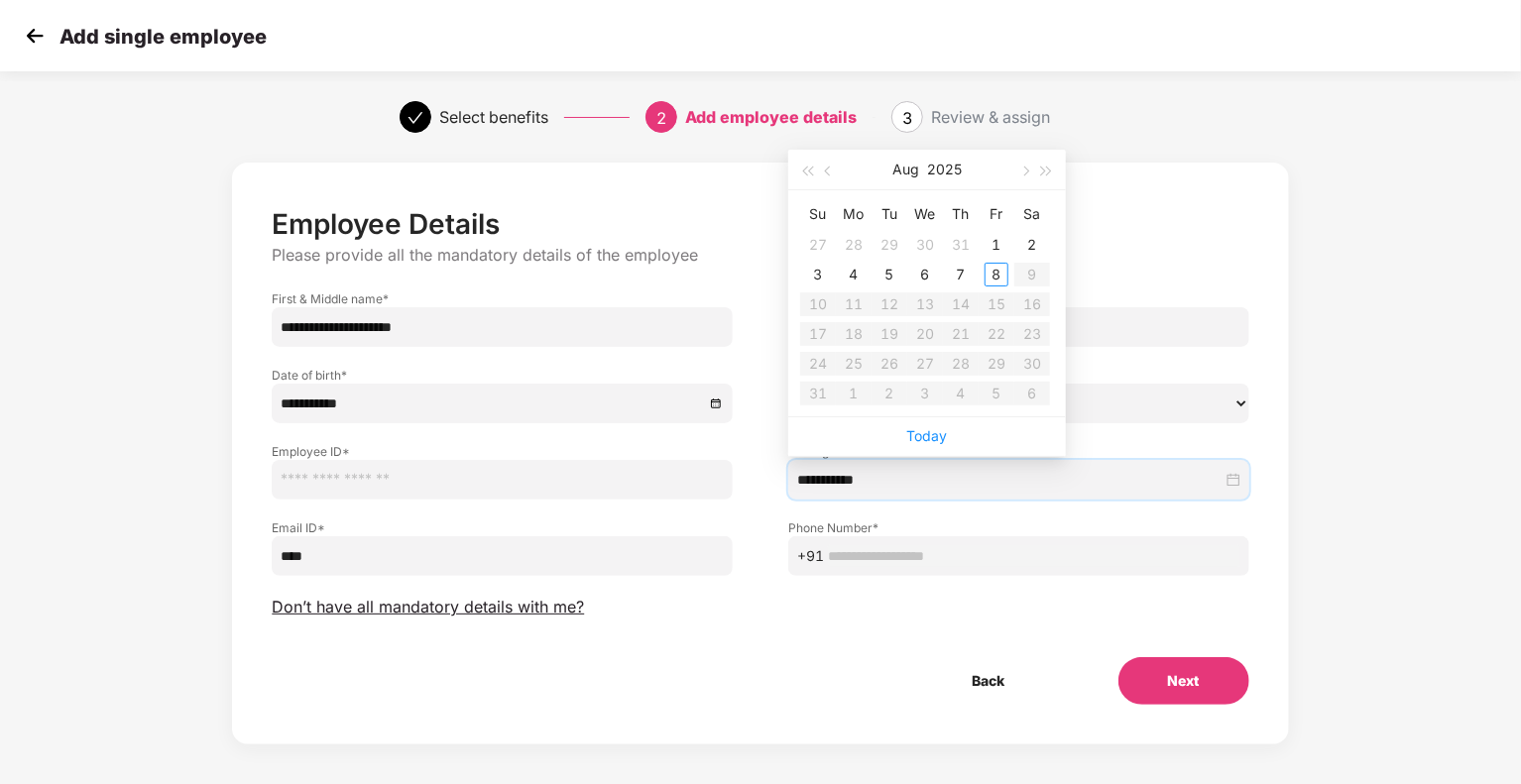 type on "**********" 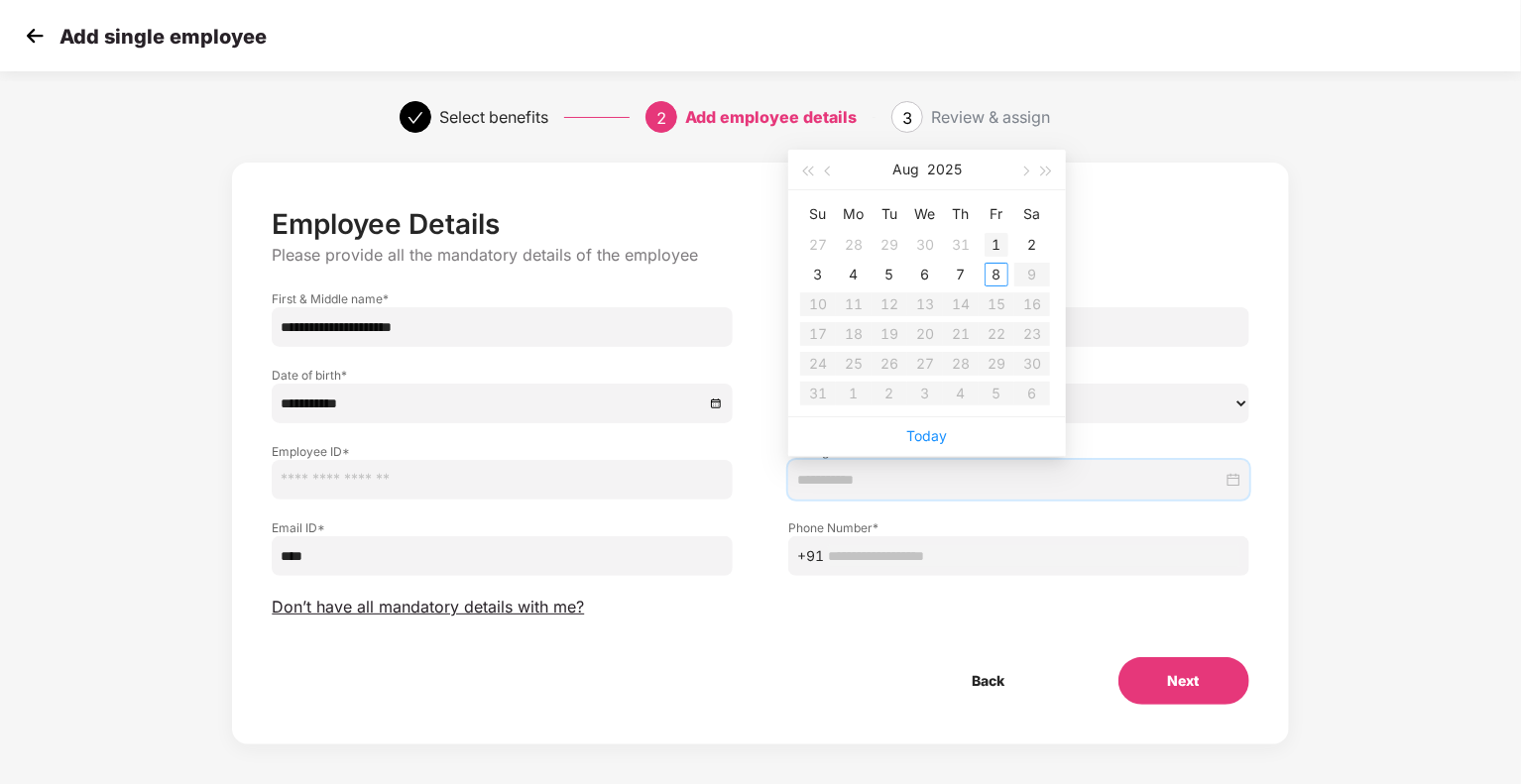 type on "**********" 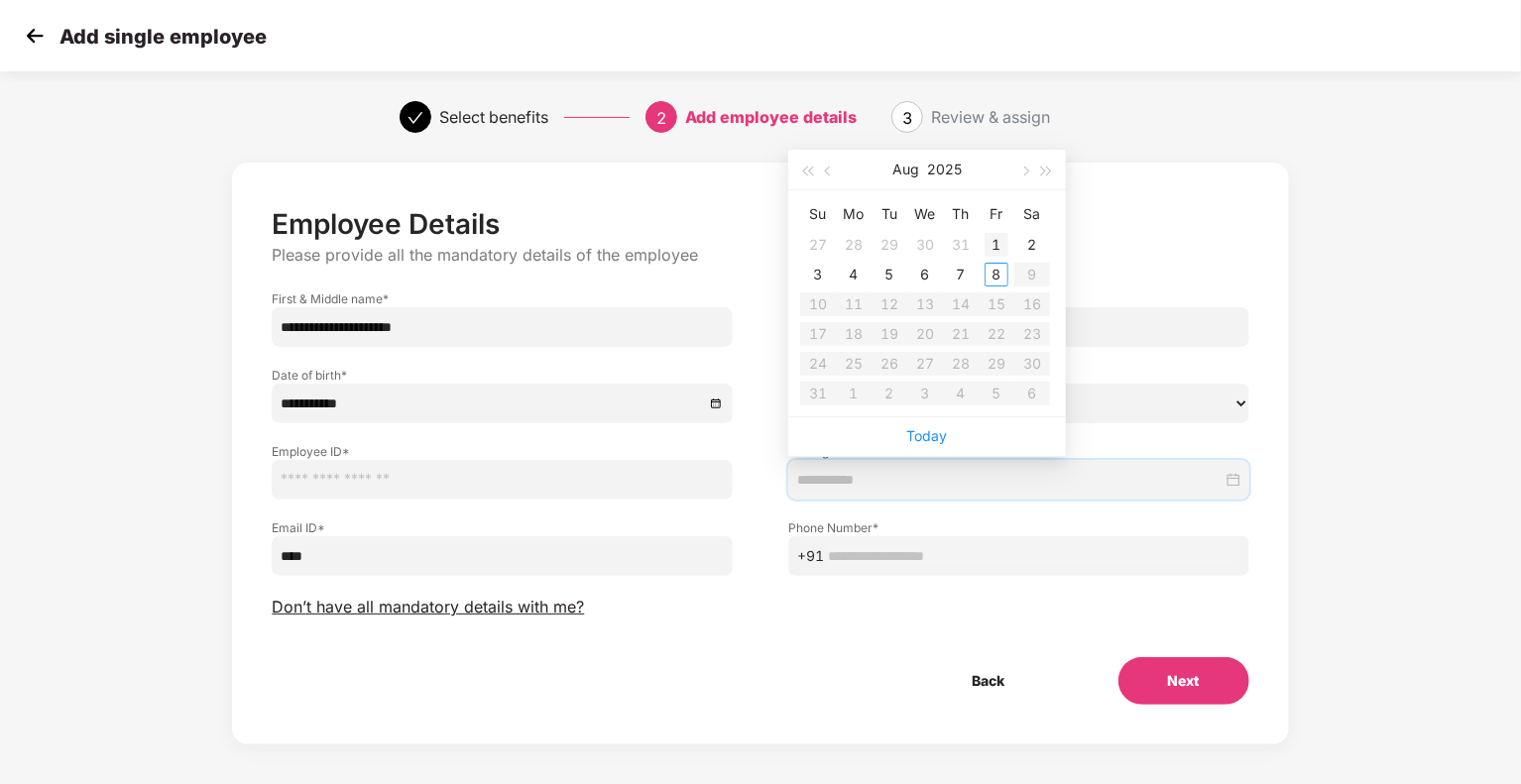 click on "1" at bounding box center [996, 245] 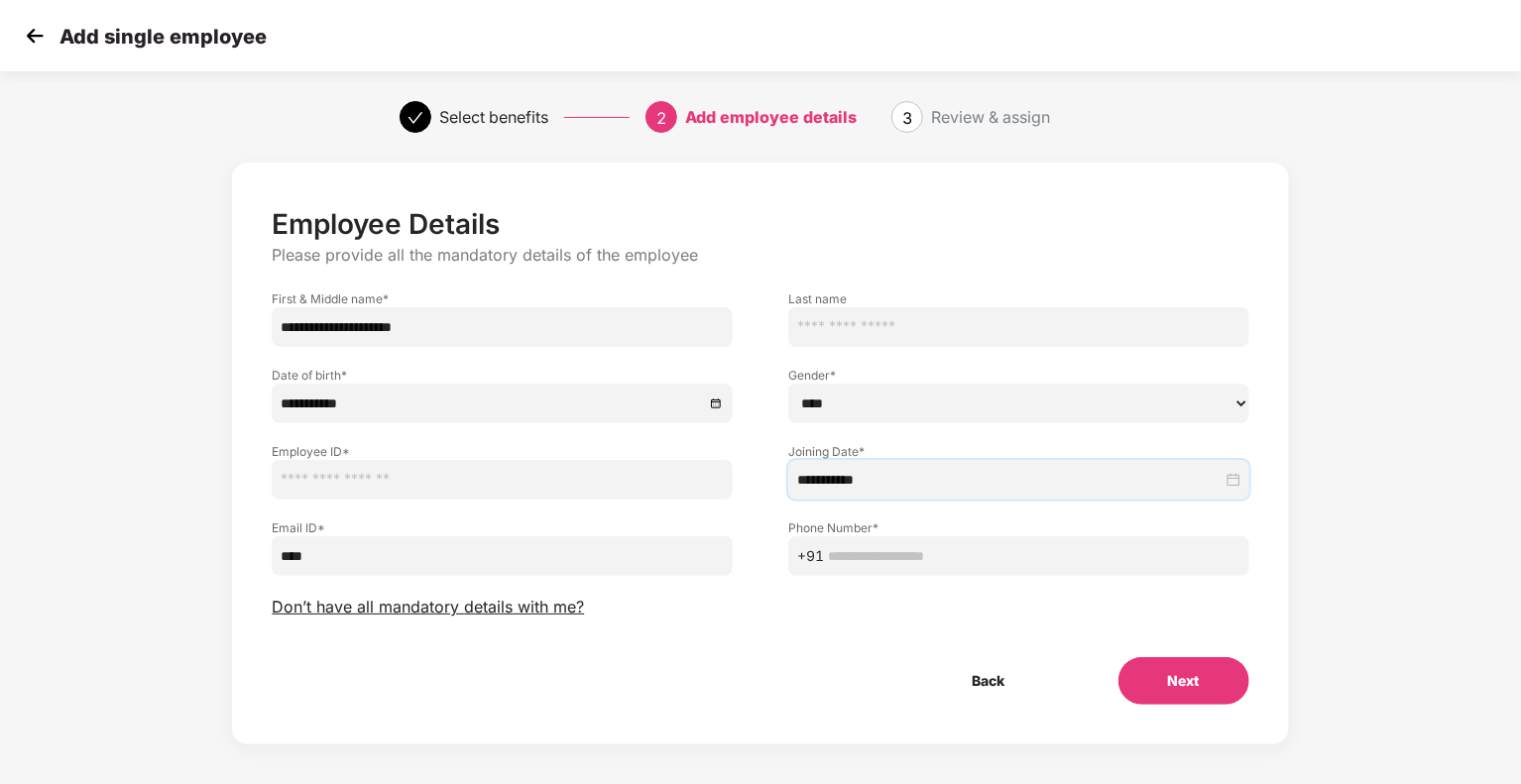 click on "****" at bounding box center [502, 556] 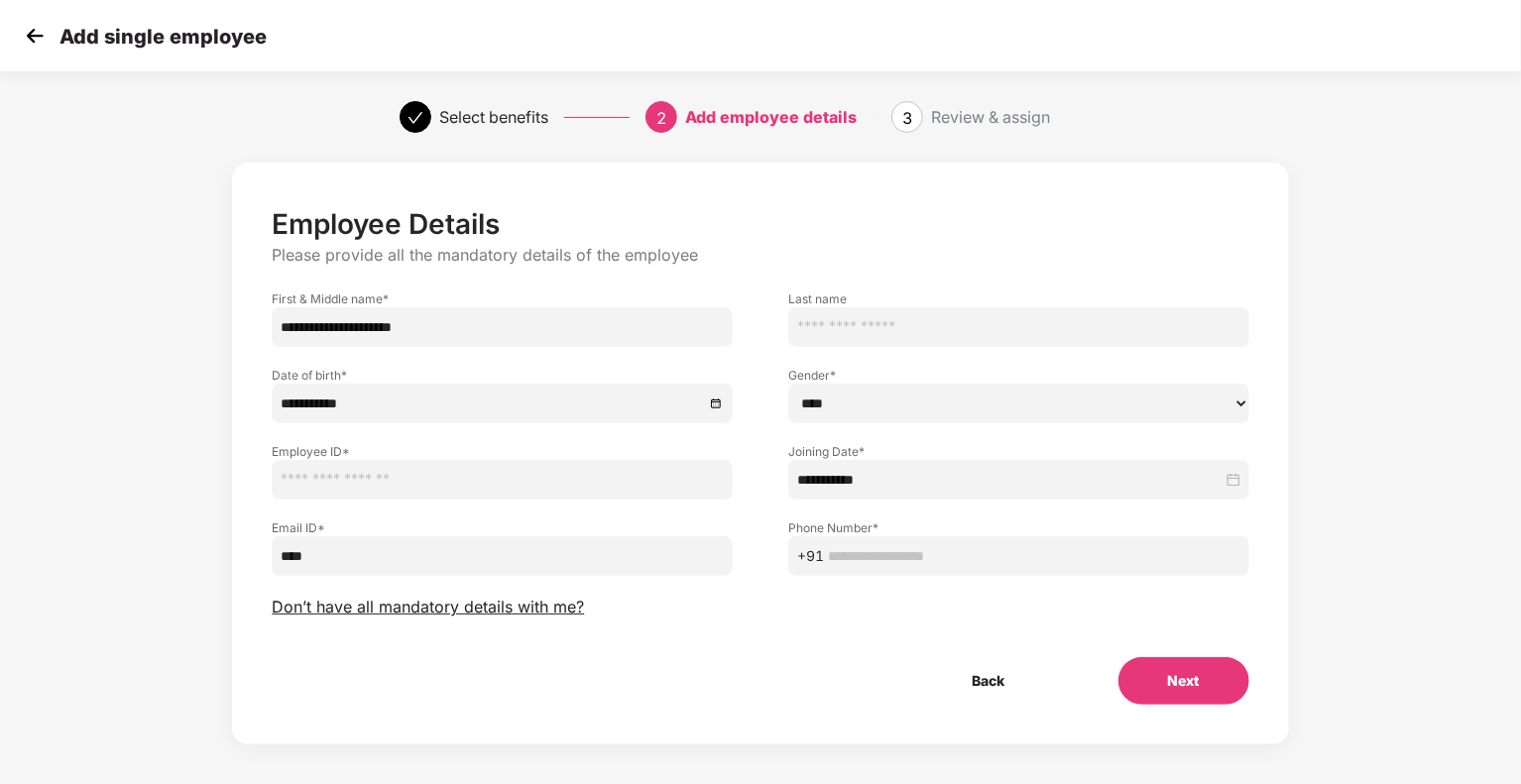 click on "****" at bounding box center (502, 556) 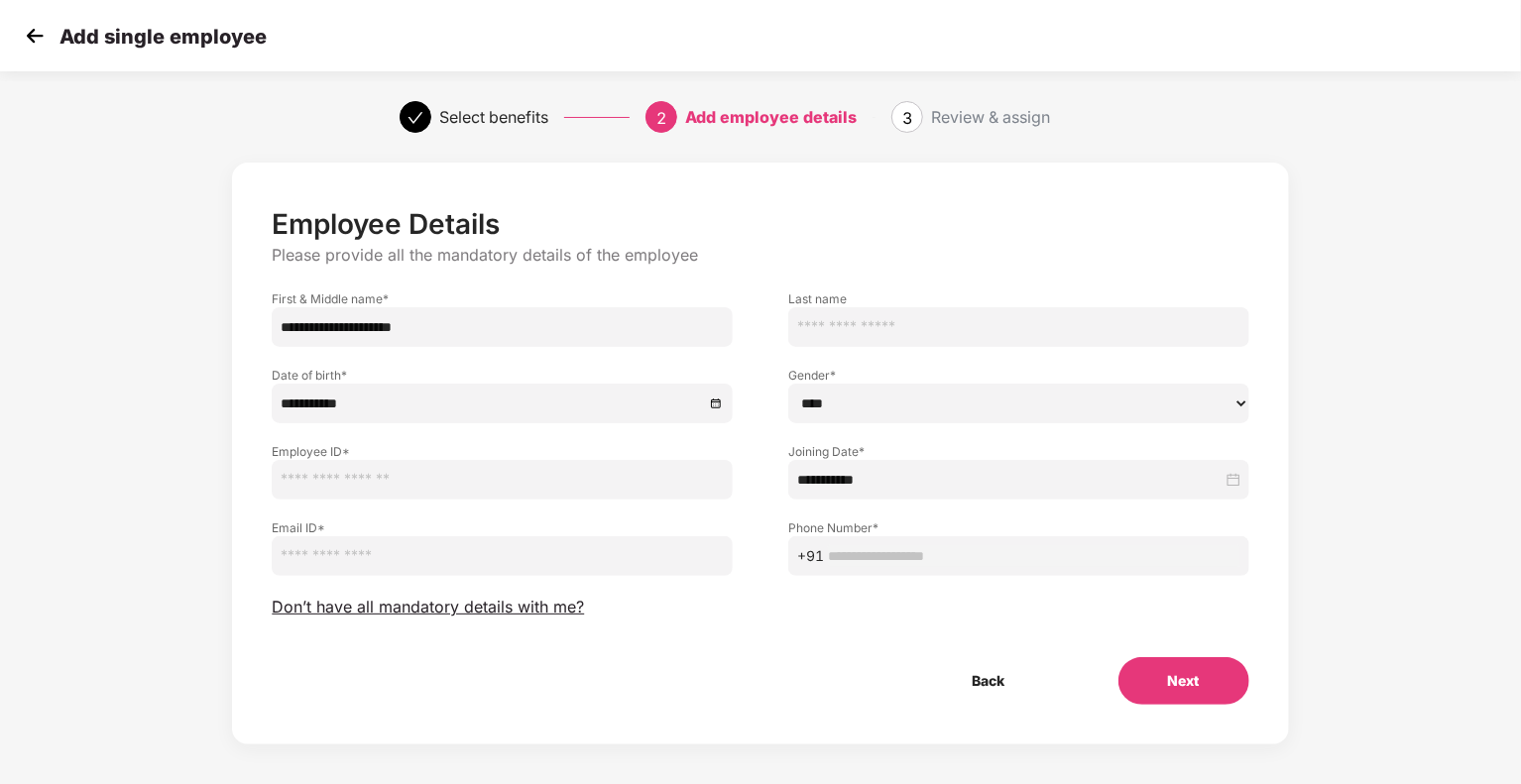 type 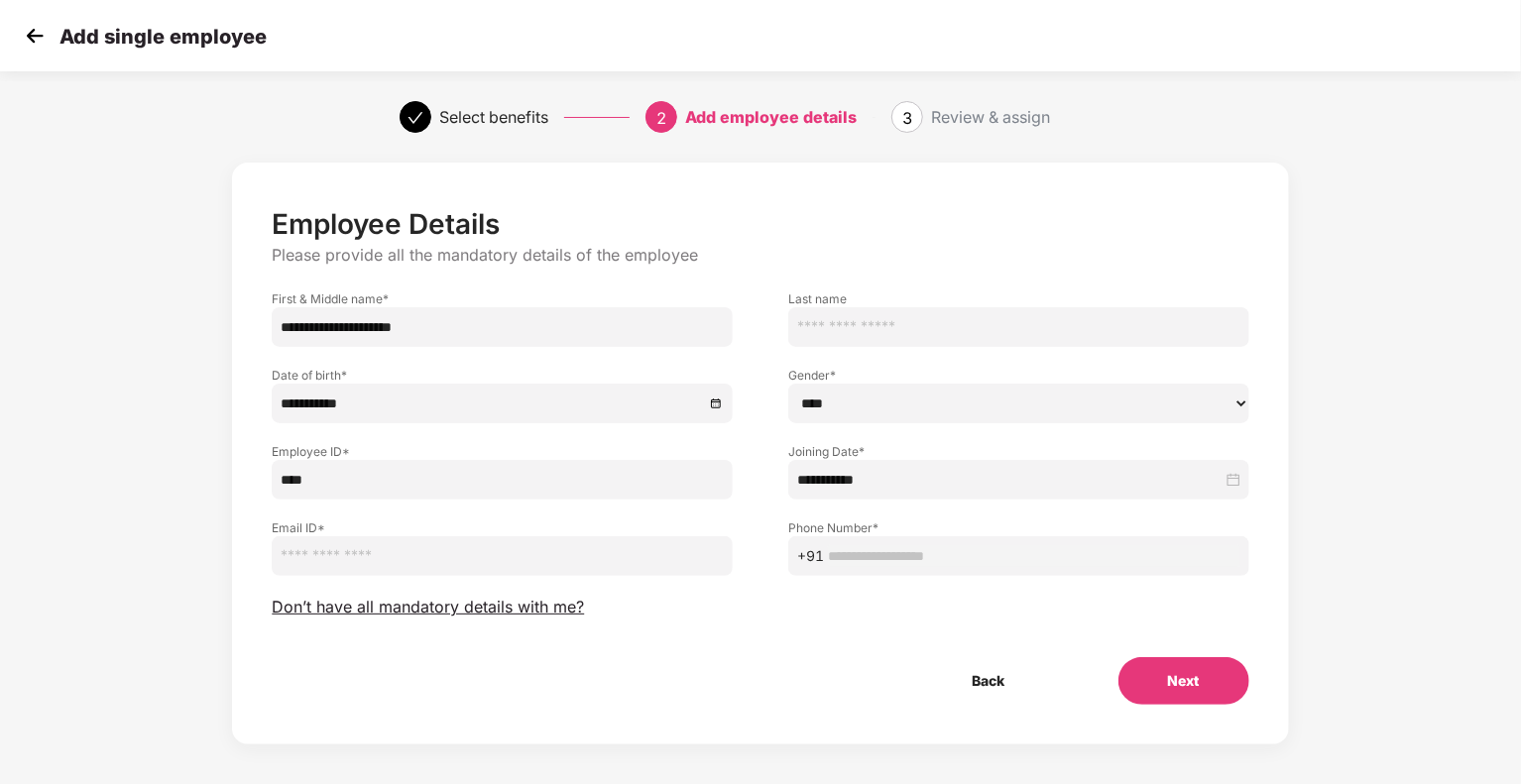 type on "****" 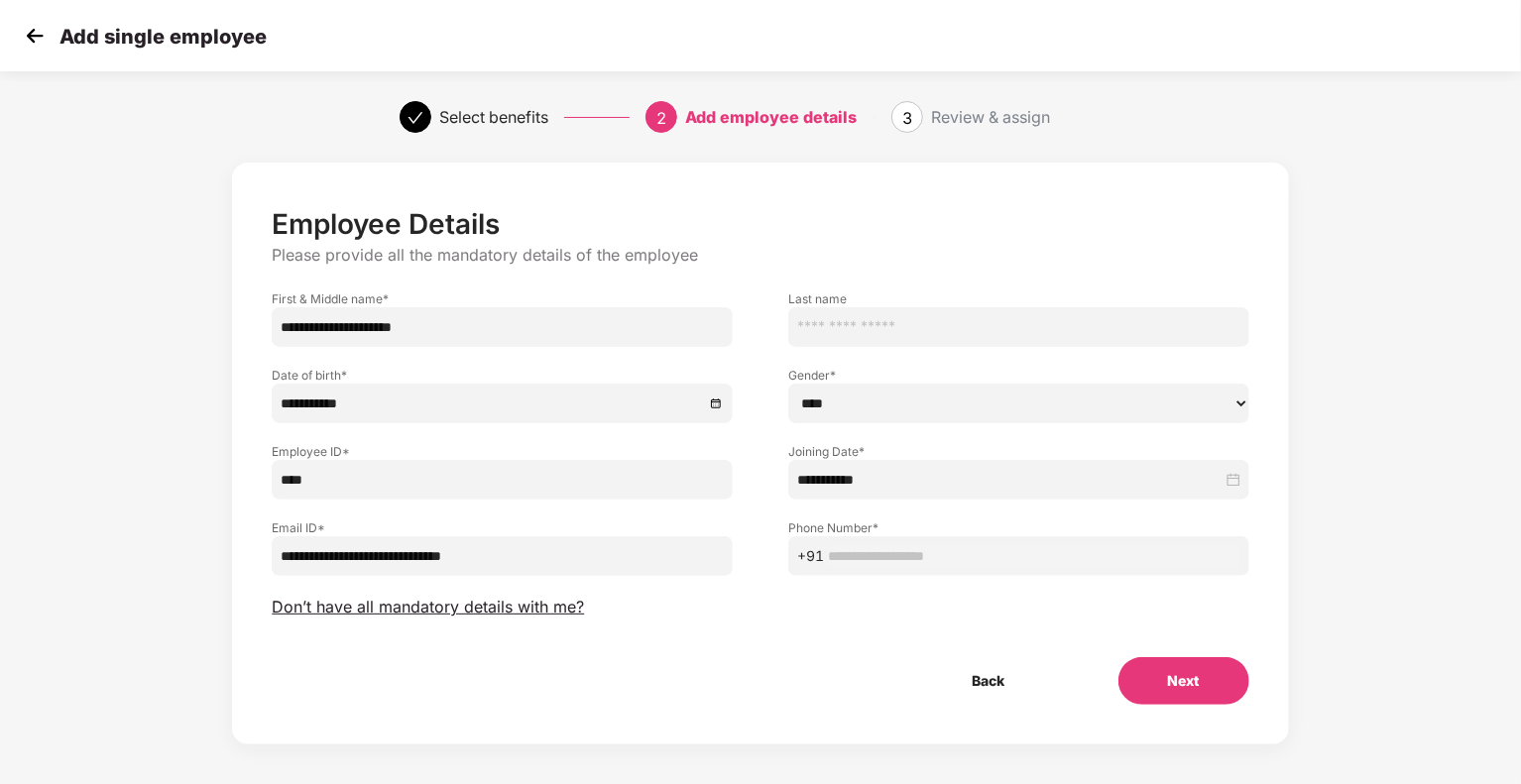 type on "**********" 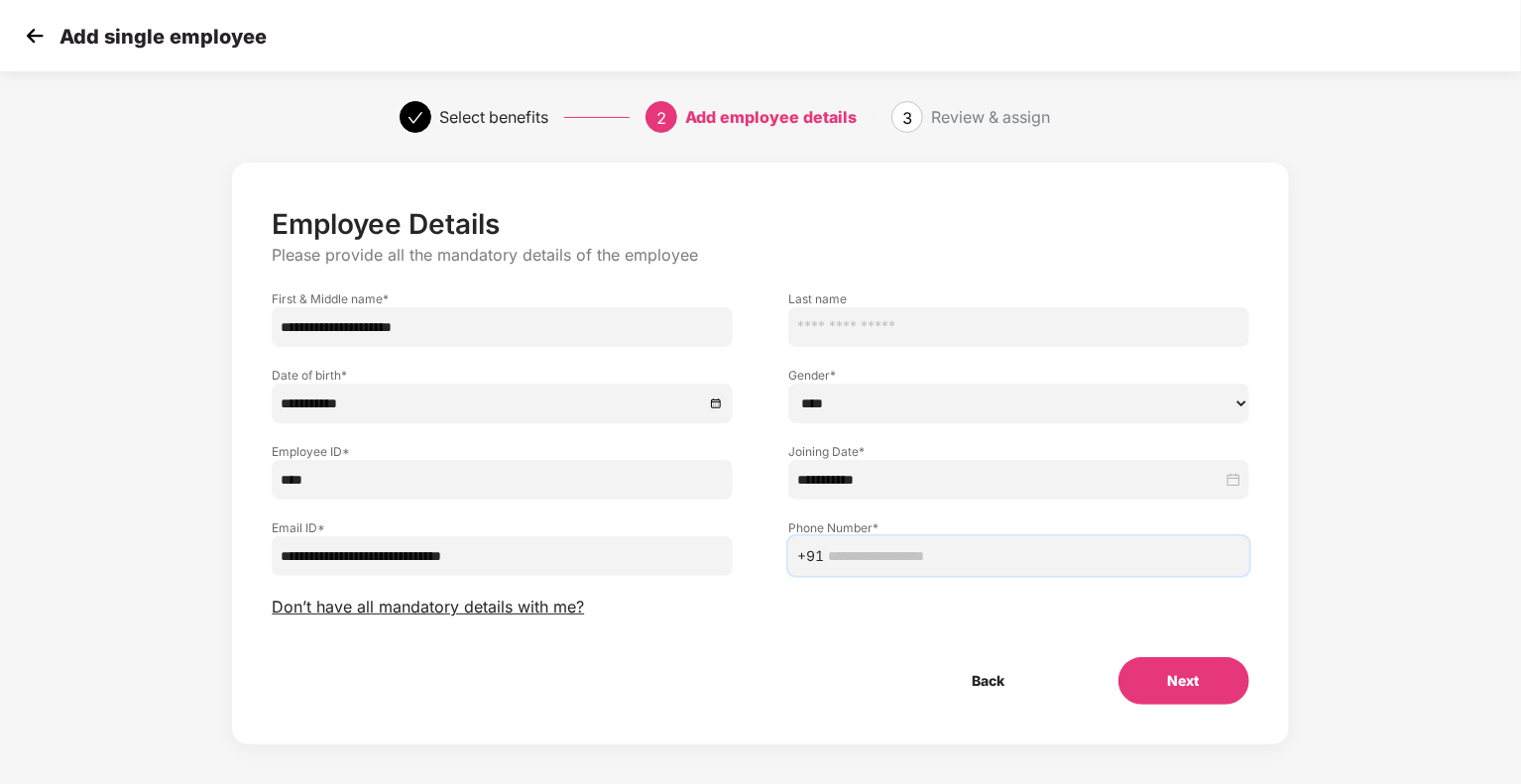click at bounding box center [1034, 556] 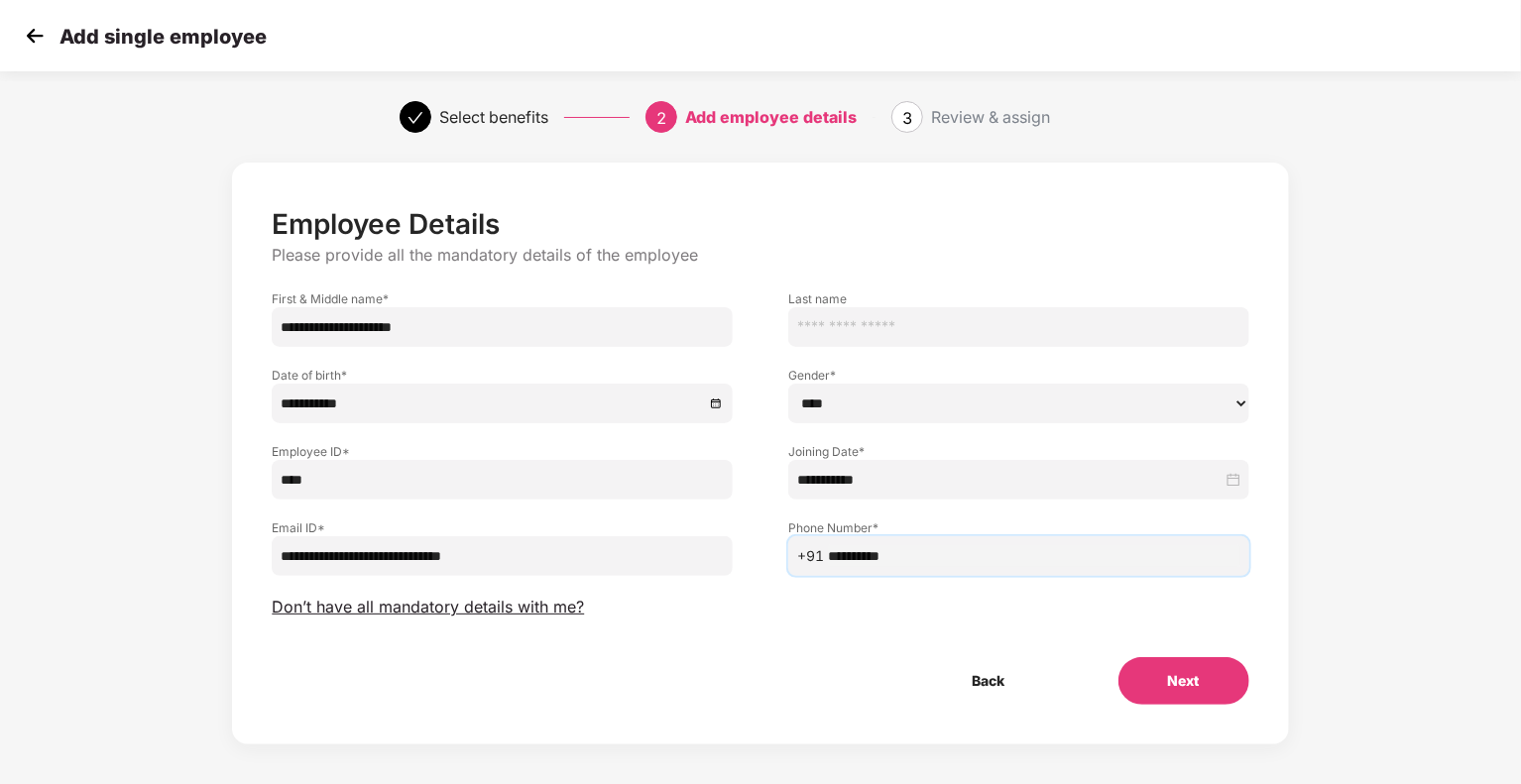 click on "Next" at bounding box center (1184, 681) 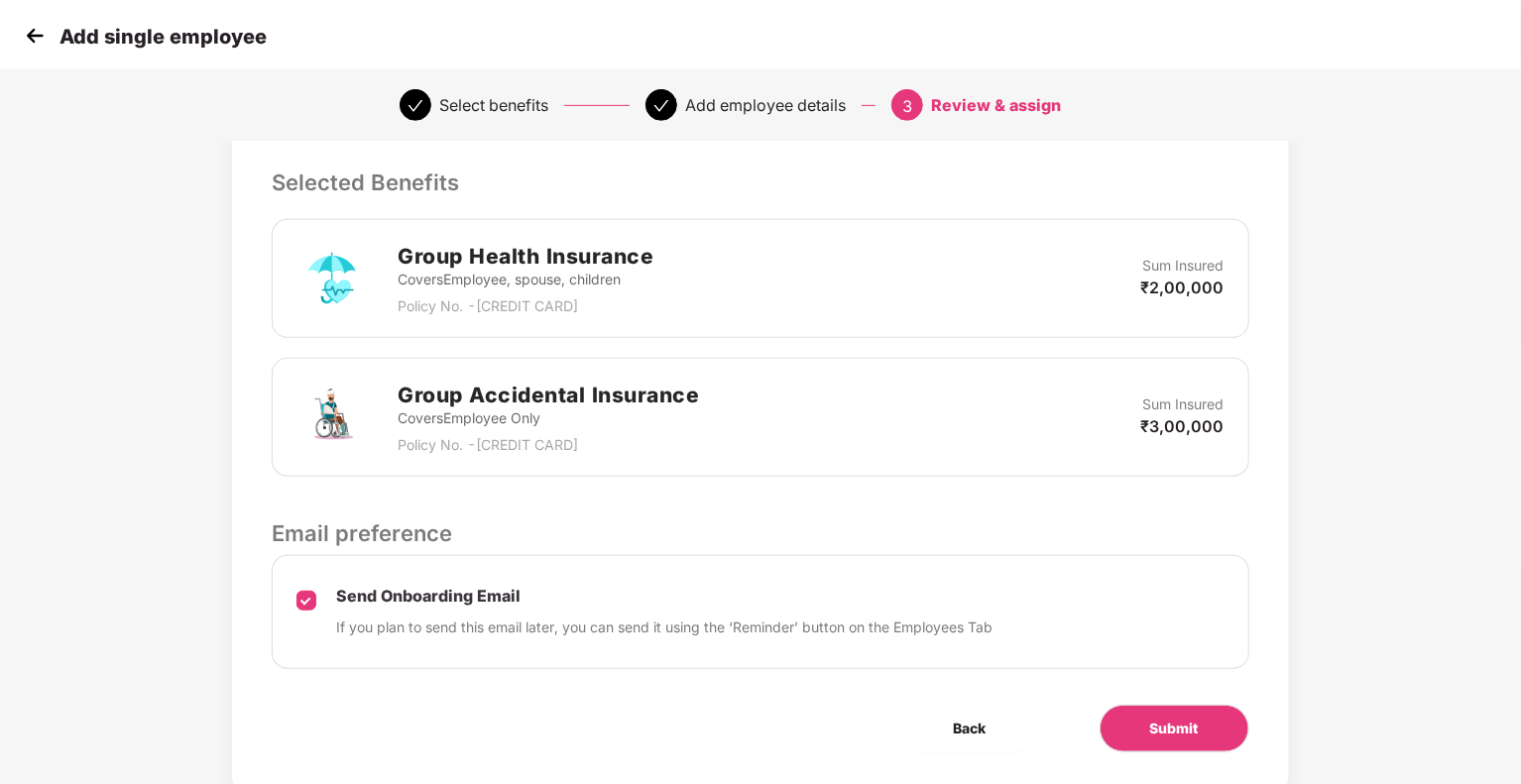 scroll, scrollTop: 496, scrollLeft: 0, axis: vertical 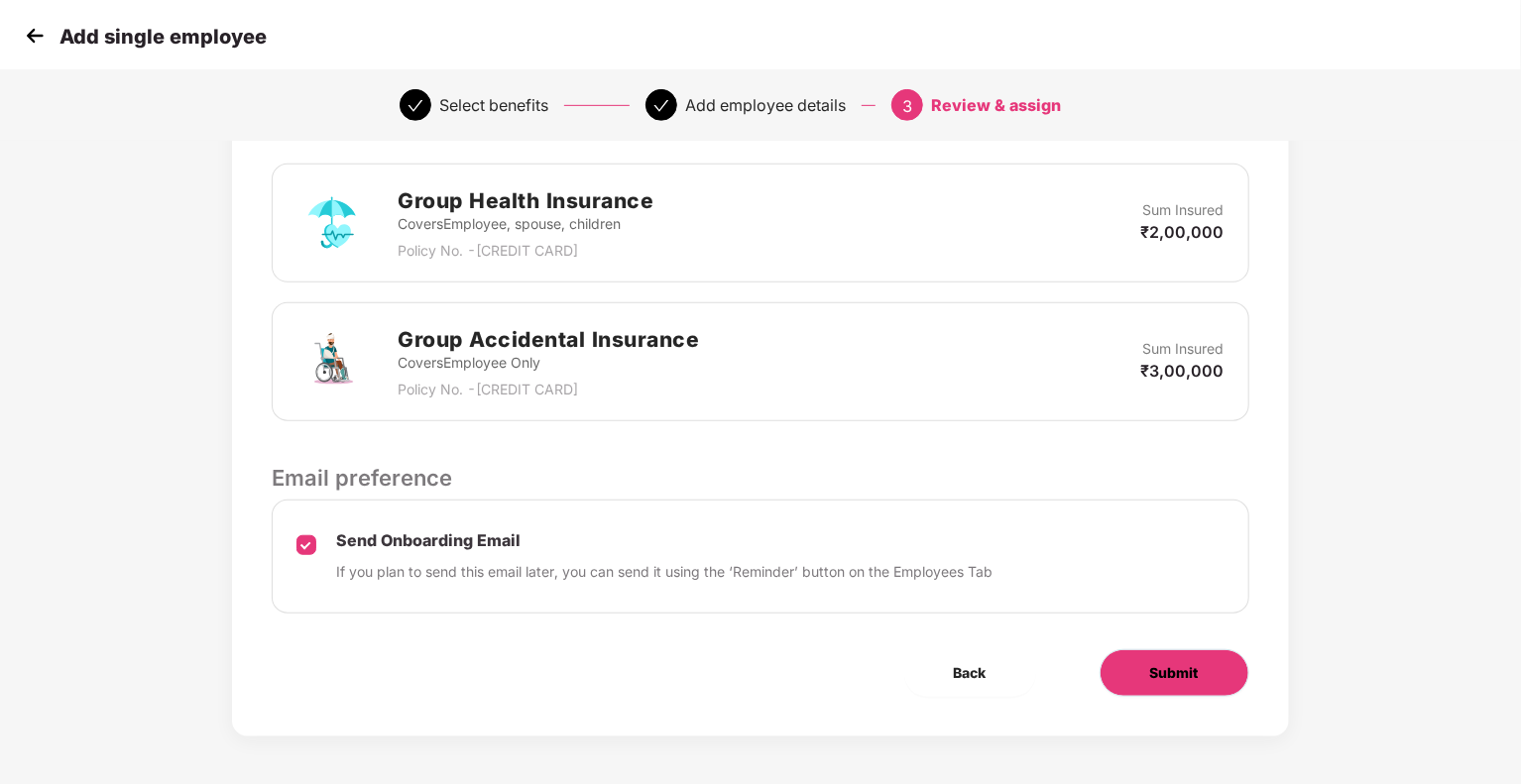 click on "Submit" at bounding box center [1174, 673] 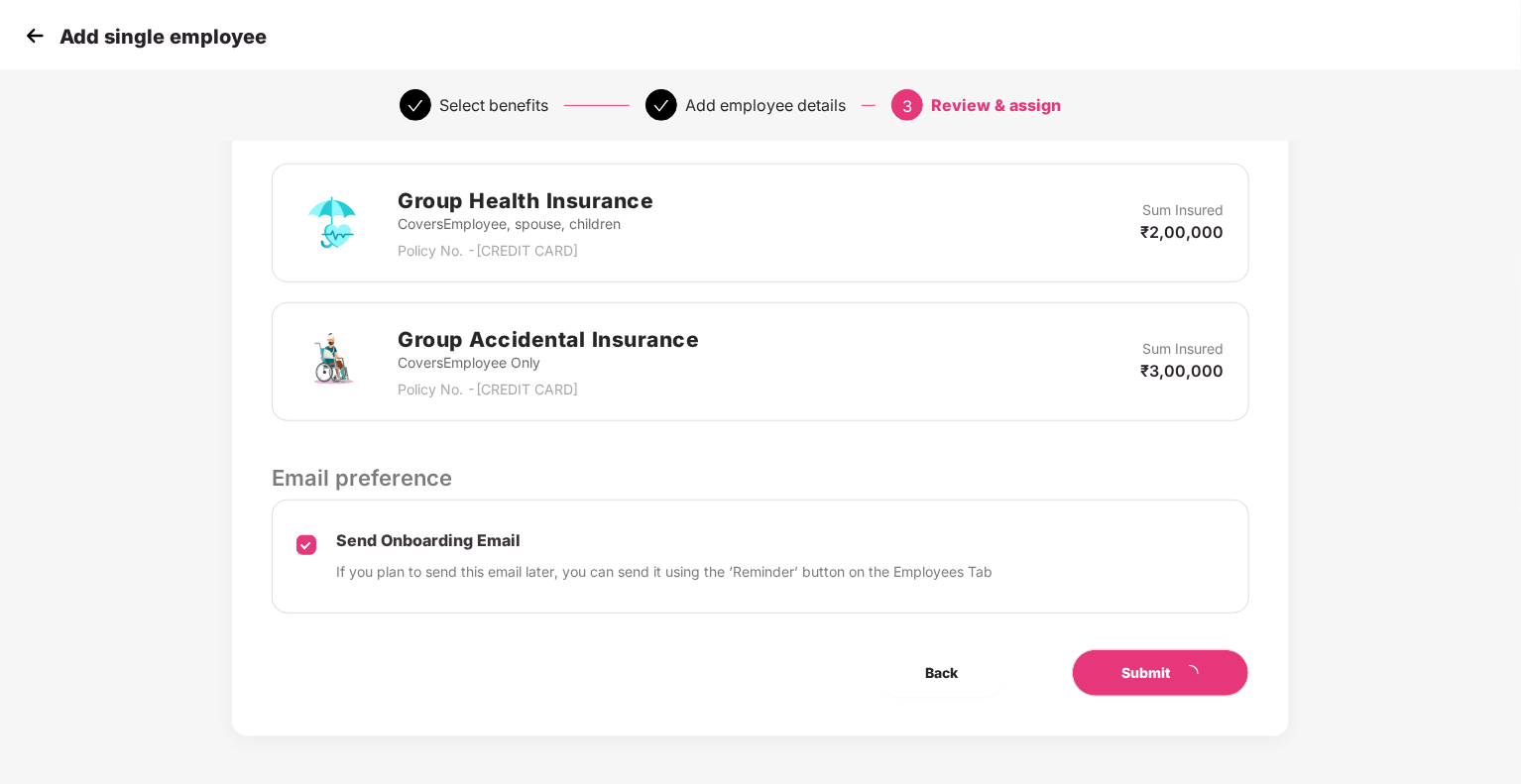 scroll, scrollTop: 0, scrollLeft: 0, axis: both 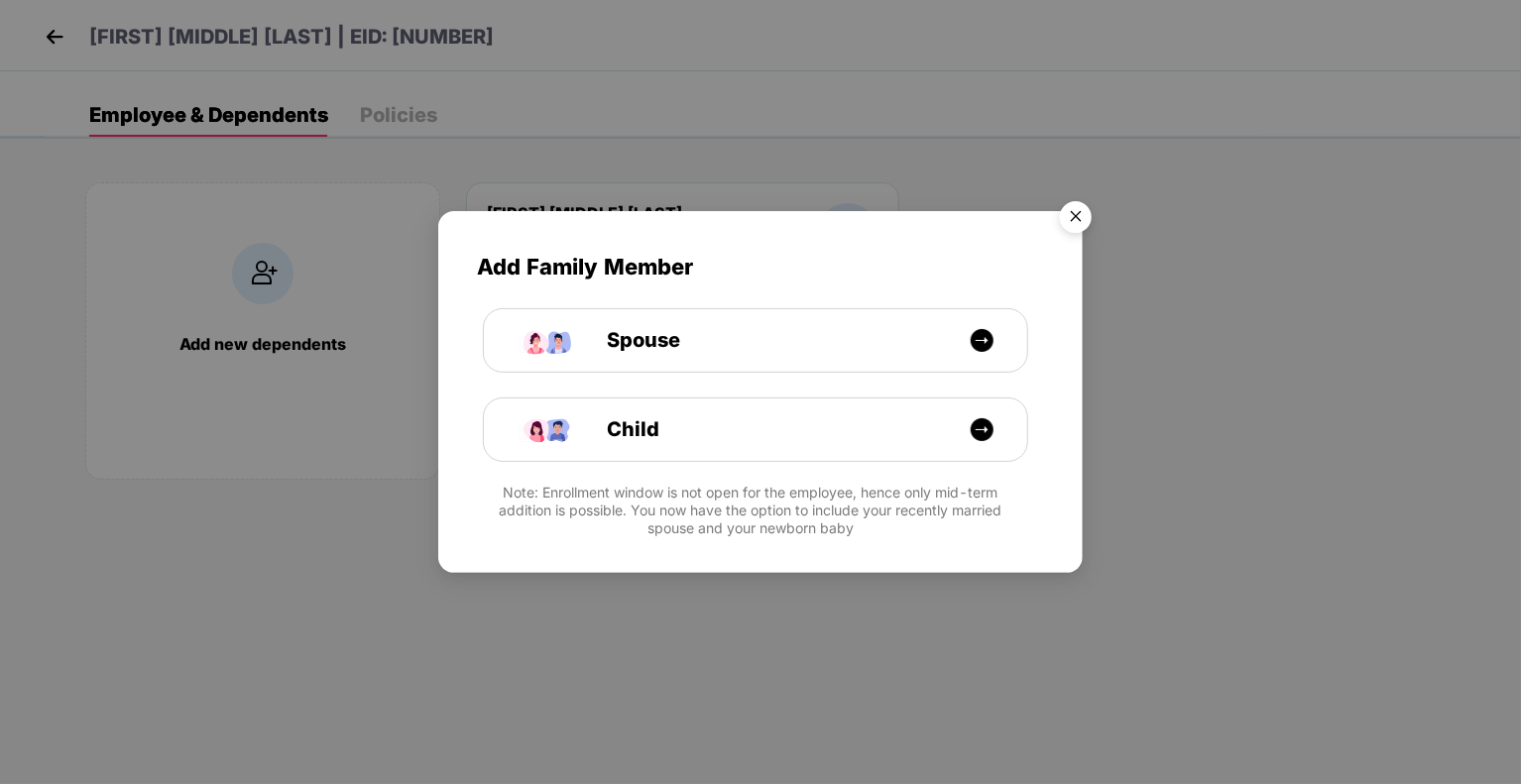 click at bounding box center [1076, 220] 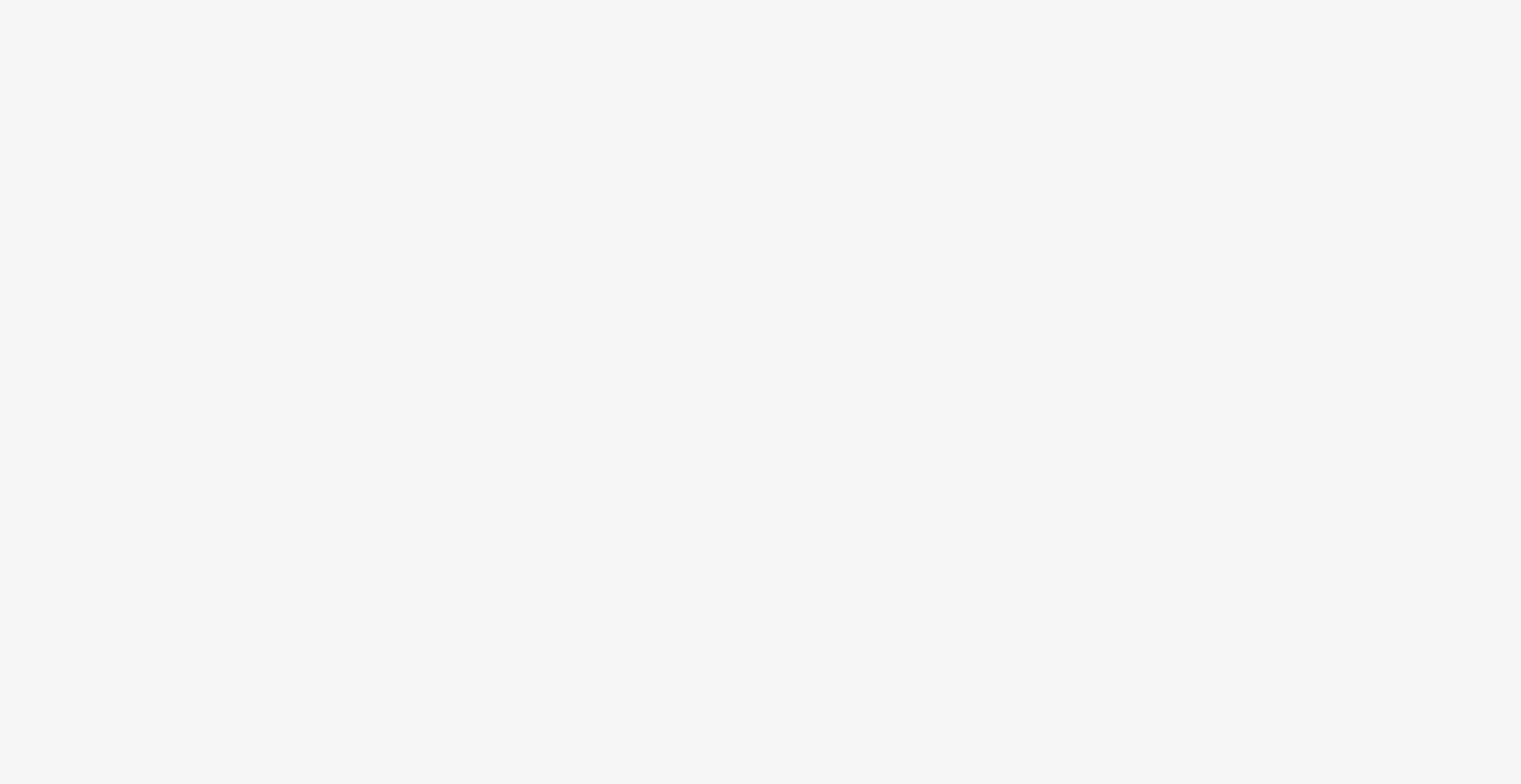 scroll, scrollTop: 0, scrollLeft: 0, axis: both 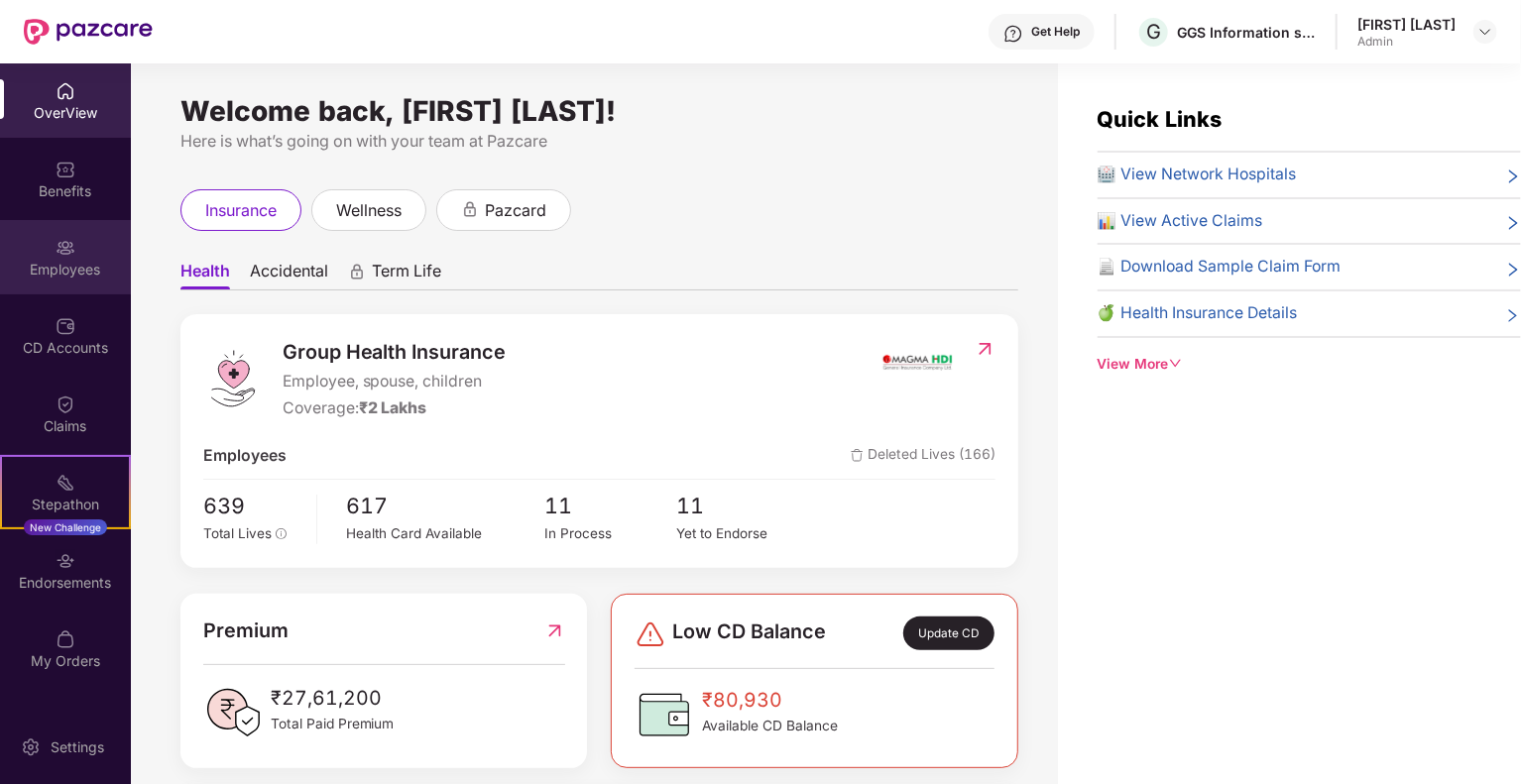 click on "Employees" at bounding box center (65, 257) 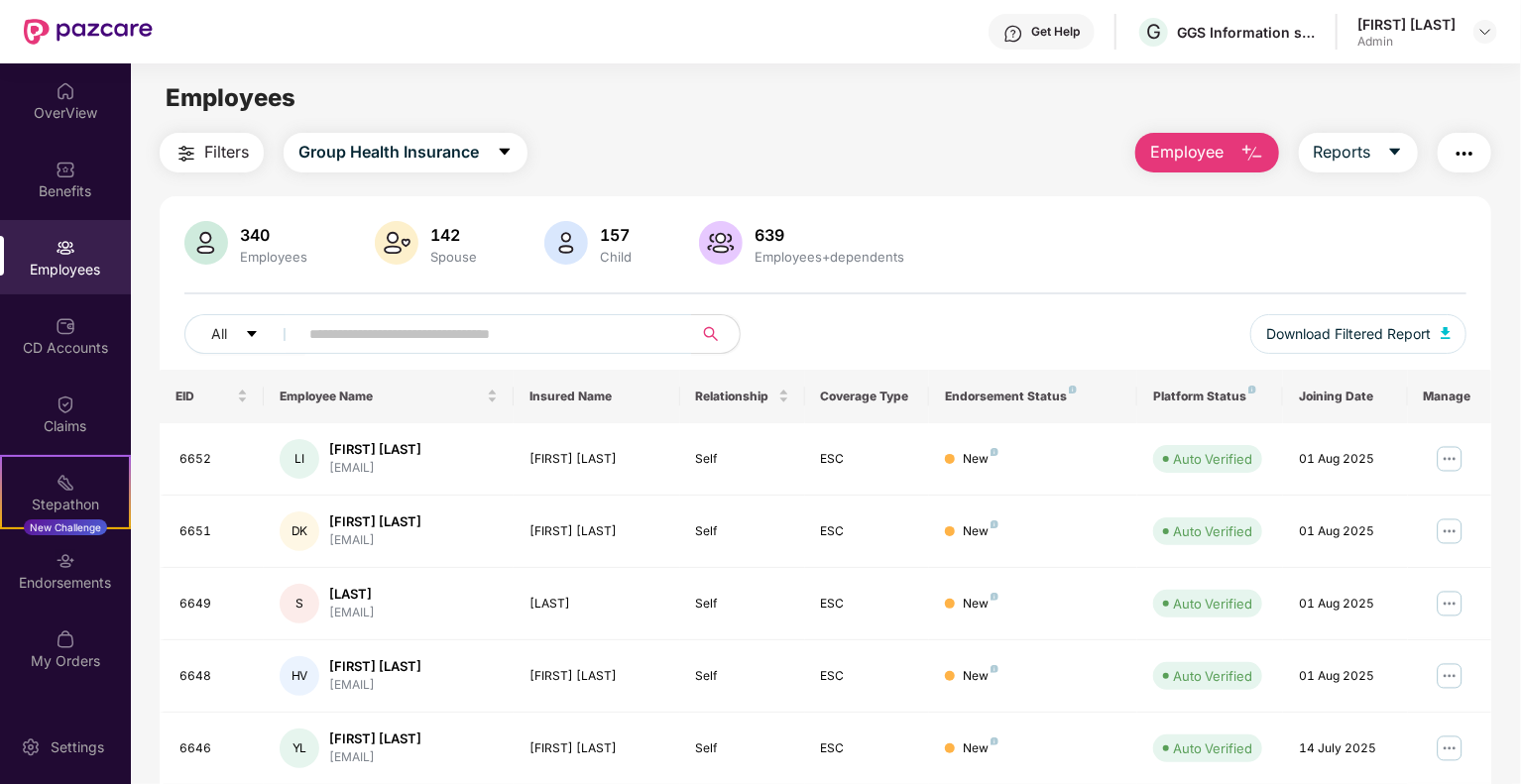 click on "Employee" at bounding box center [1187, 152] 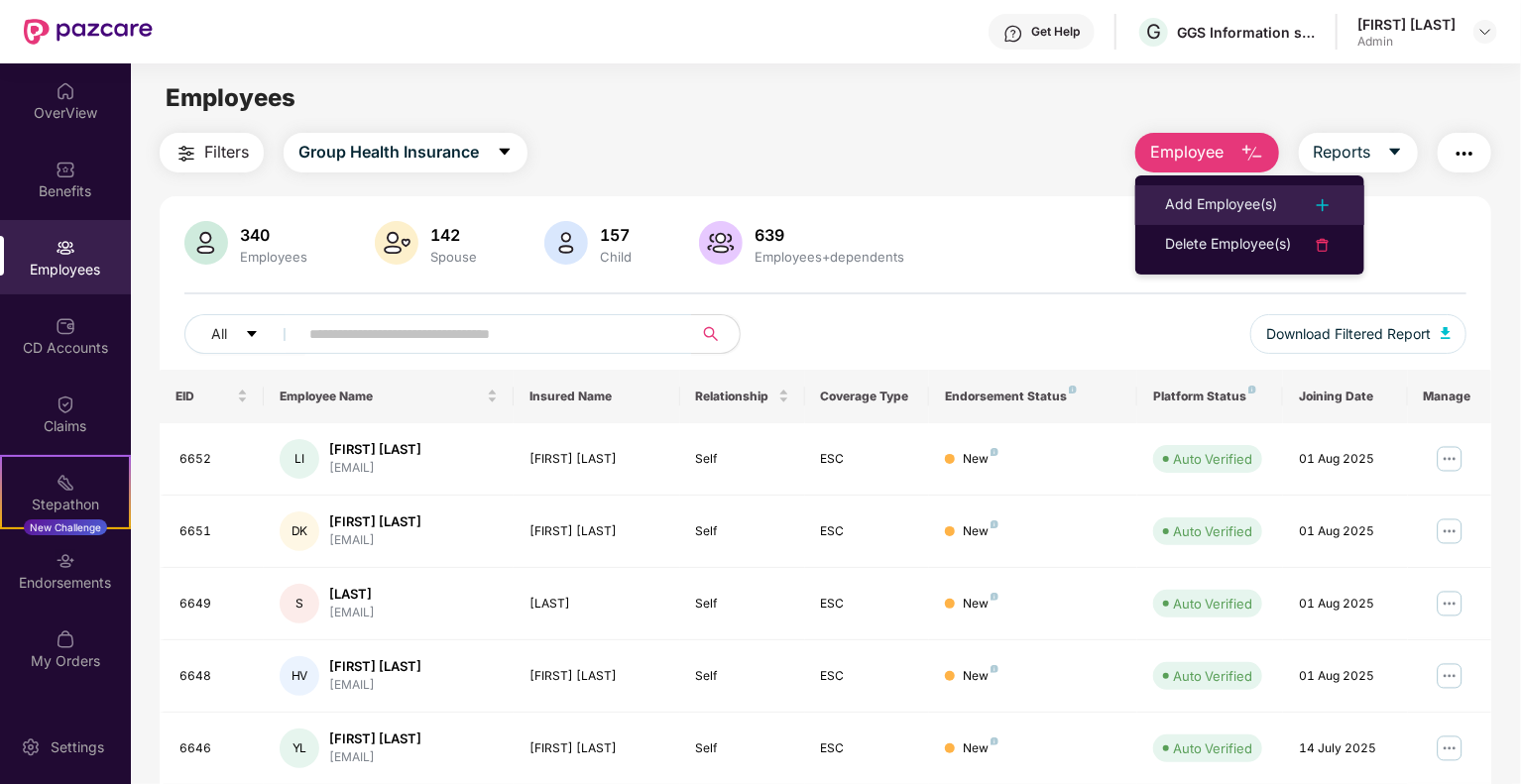 click on "Add Employee(s)" at bounding box center (1221, 205) 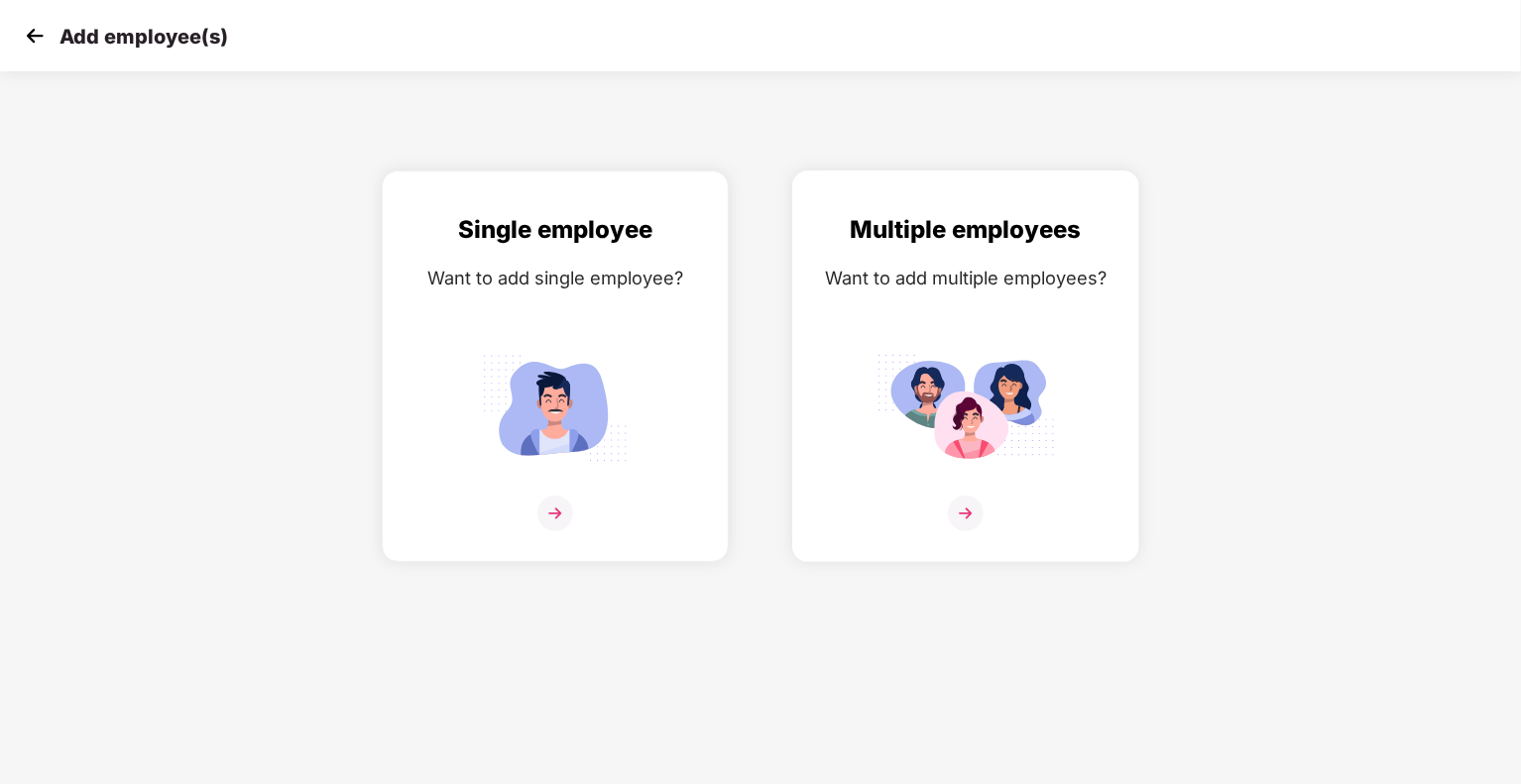 click at bounding box center [966, 513] 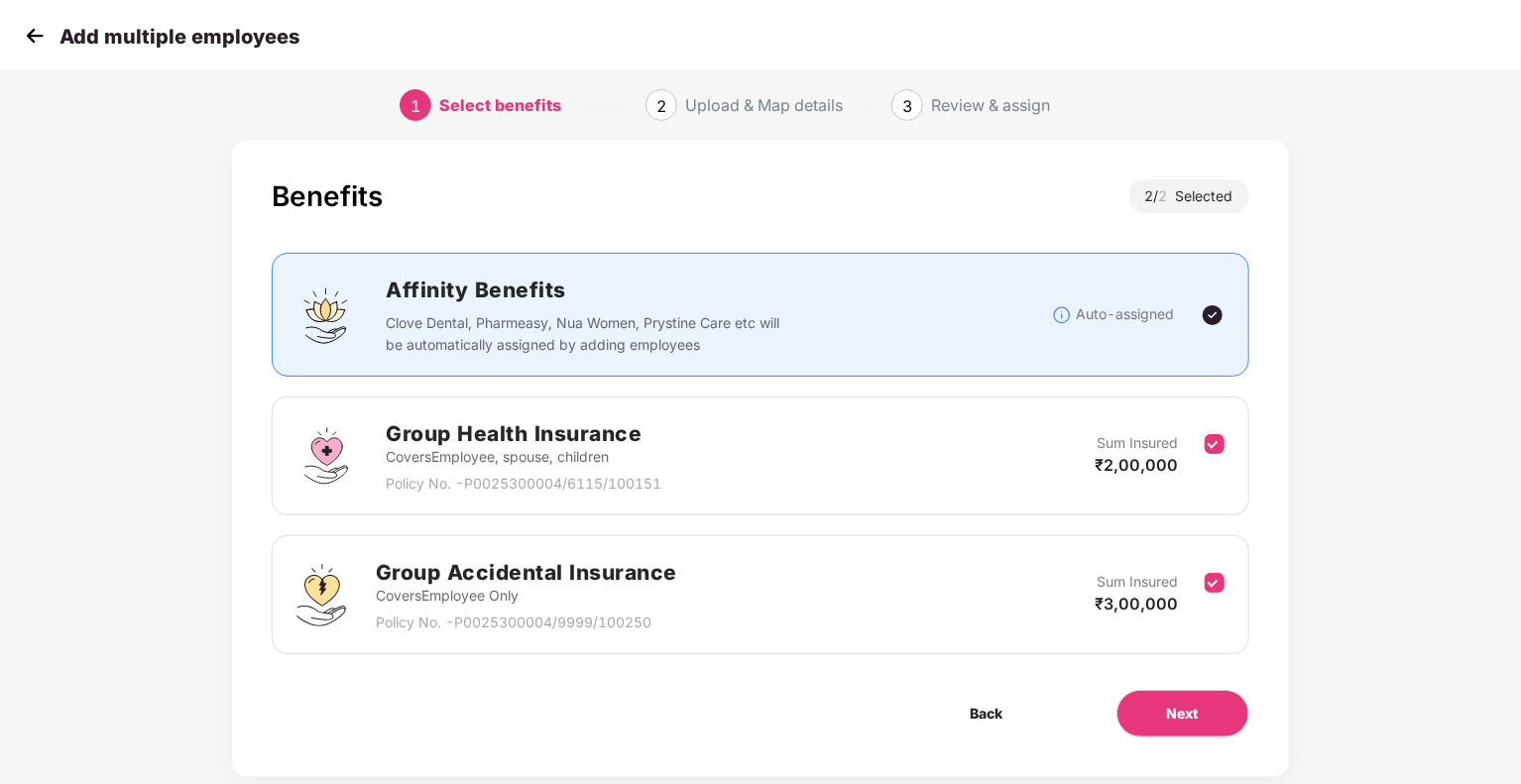 scroll, scrollTop: 0, scrollLeft: 0, axis: both 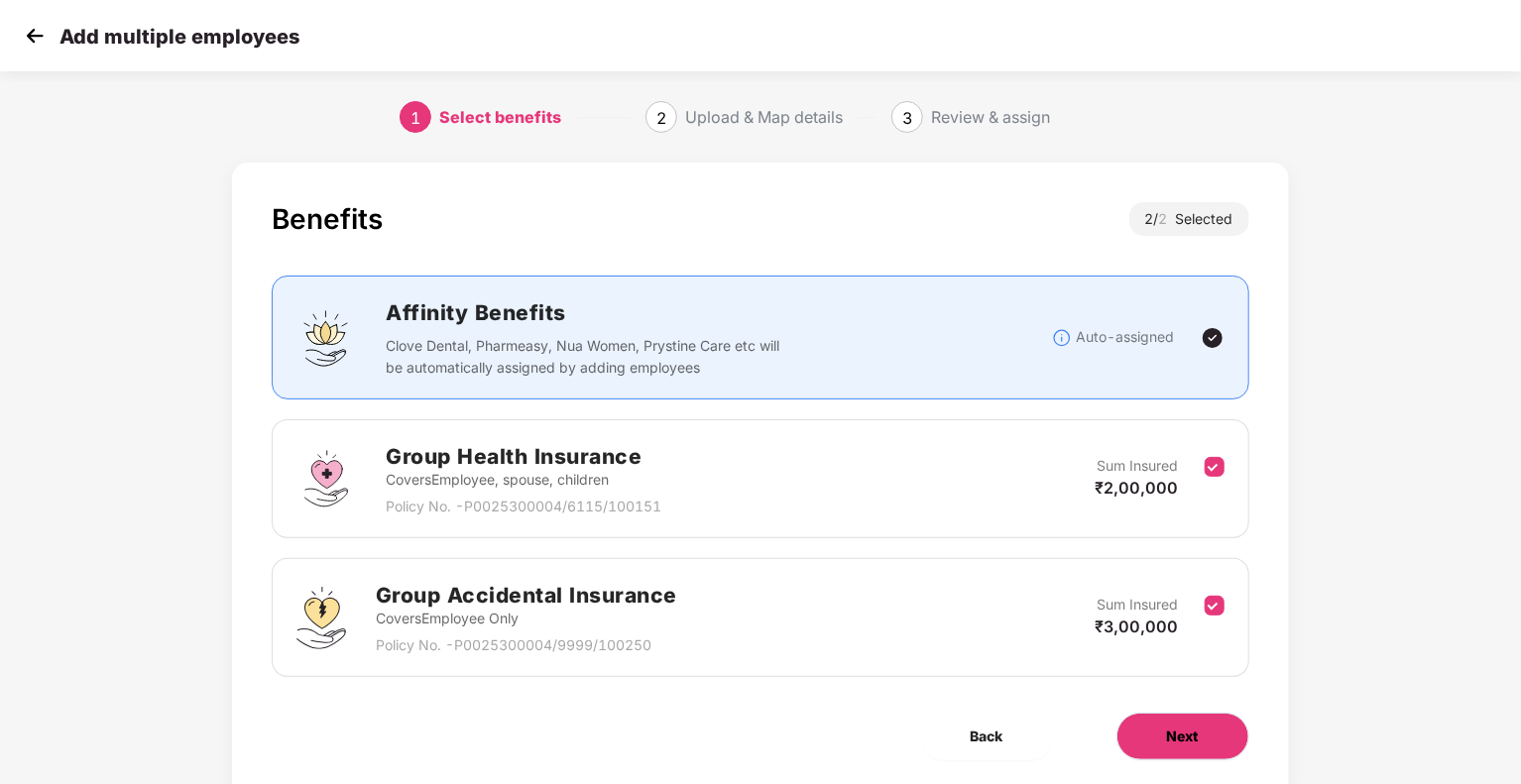 click on "Next" at bounding box center [1183, 736] 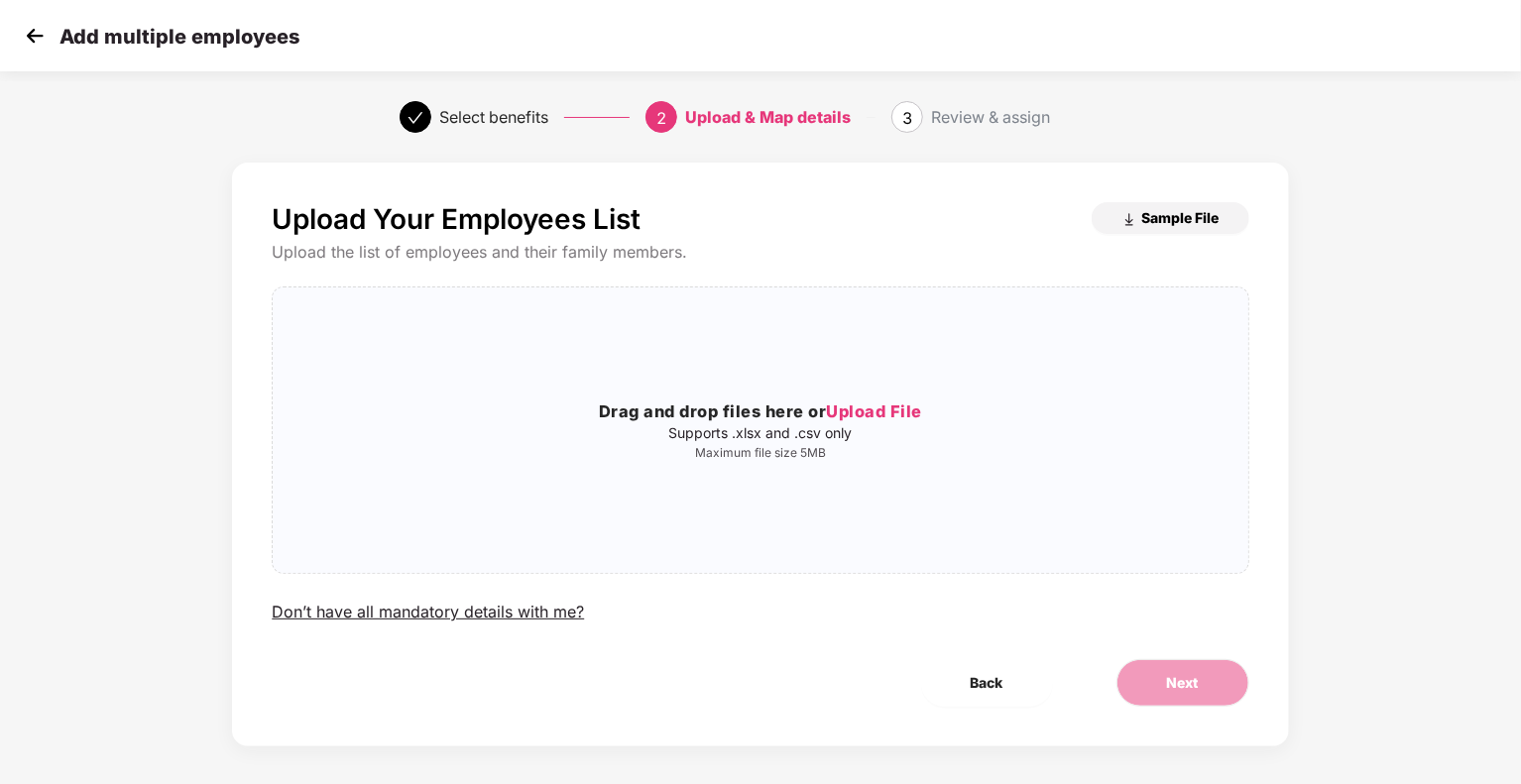click on "Sample File" at bounding box center [1181, 217] 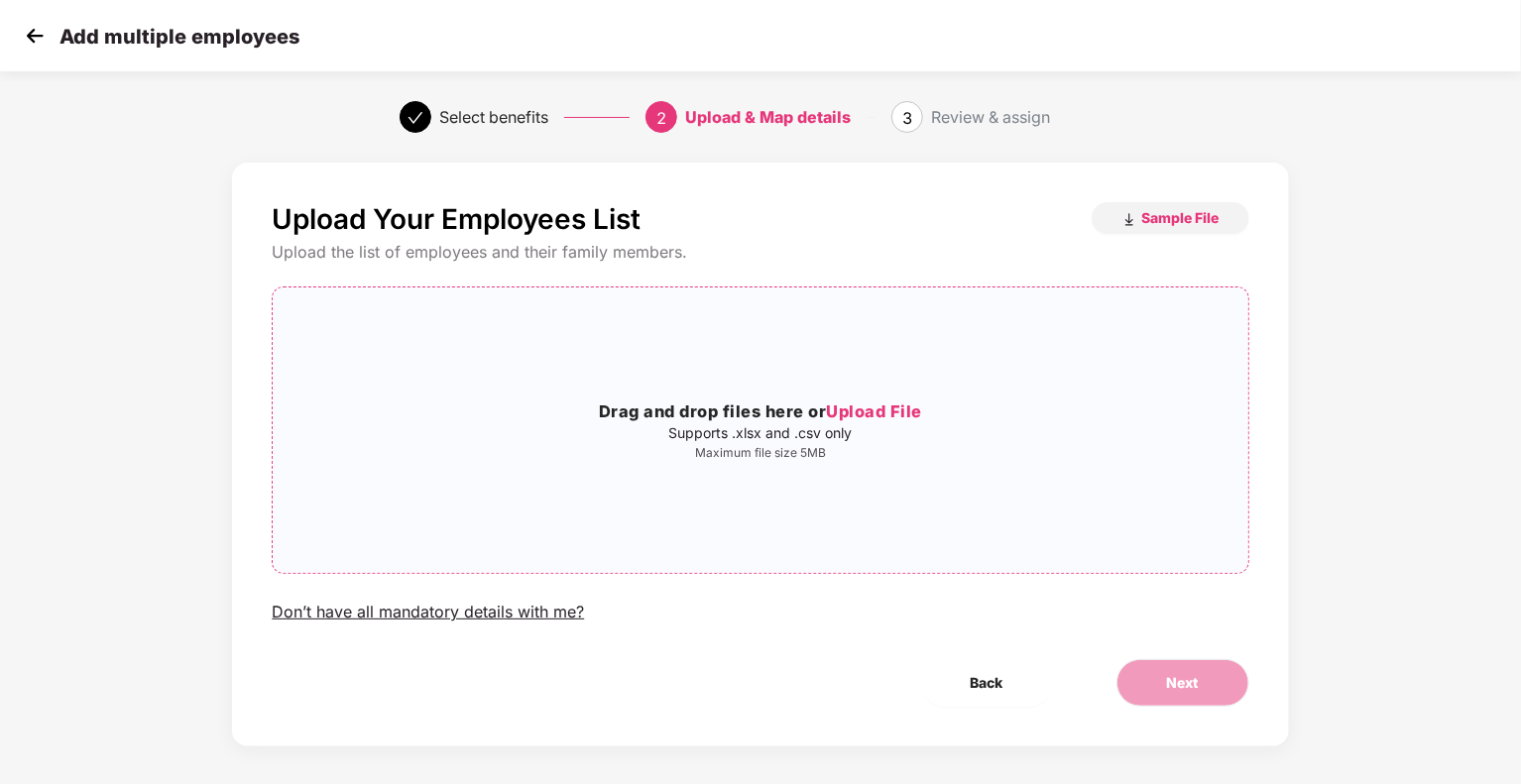 click on "Upload File" at bounding box center (874, 411) 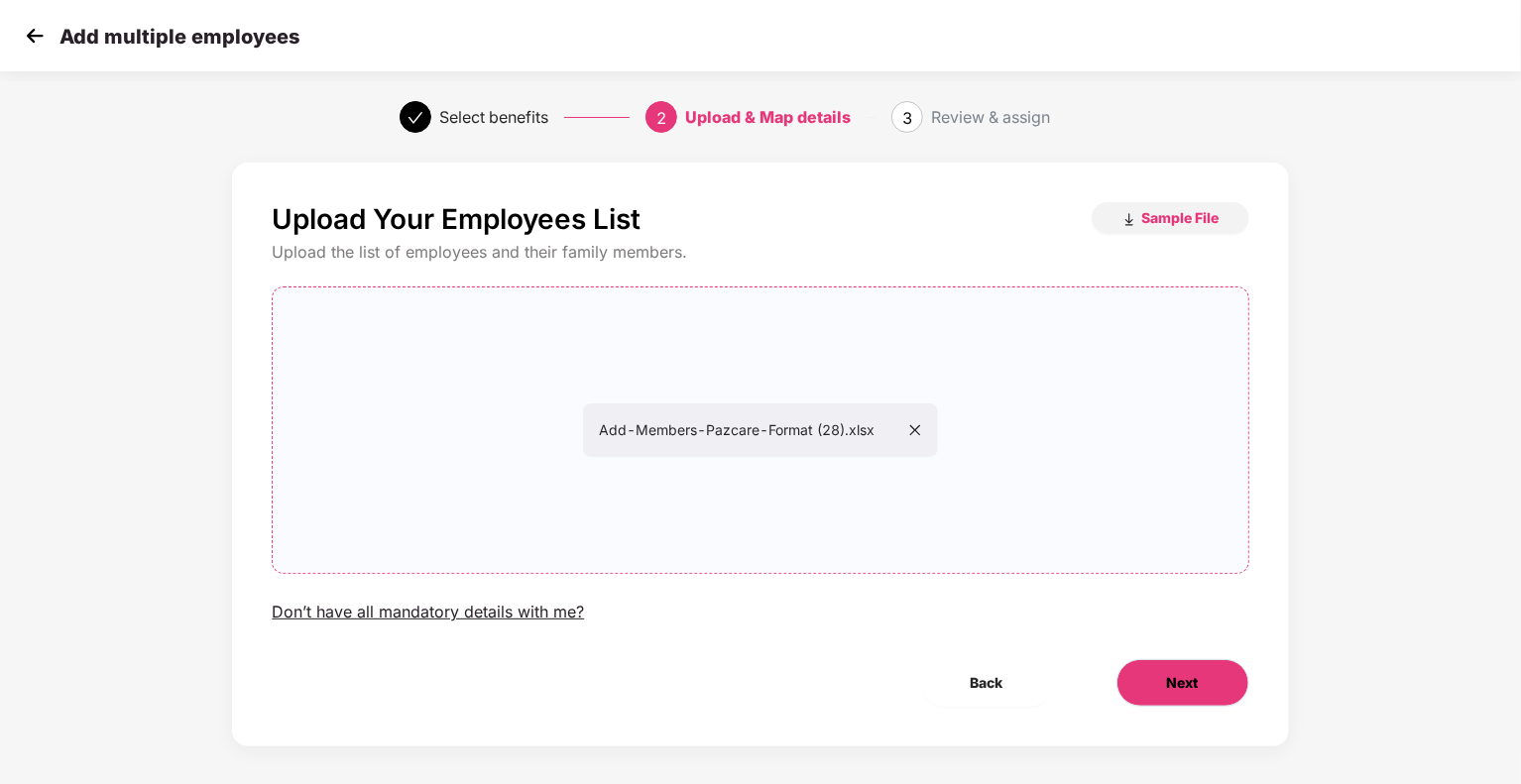 click on "Next" at bounding box center (1183, 683) 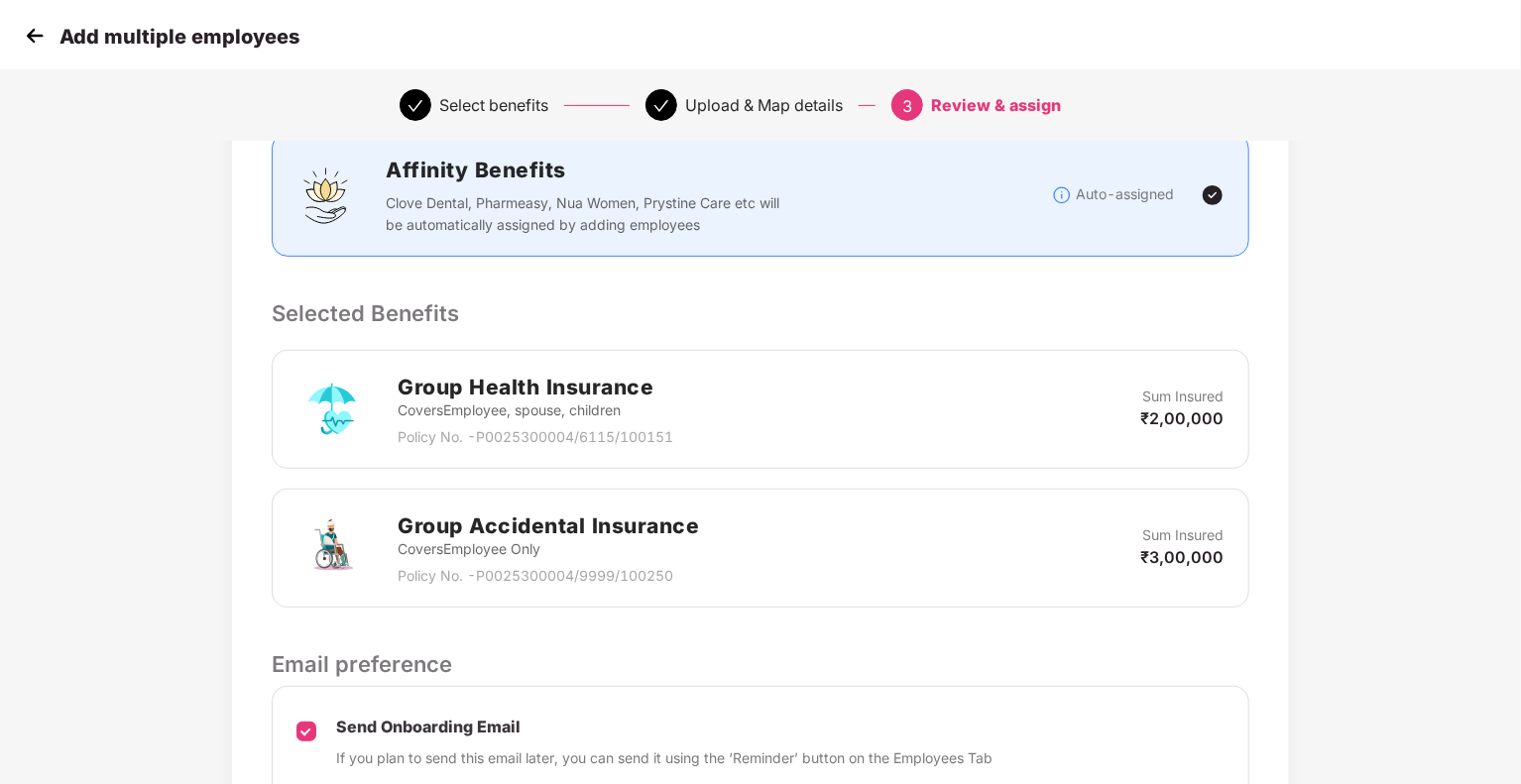 scroll, scrollTop: 457, scrollLeft: 0, axis: vertical 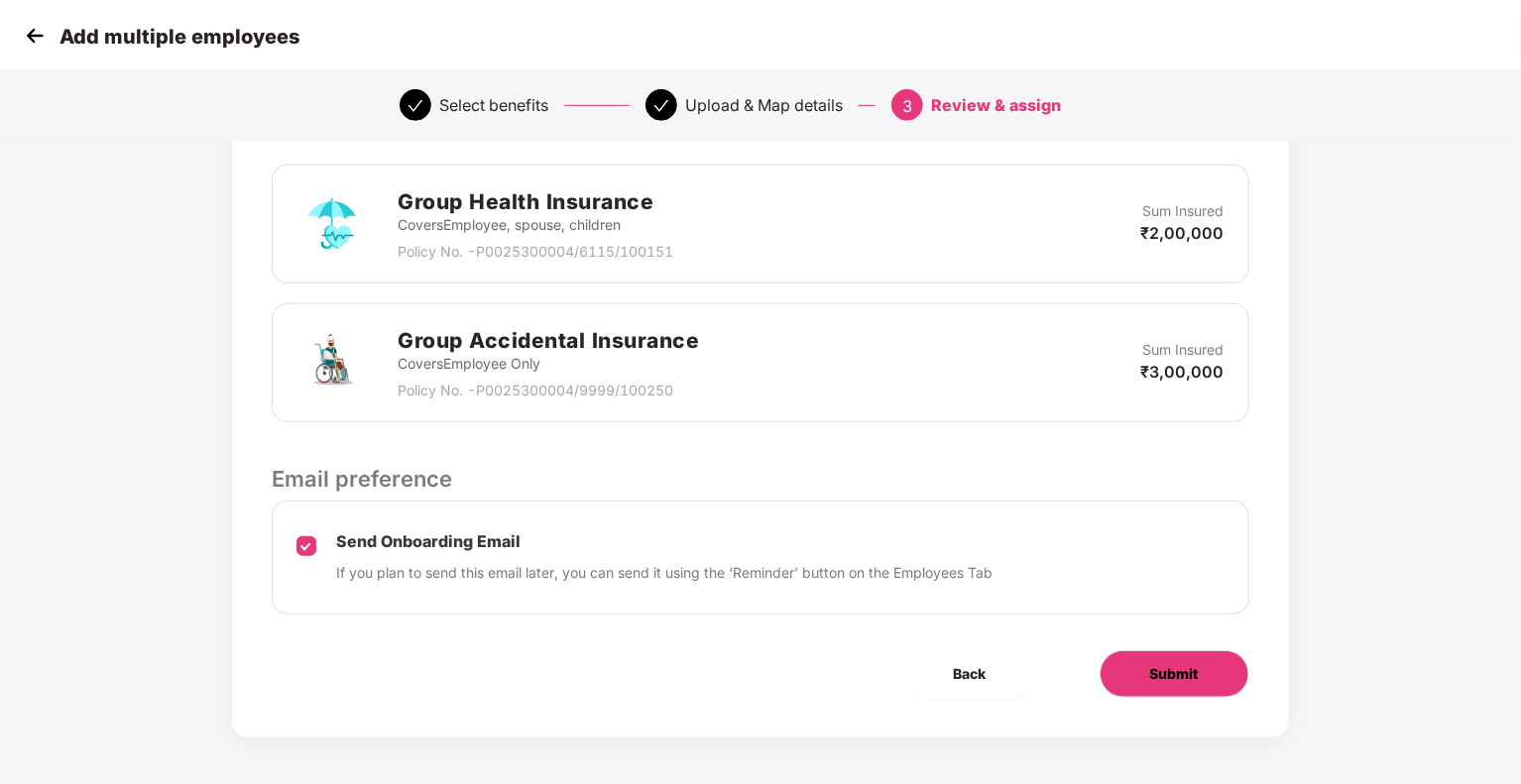 click on "Submit" at bounding box center [1174, 674] 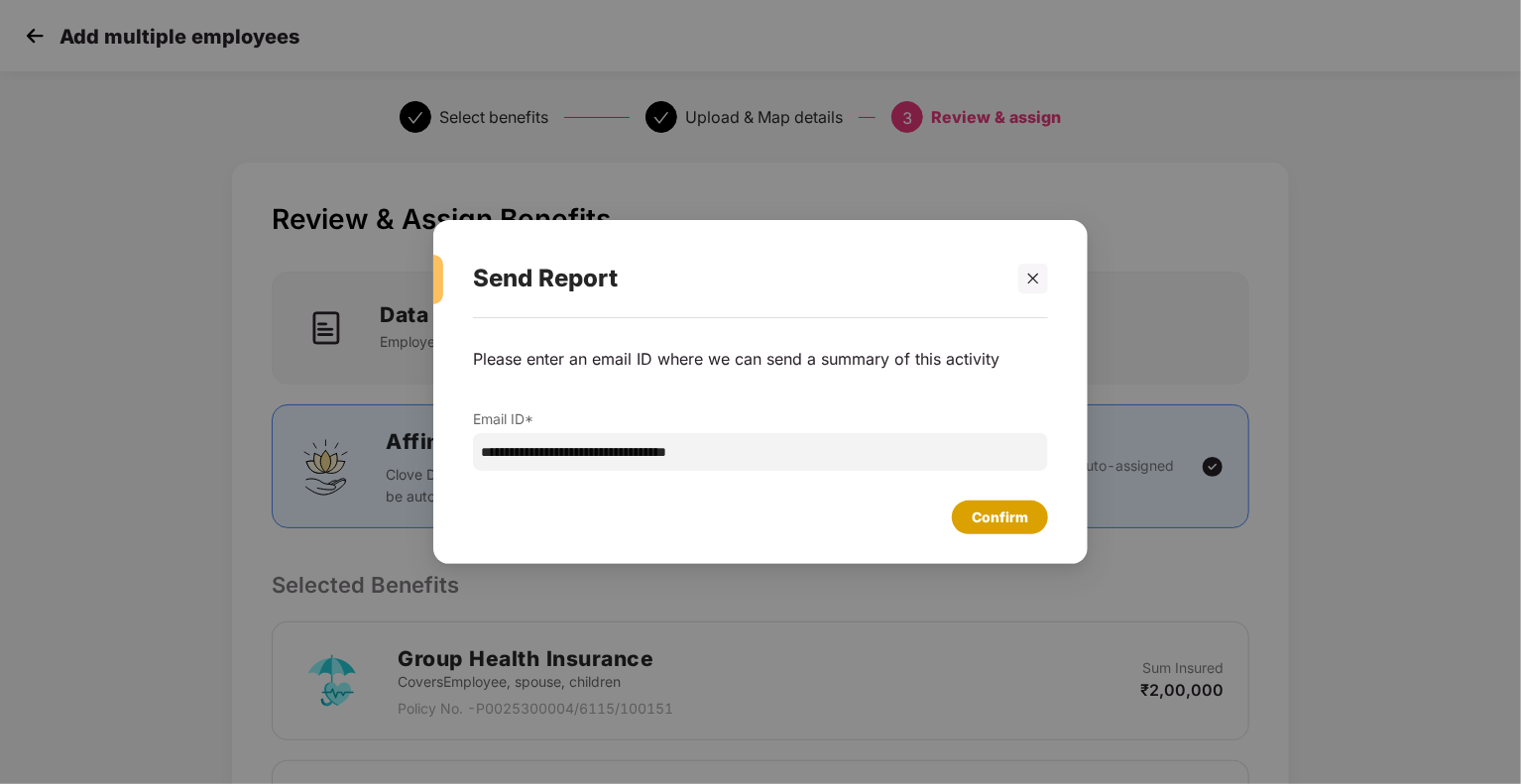 click on "Confirm" at bounding box center [999, 517] 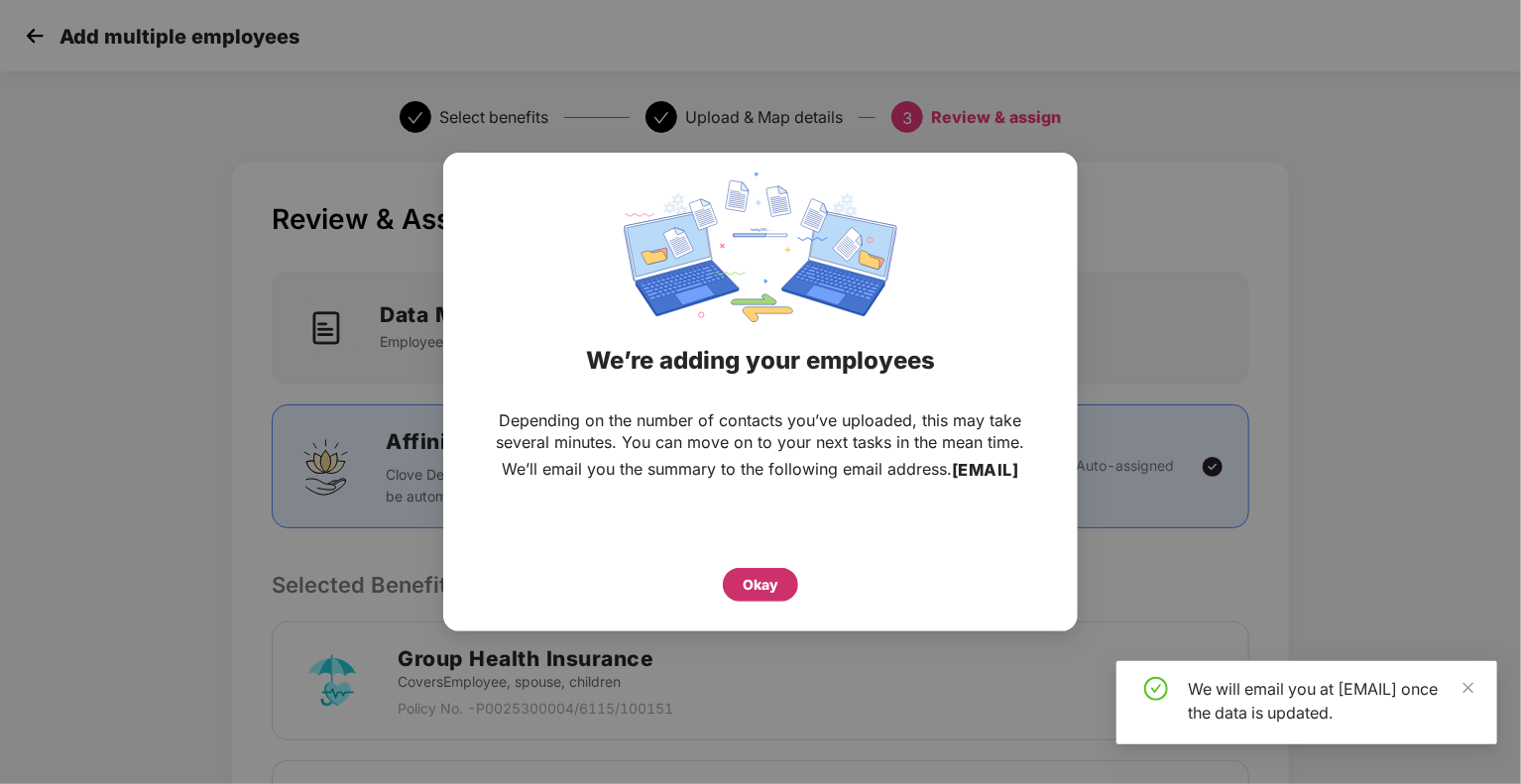 click on "Okay" at bounding box center (760, 585) 